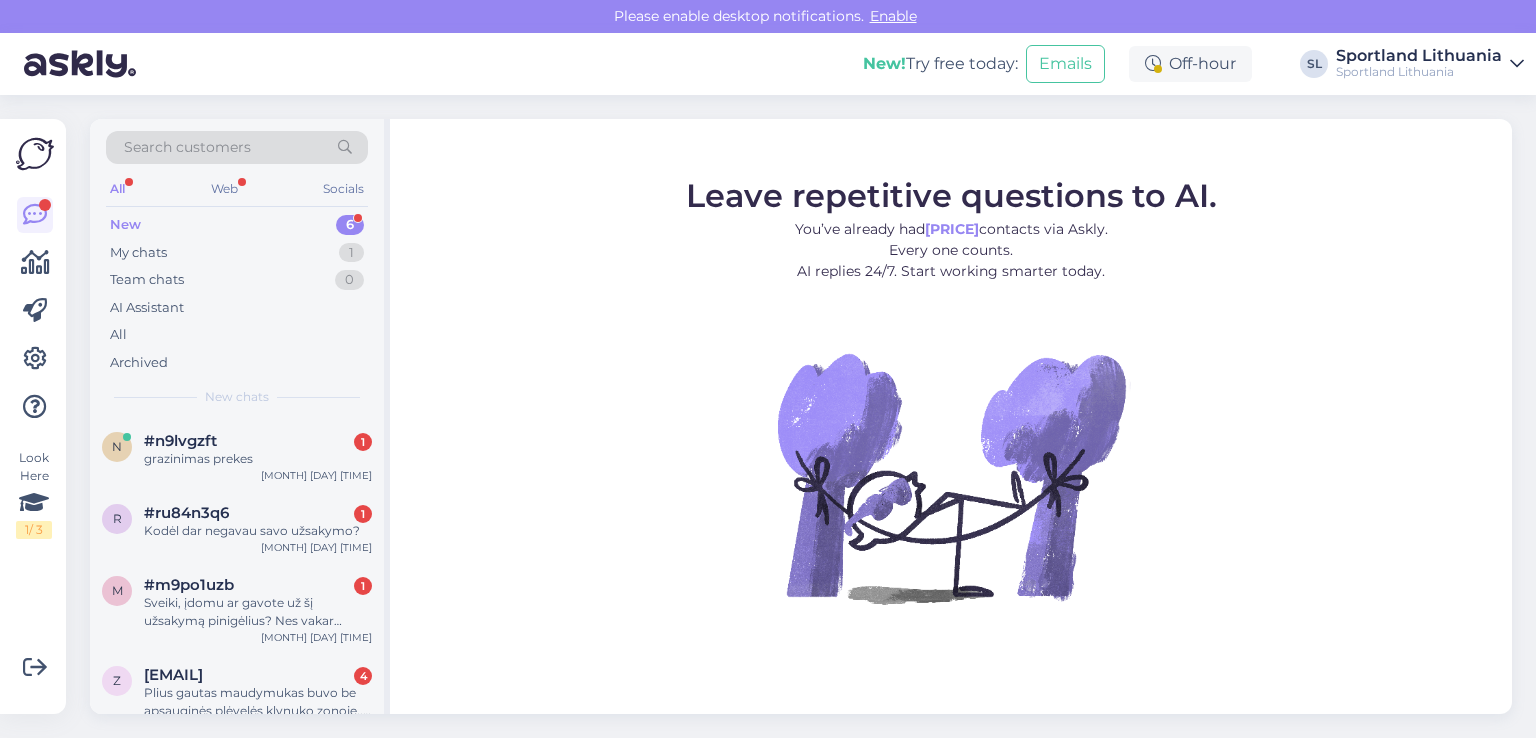 scroll, scrollTop: 0, scrollLeft: 0, axis: both 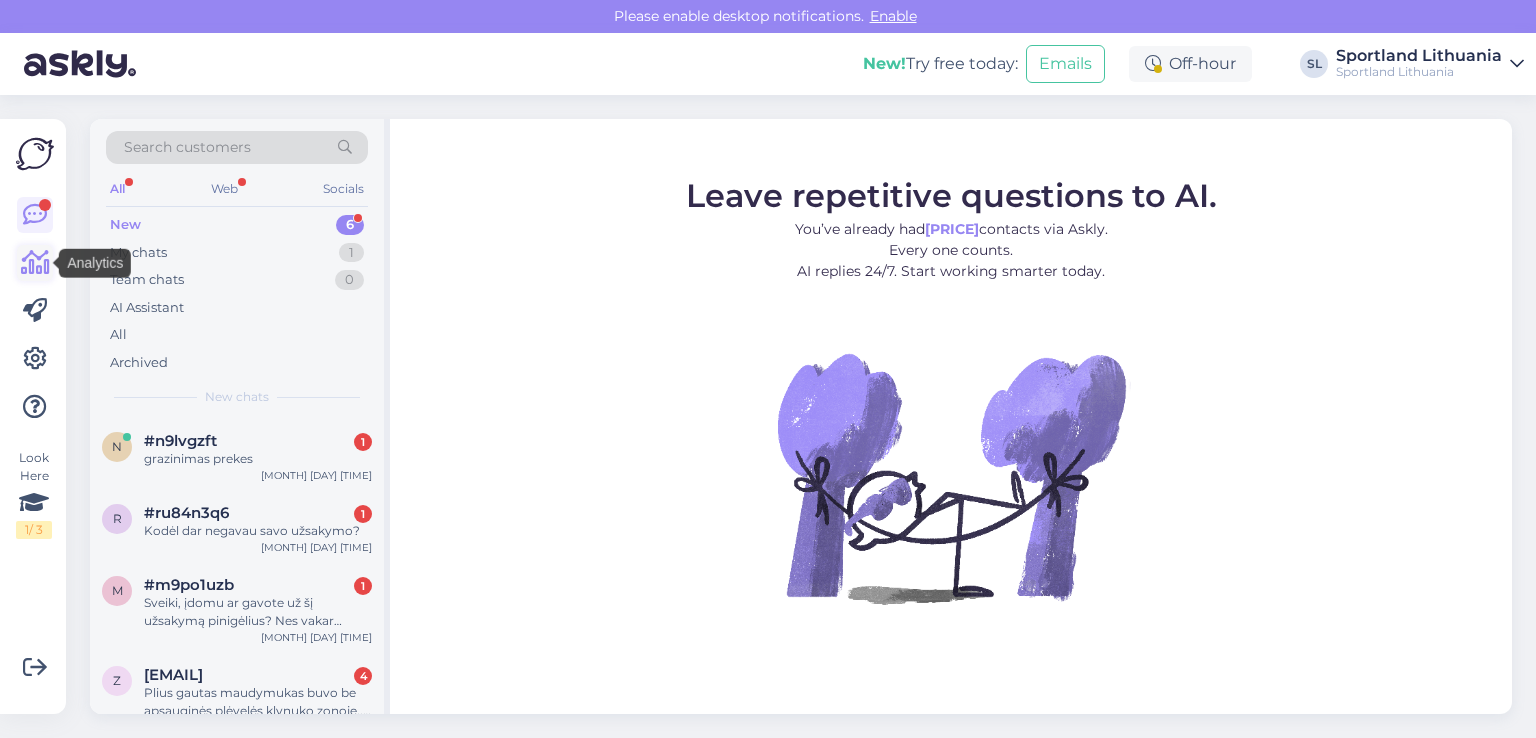 click at bounding box center [35, 263] 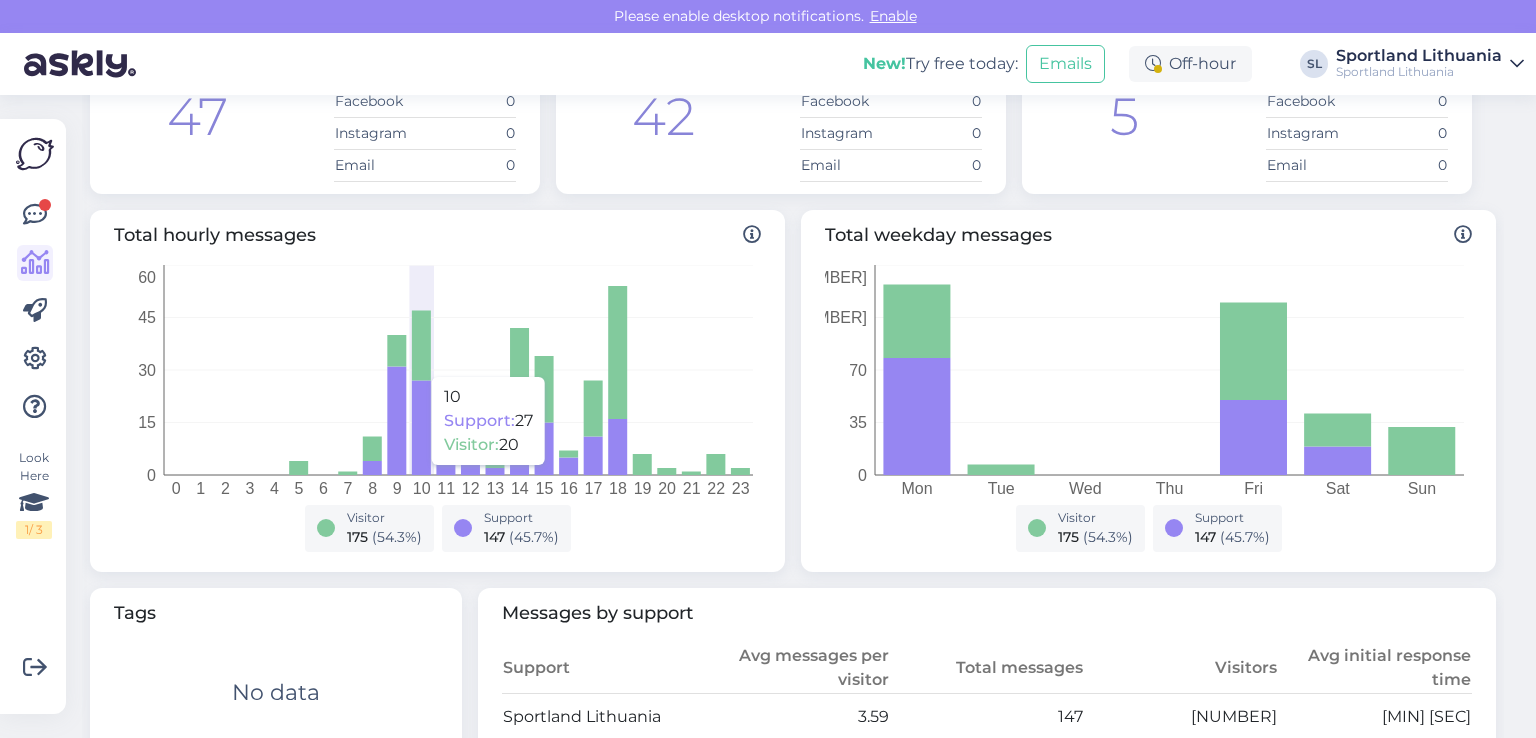 scroll, scrollTop: 0, scrollLeft: 0, axis: both 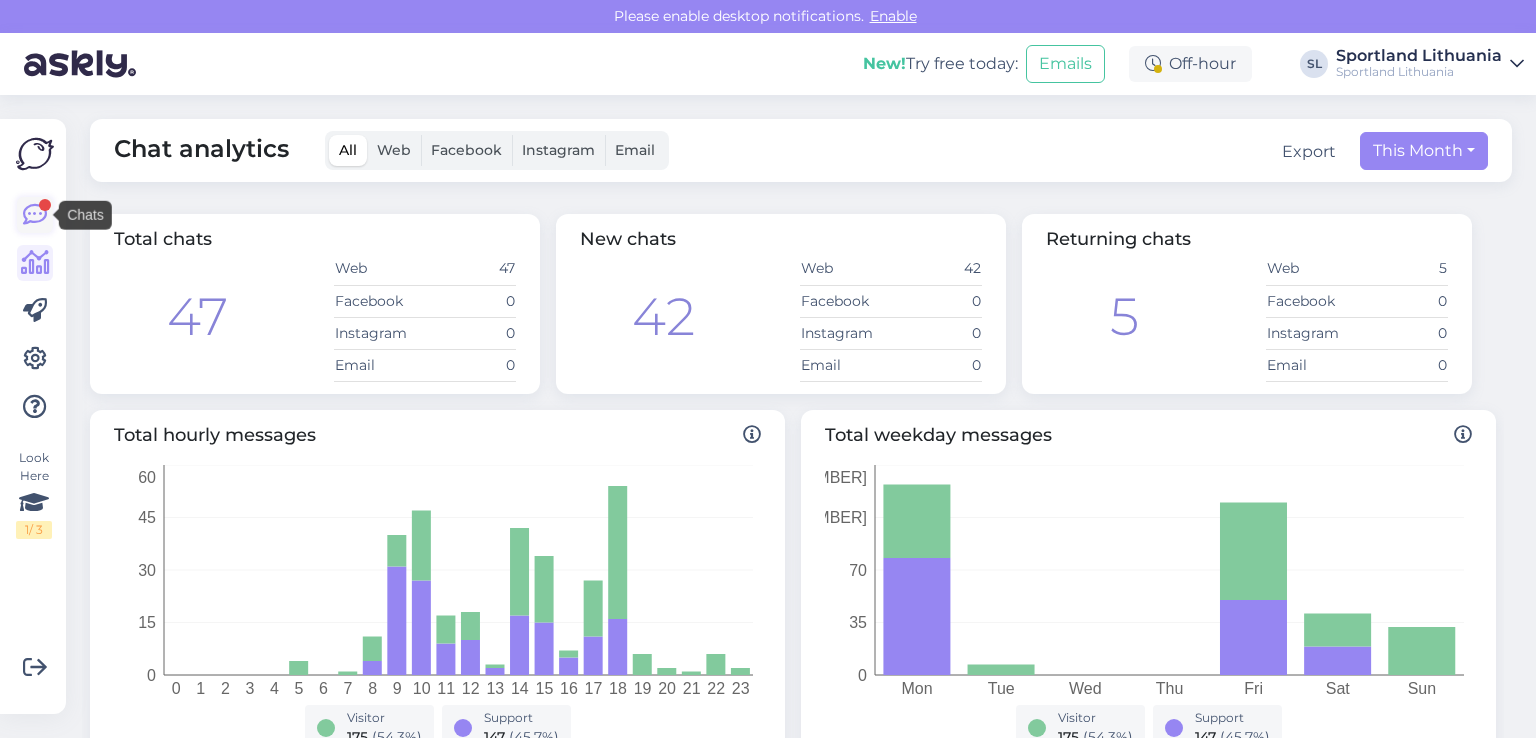 click at bounding box center [35, 215] 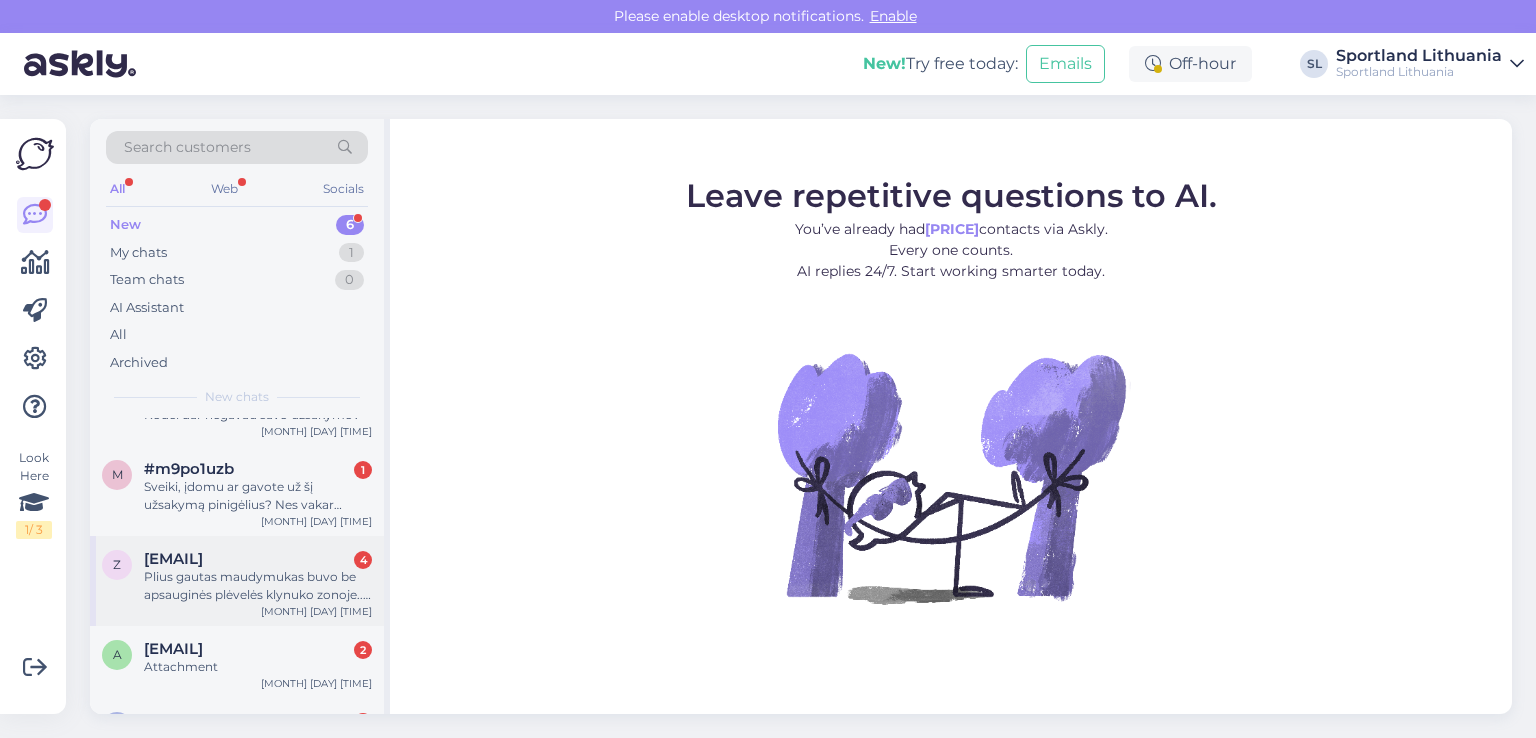 scroll, scrollTop: 189, scrollLeft: 0, axis: vertical 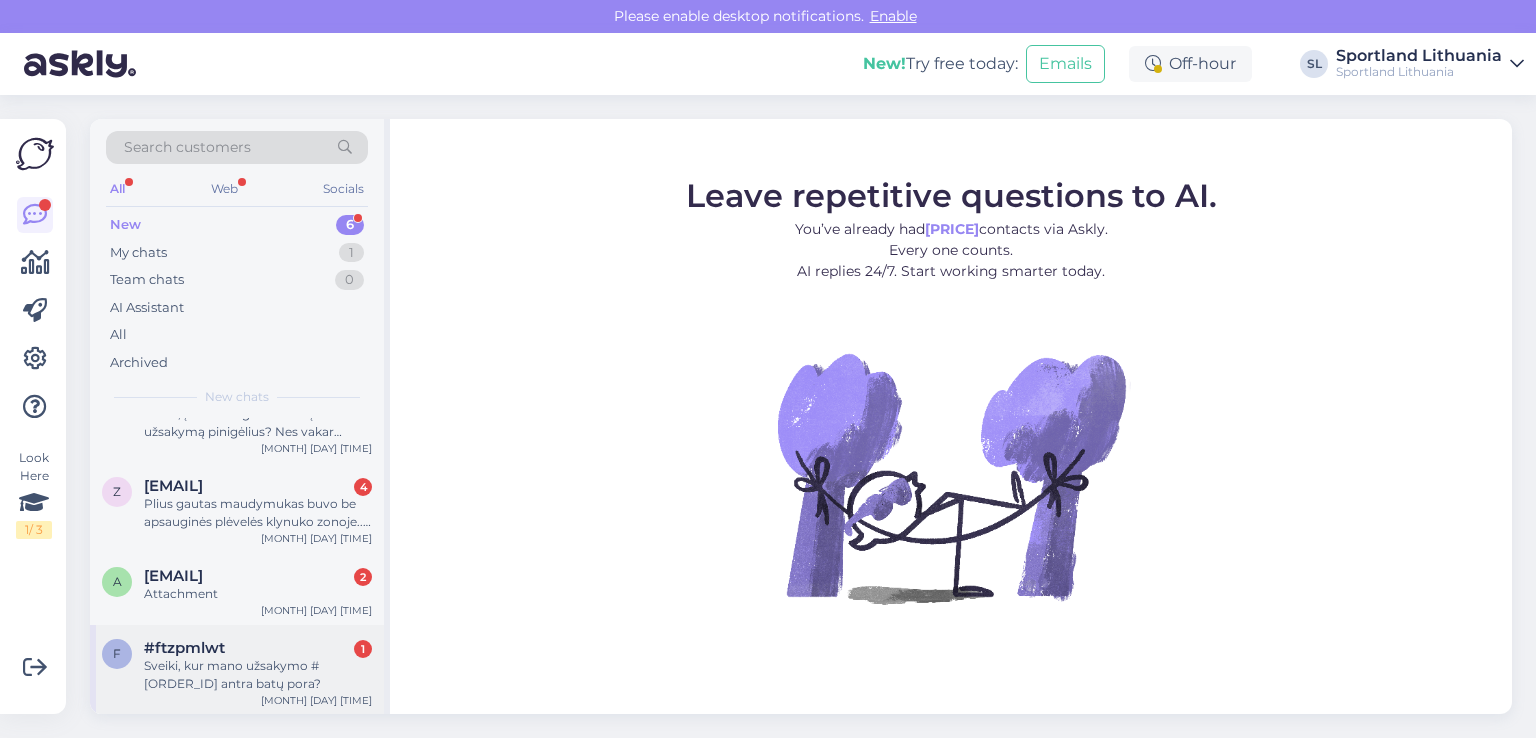 click on "f #ftzpmlwt 1 Sveiki, kur mano užsakymo #[ORDER_ID] antra batų pora? [MONTH] [DAY] [TIME]" at bounding box center (237, 670) 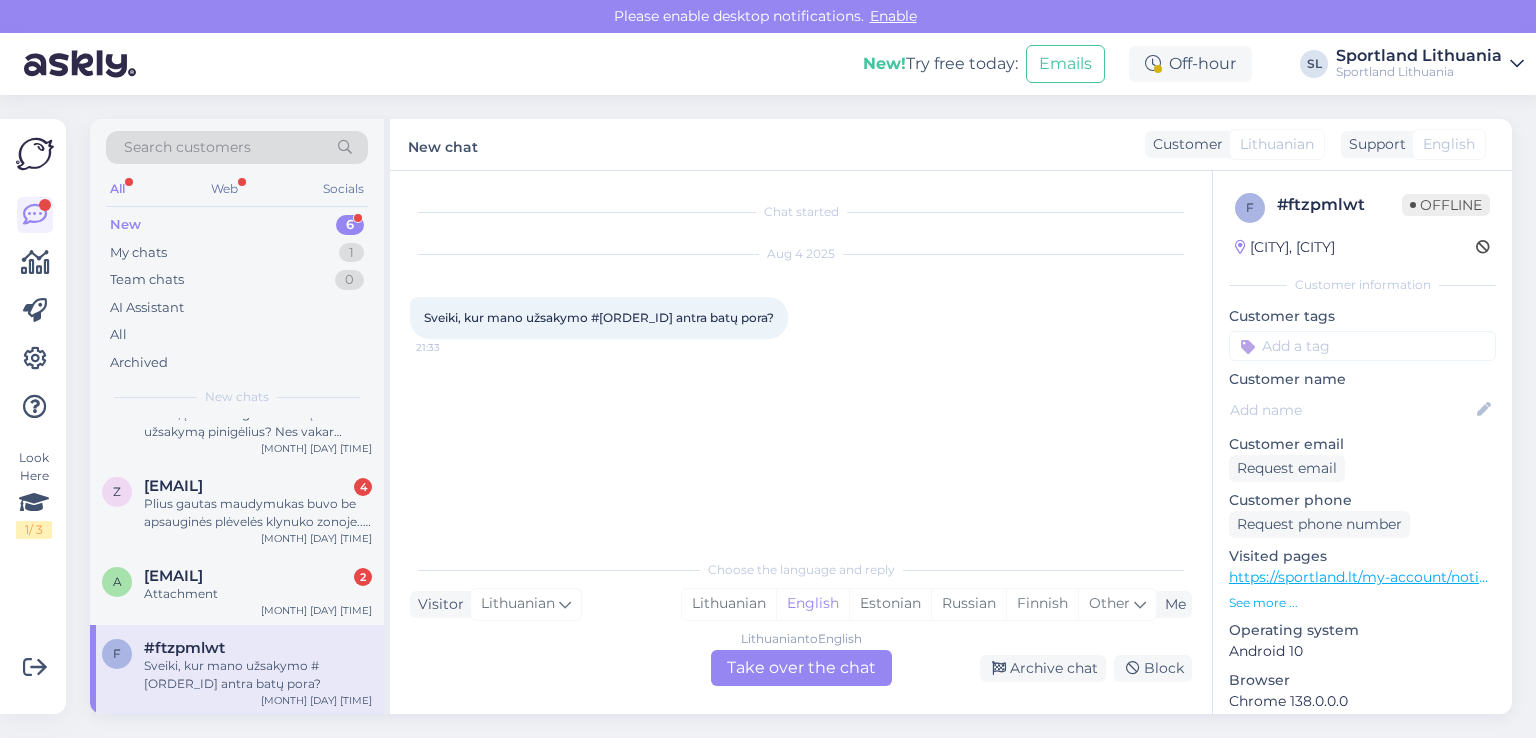click on "Sveiki, kur mano užsakymo #[ORDER_ID] antra batų pora?" at bounding box center (599, 317) 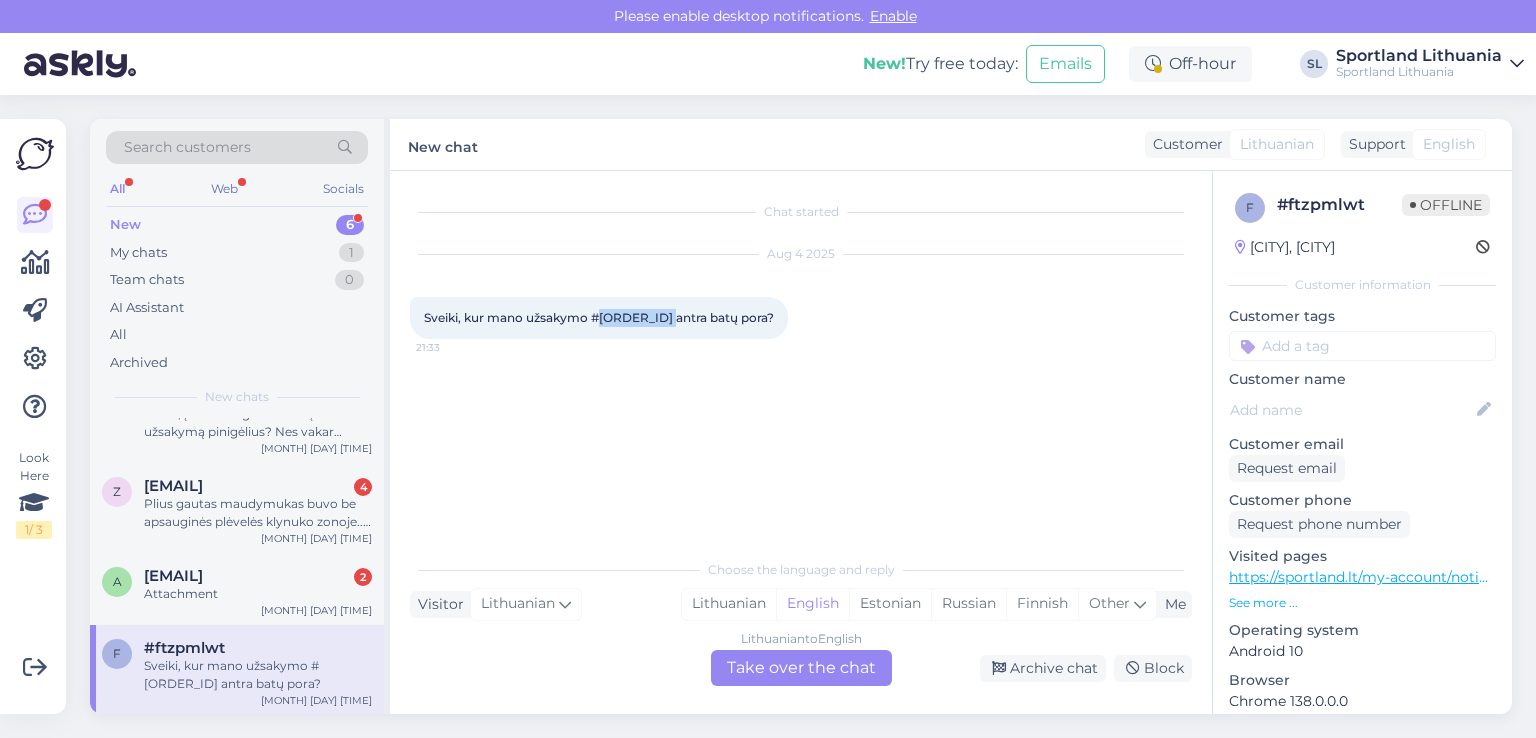 click on "Sveiki, kur mano užsakymo #[ORDER_ID] antra batų pora?" at bounding box center [599, 317] 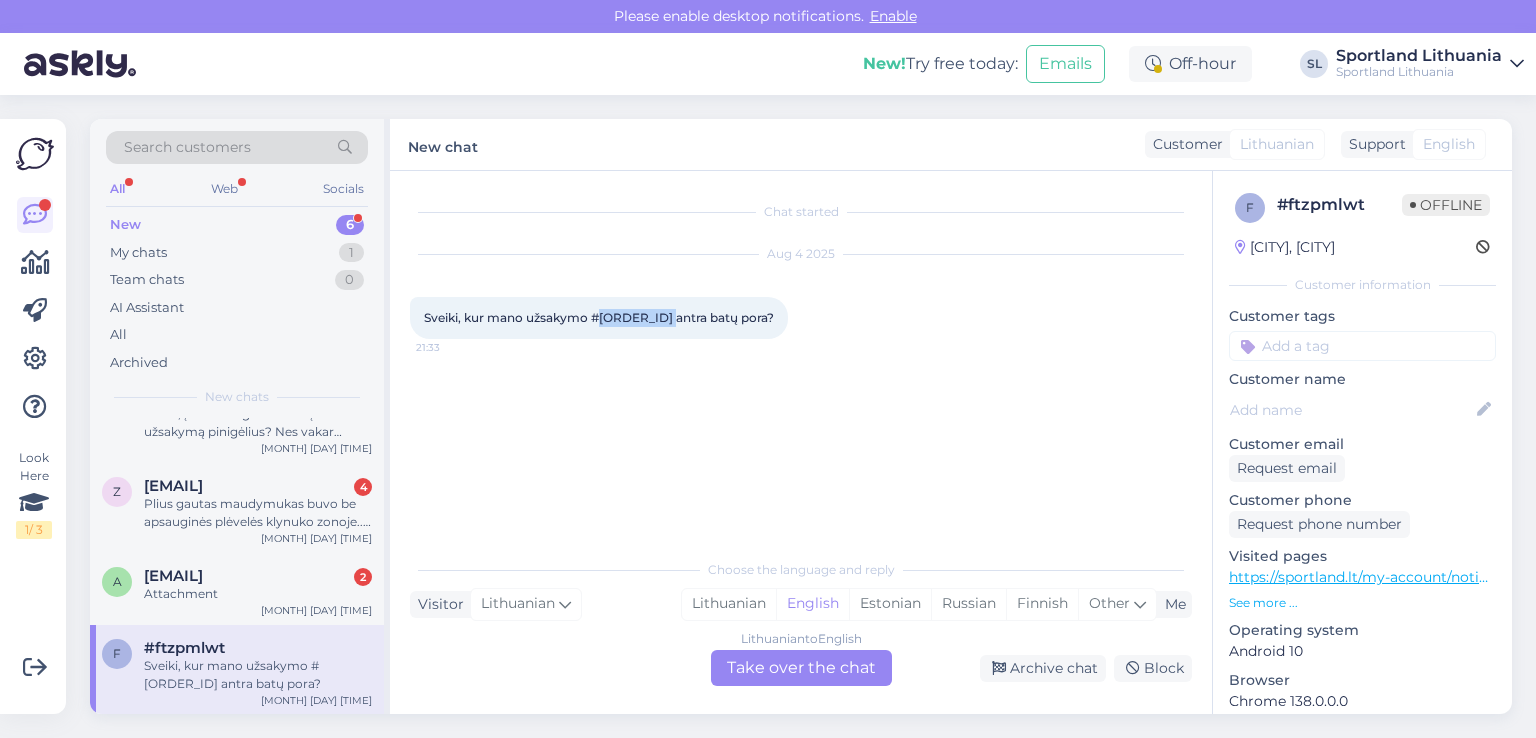 copy on "[ORDER_ID]" 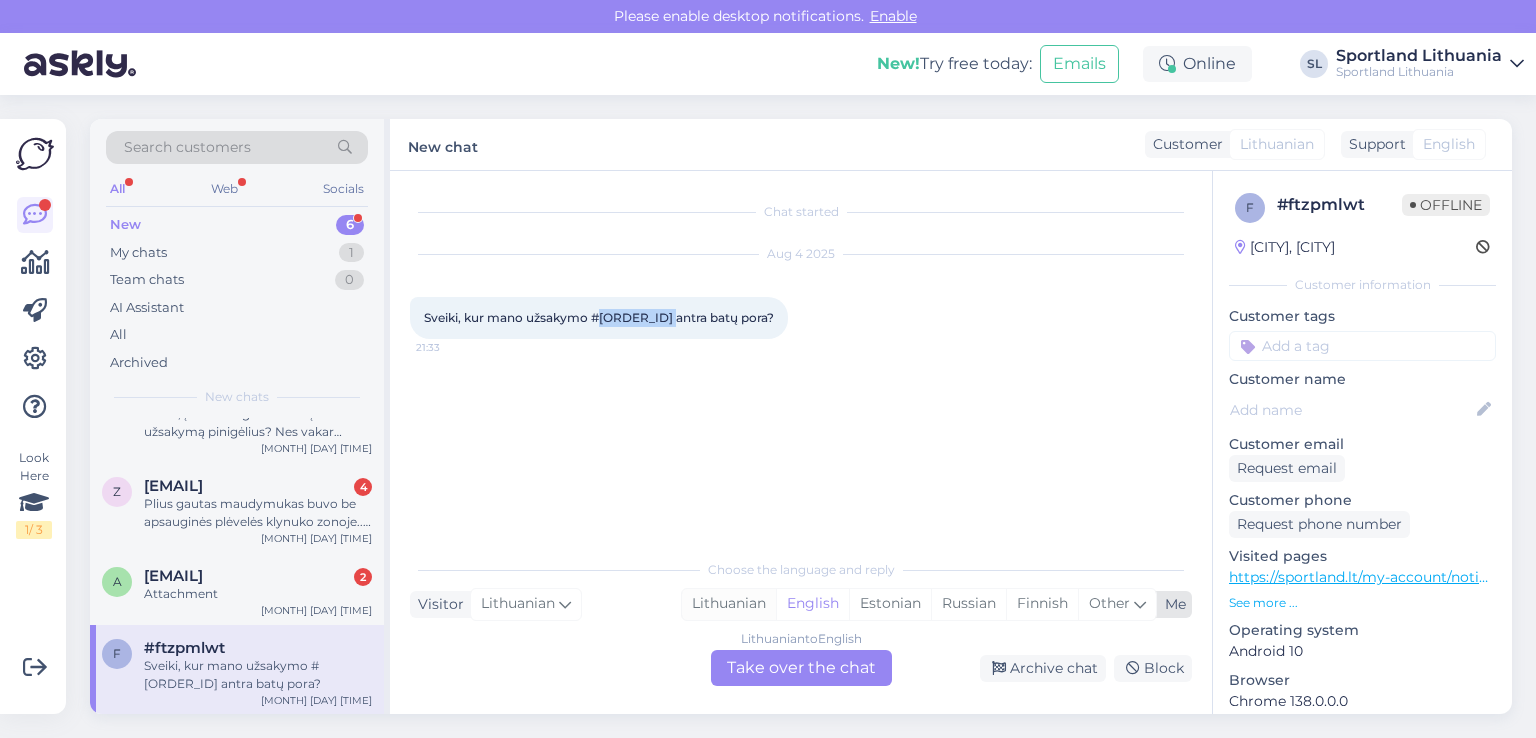 click on "Lithuanian" at bounding box center [729, 604] 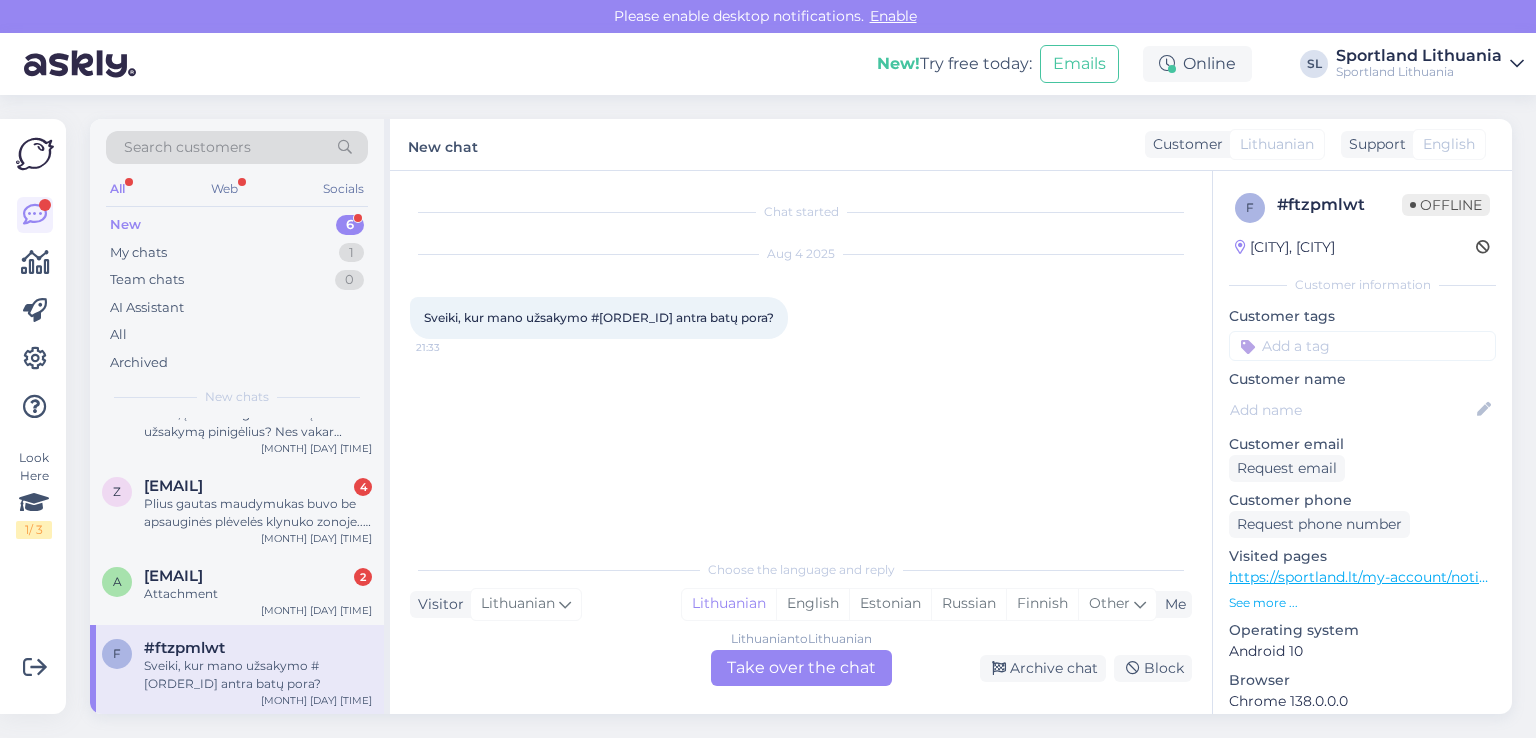 click on "[COUNTRY]  to  [COUNTRY] Take over the chat" at bounding box center [801, 668] 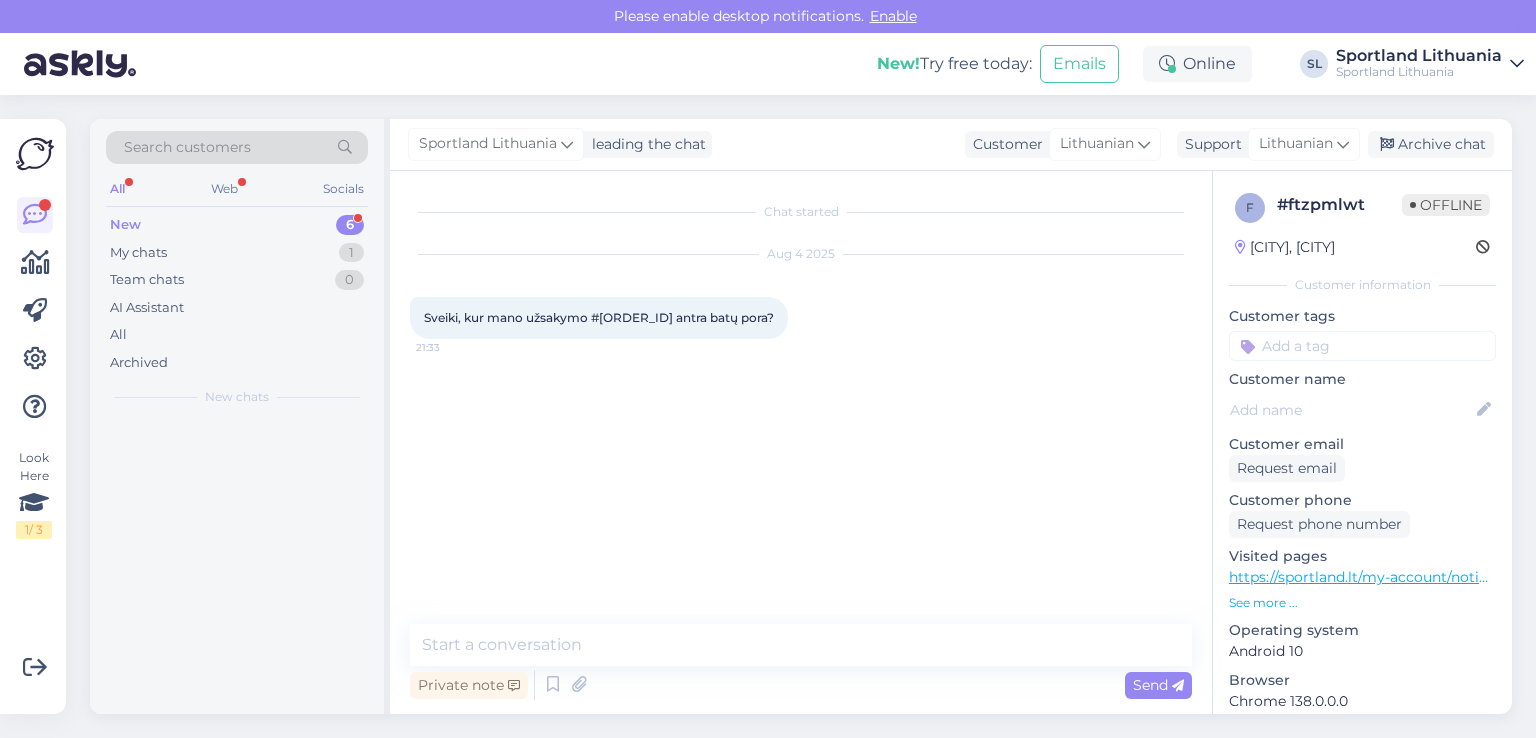 scroll, scrollTop: 0, scrollLeft: 0, axis: both 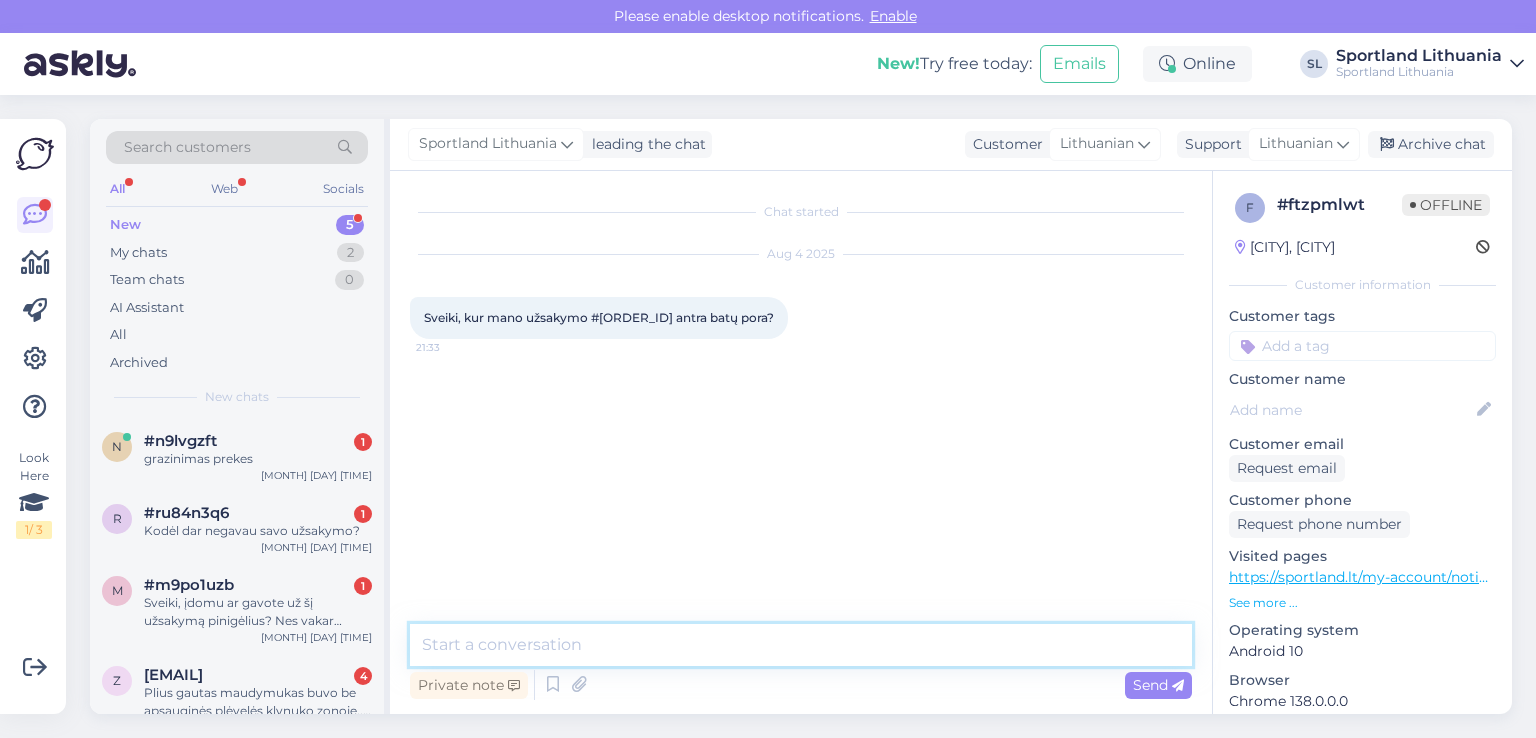 click at bounding box center (801, 645) 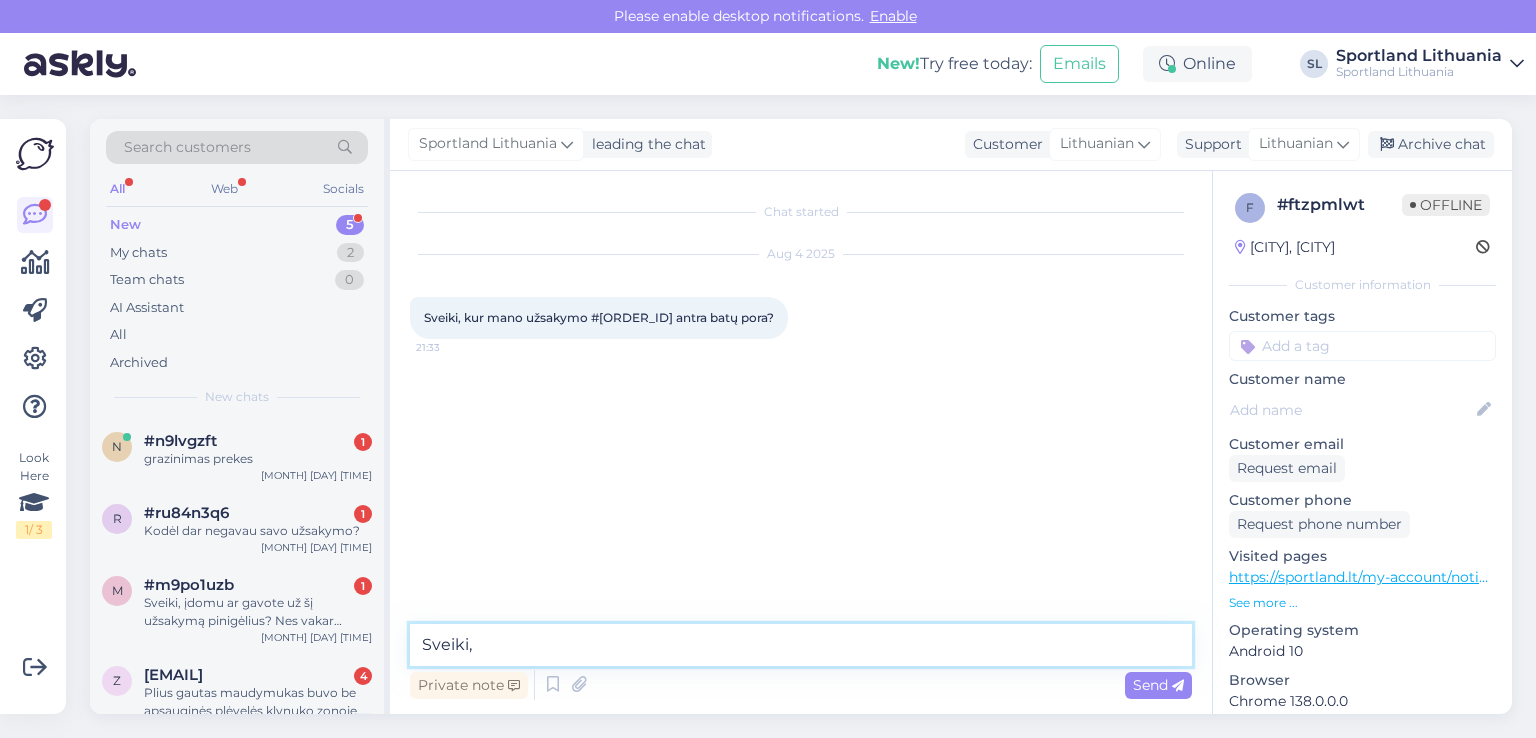 type on "Sveiki," 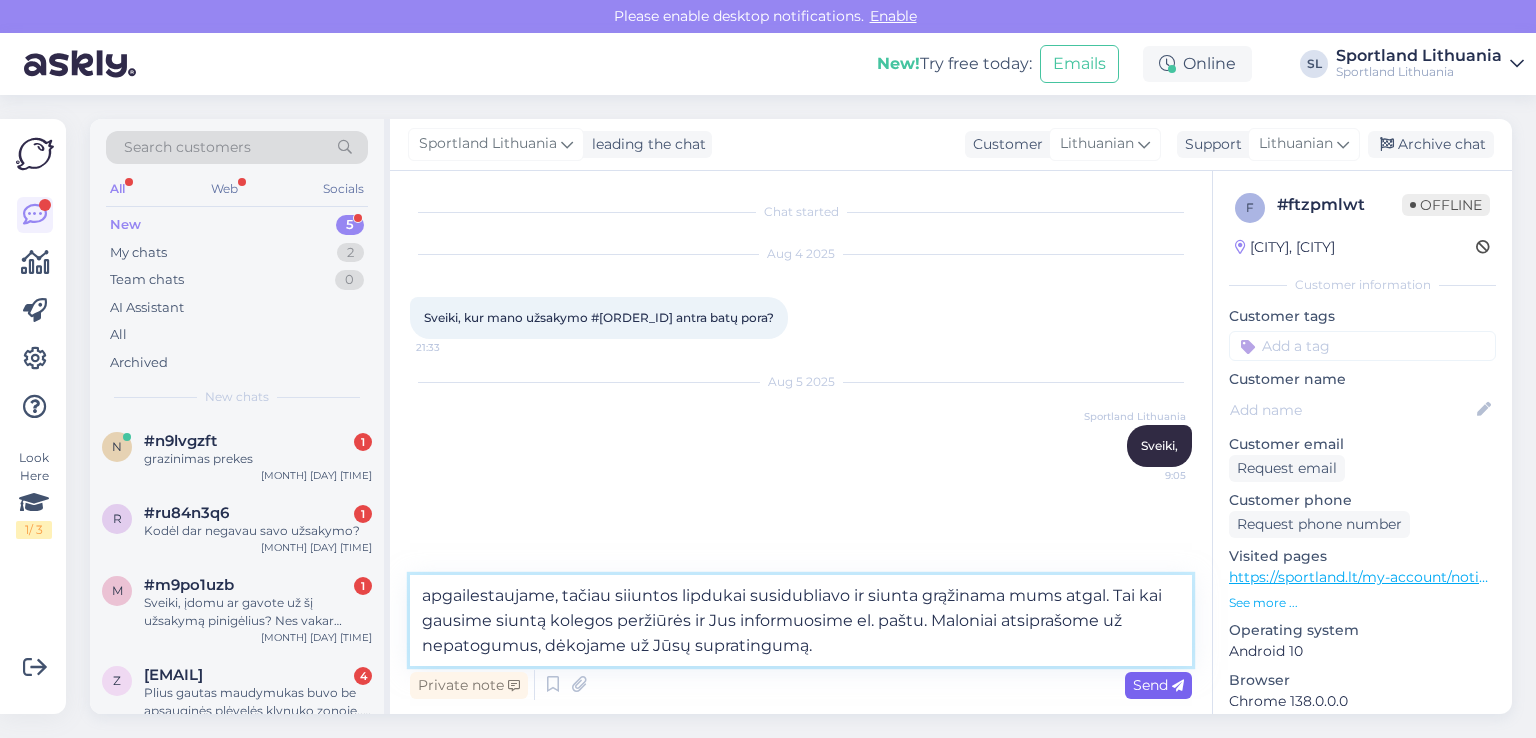 type on "apgailestaujame, tačiau siiuntos lipdukai susidubliavo ir siunta grąžinama mums atgal. Tai kai gausime siuntą kolegos peržiūrės ir Jus informuosime el. paštu. Maloniai atsiprašome už nepatogumus, dėkojame už Jūsų supratingumą." 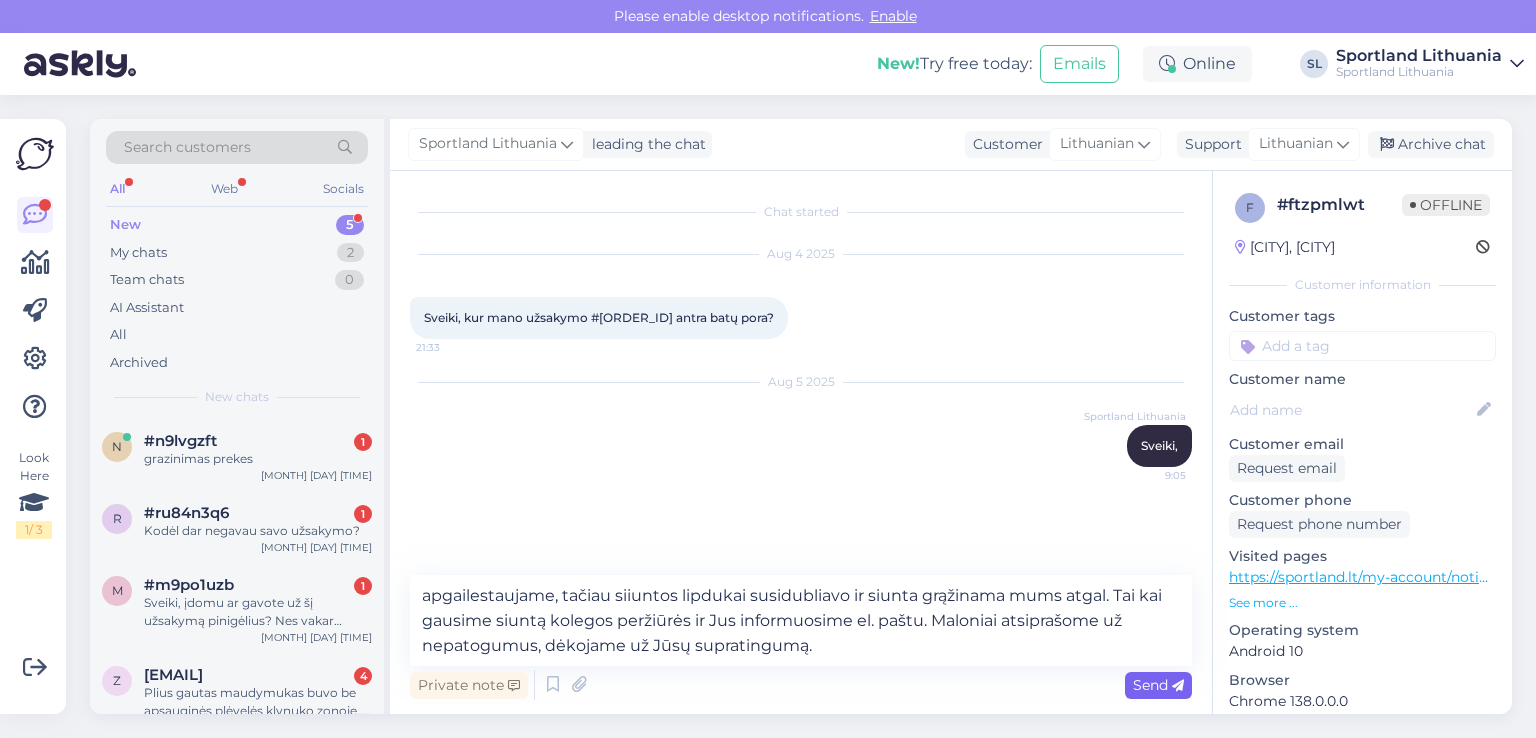 click on "Send" at bounding box center (1158, 685) 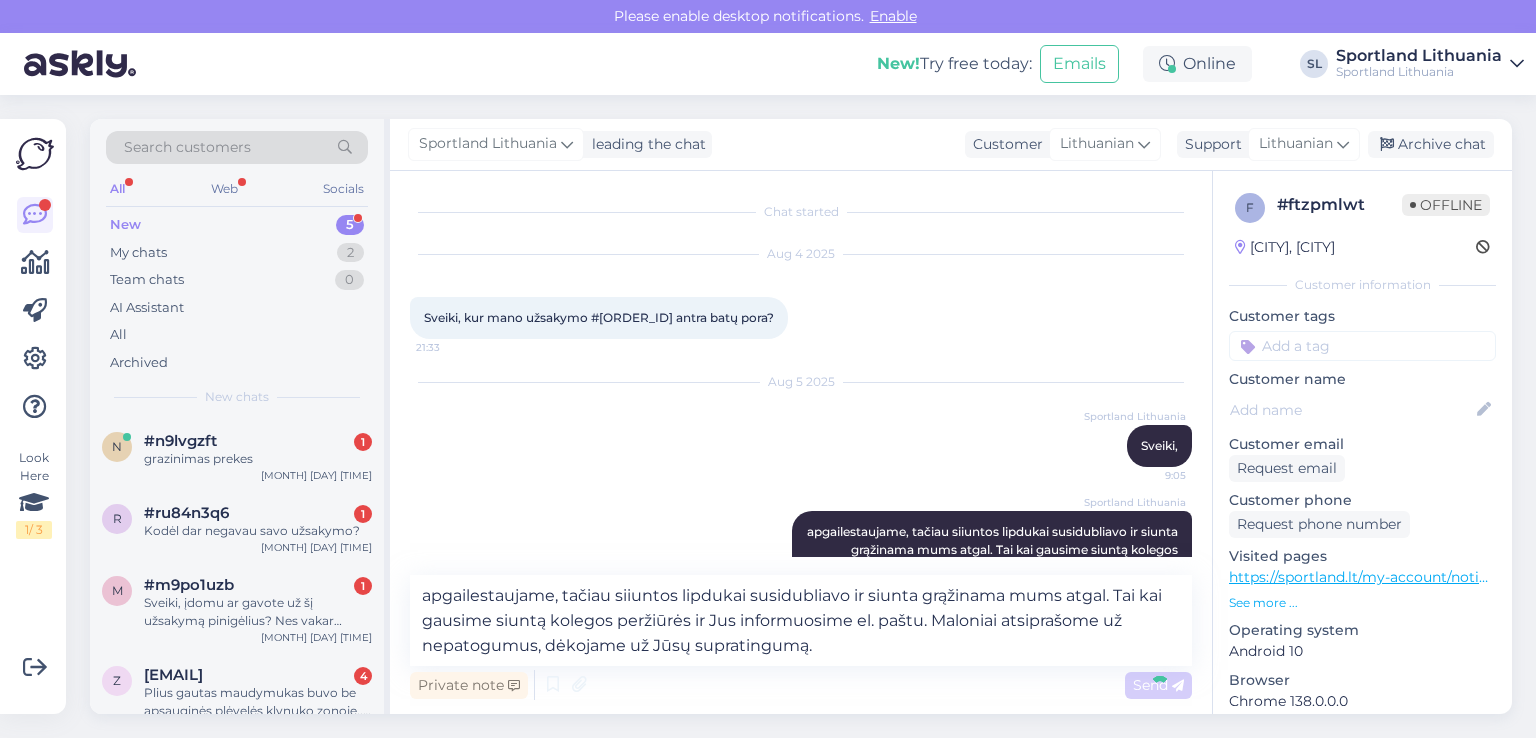 type 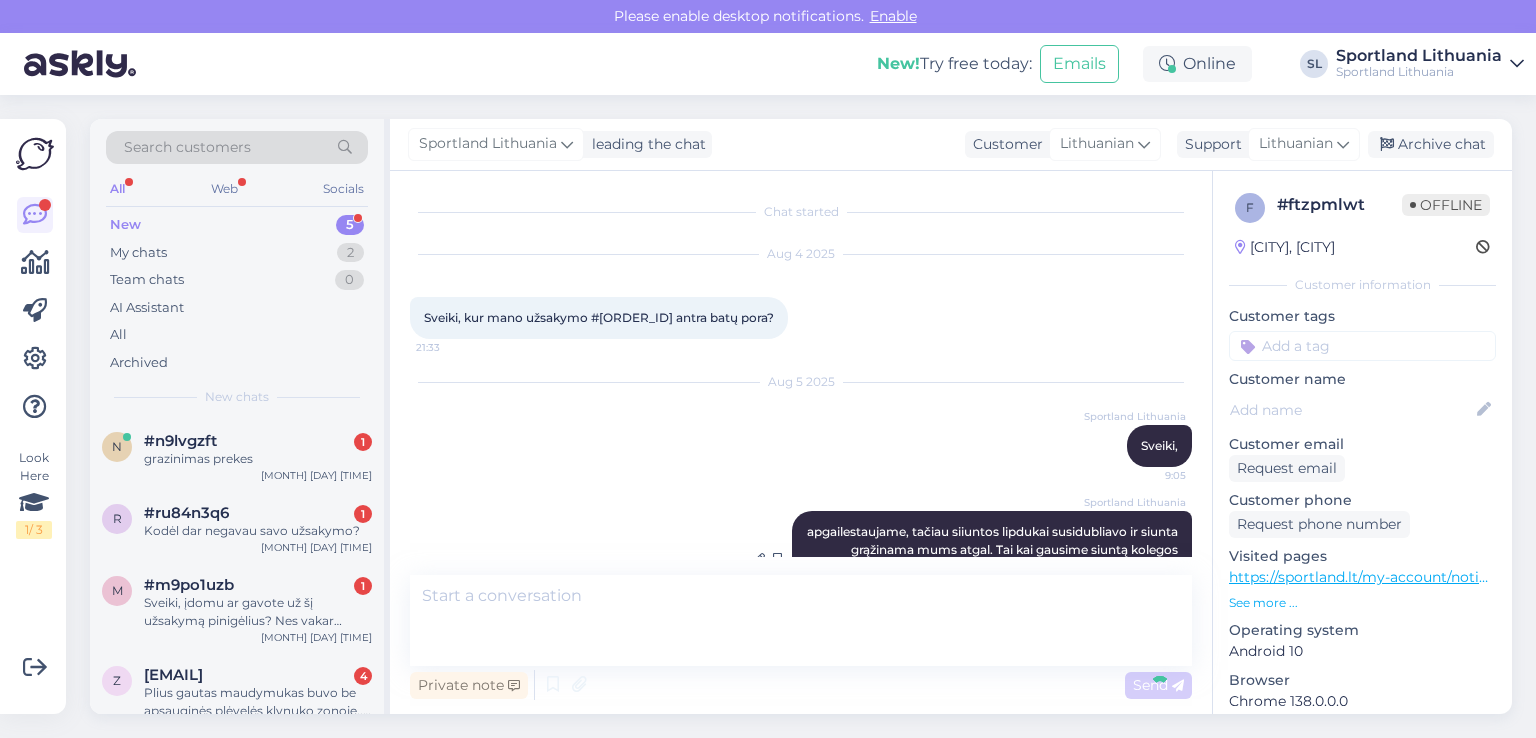 scroll, scrollTop: 41, scrollLeft: 0, axis: vertical 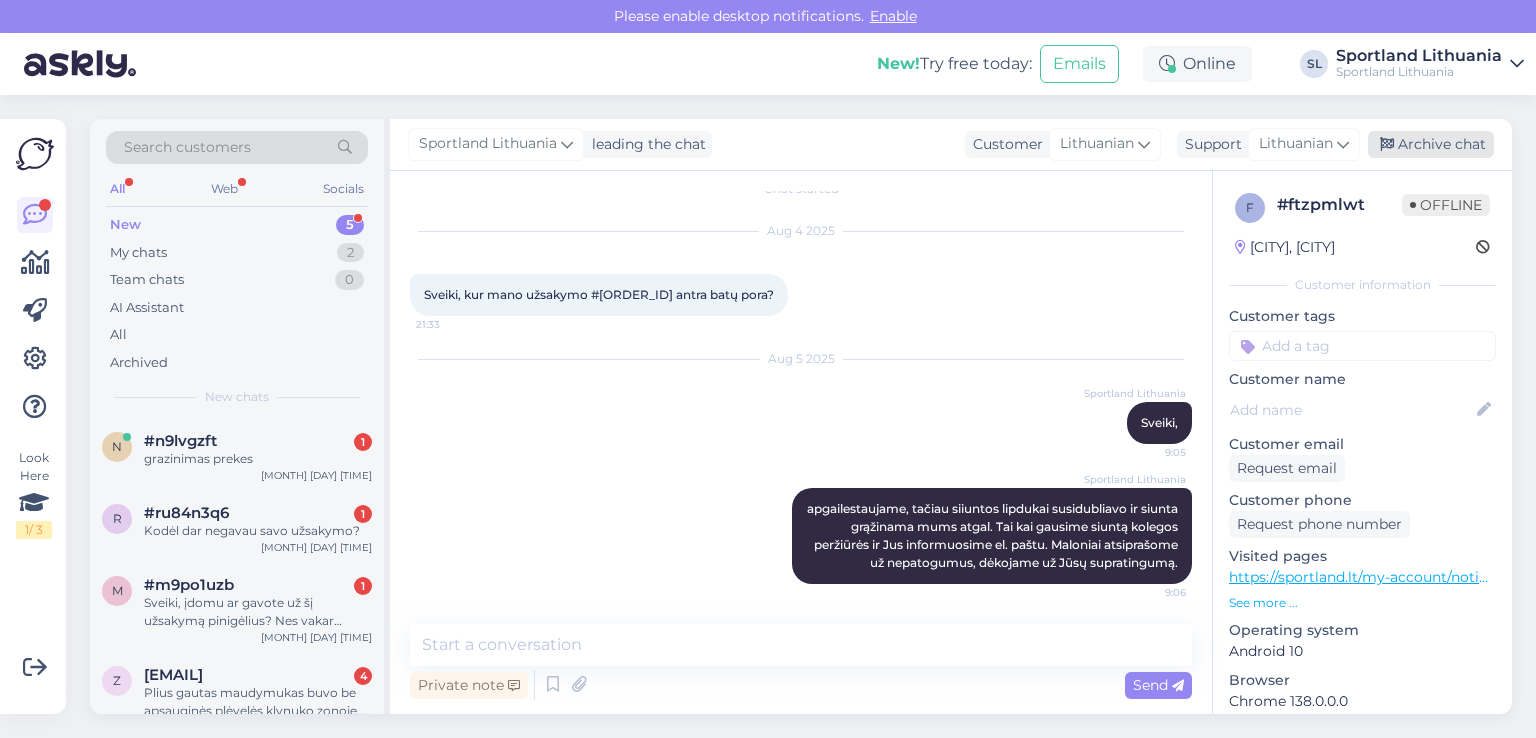 click on "Archive chat" at bounding box center [1431, 144] 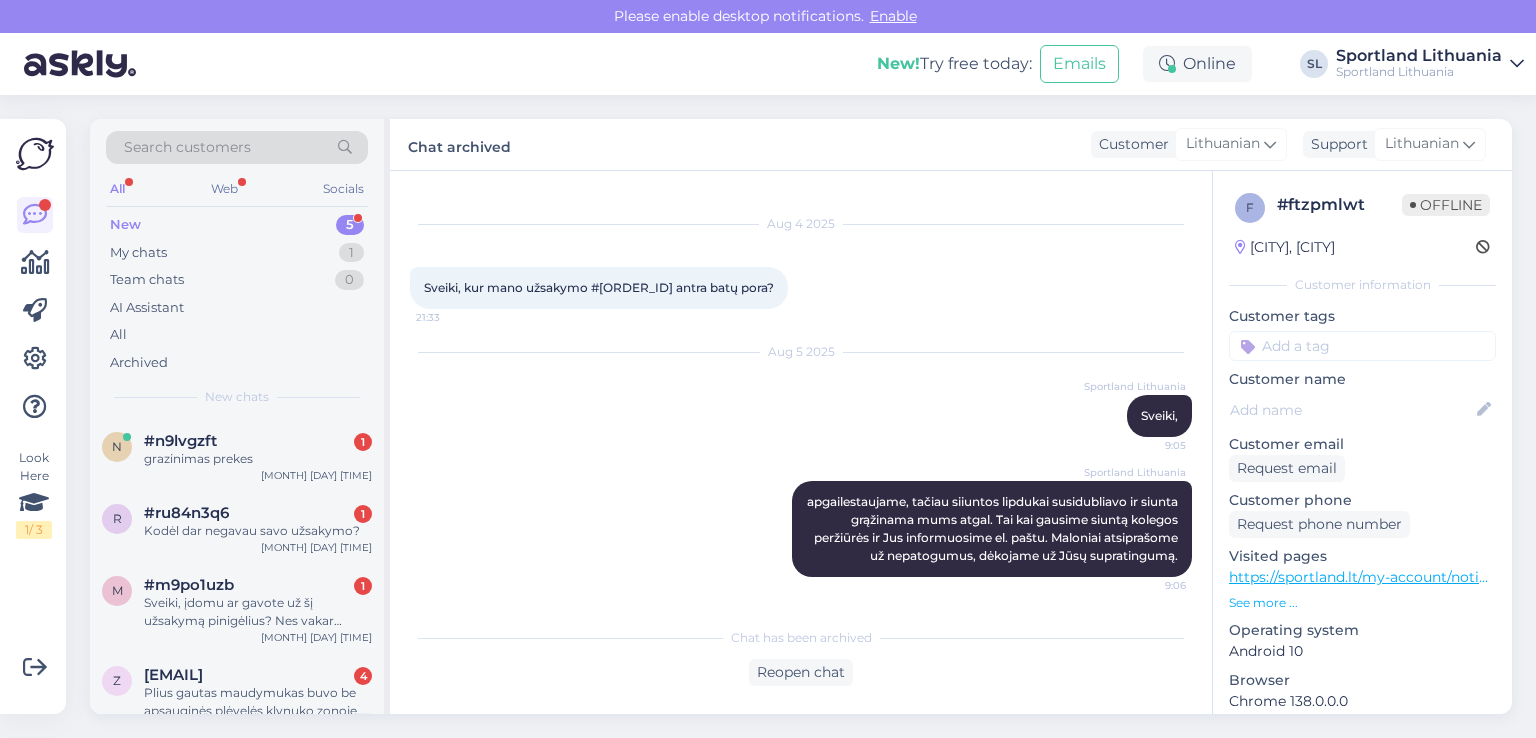 scroll, scrollTop: 48, scrollLeft: 0, axis: vertical 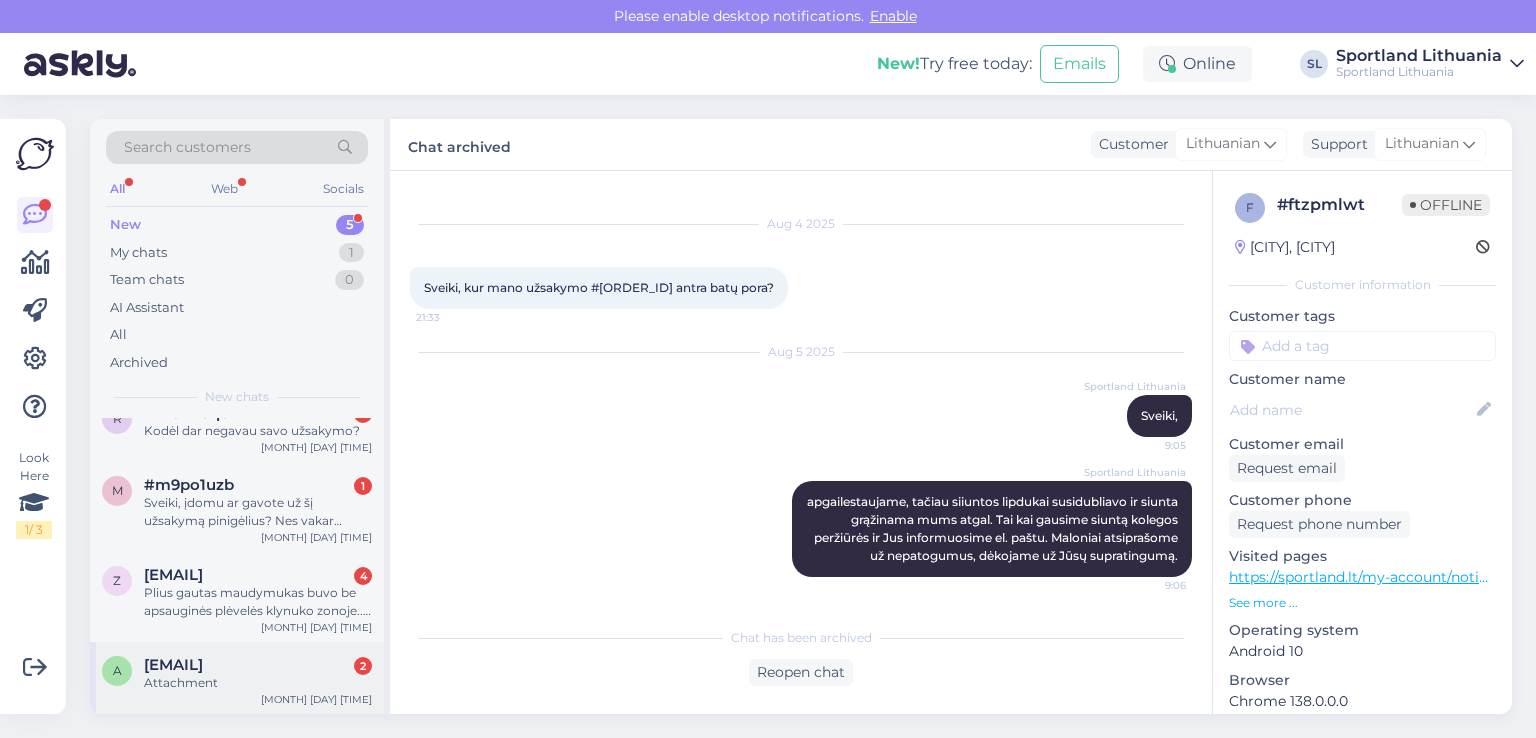 click on "[EMAIL] [ATTACHMENT_COUNT] [MONTH] [DAY] [TIME]" at bounding box center [237, 678] 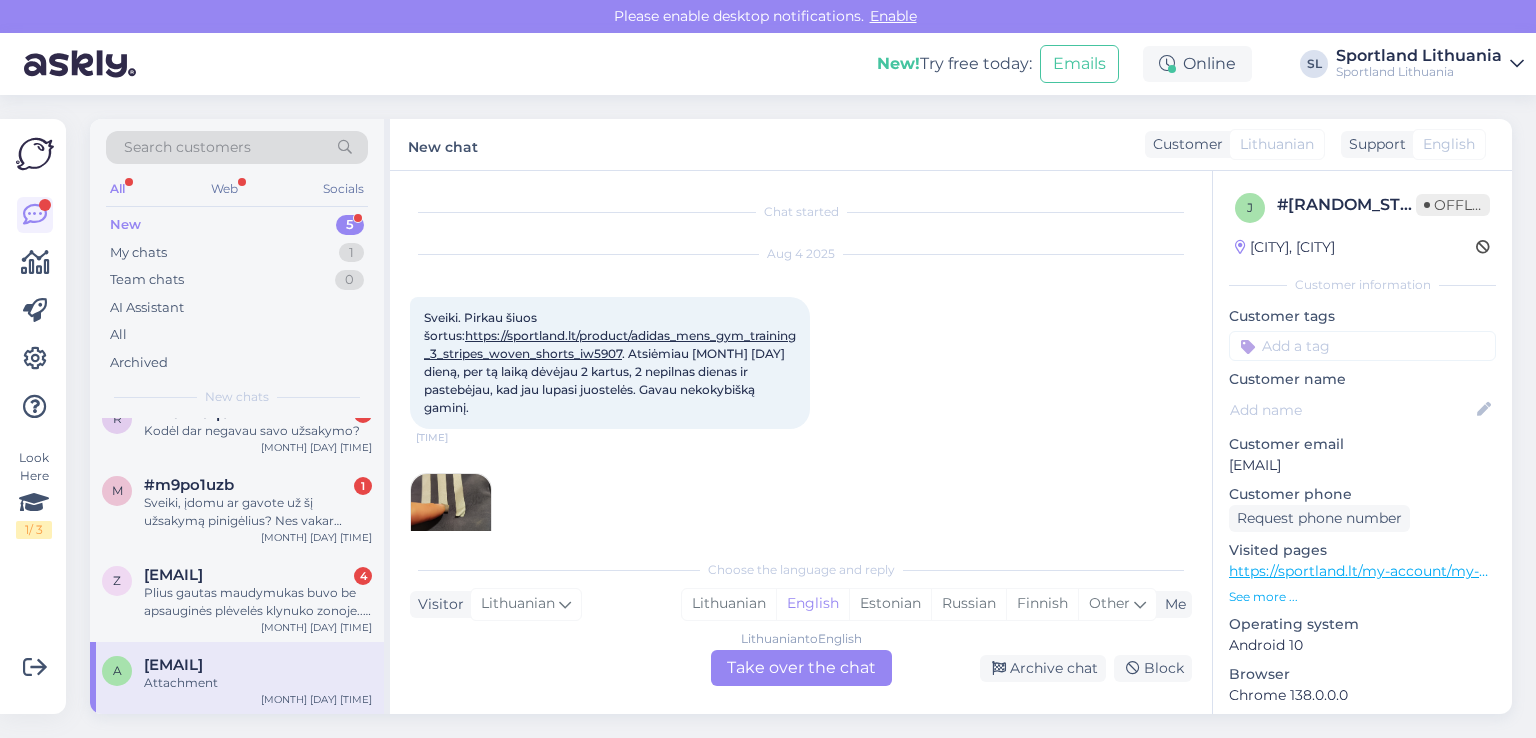 scroll, scrollTop: 153, scrollLeft: 0, axis: vertical 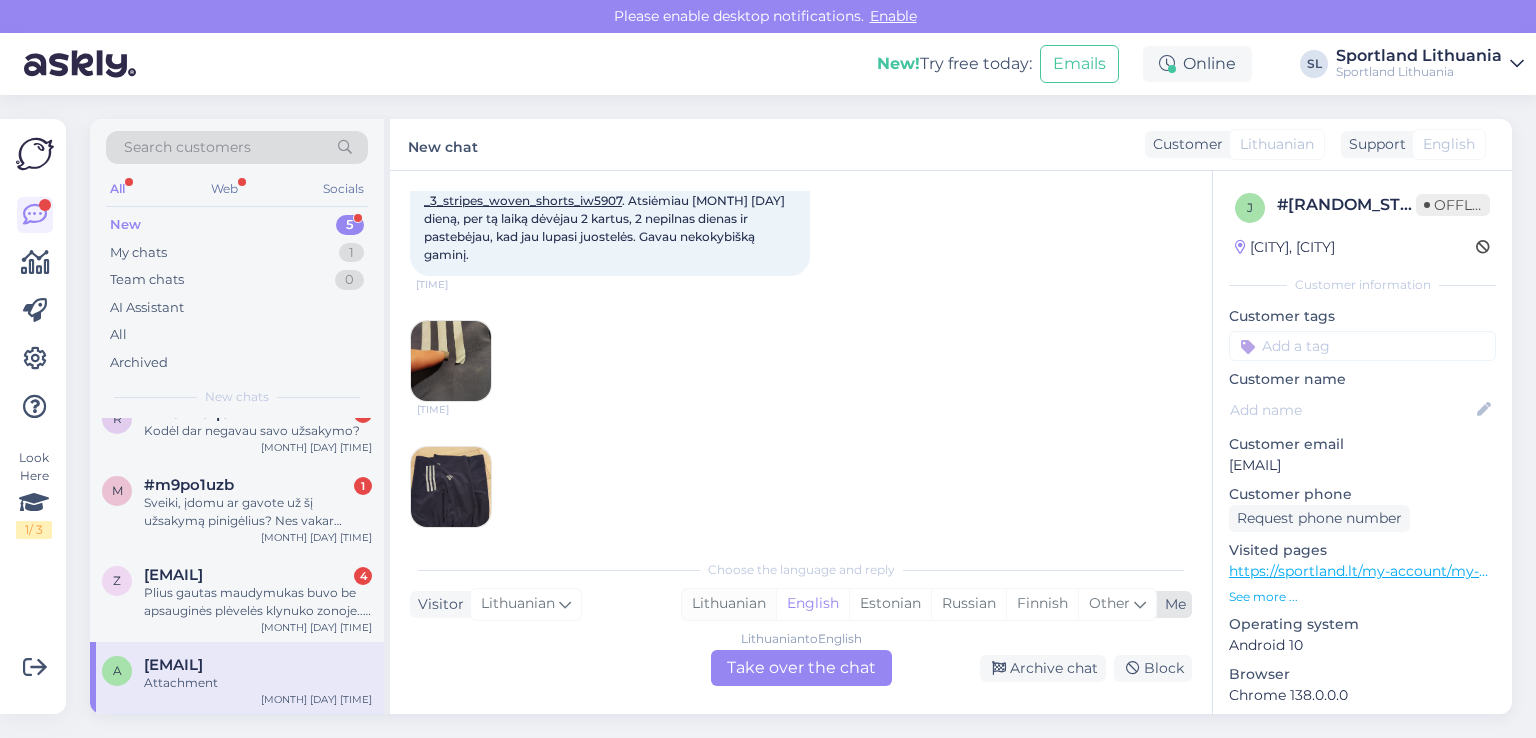 click on "Lithuanian" at bounding box center [729, 604] 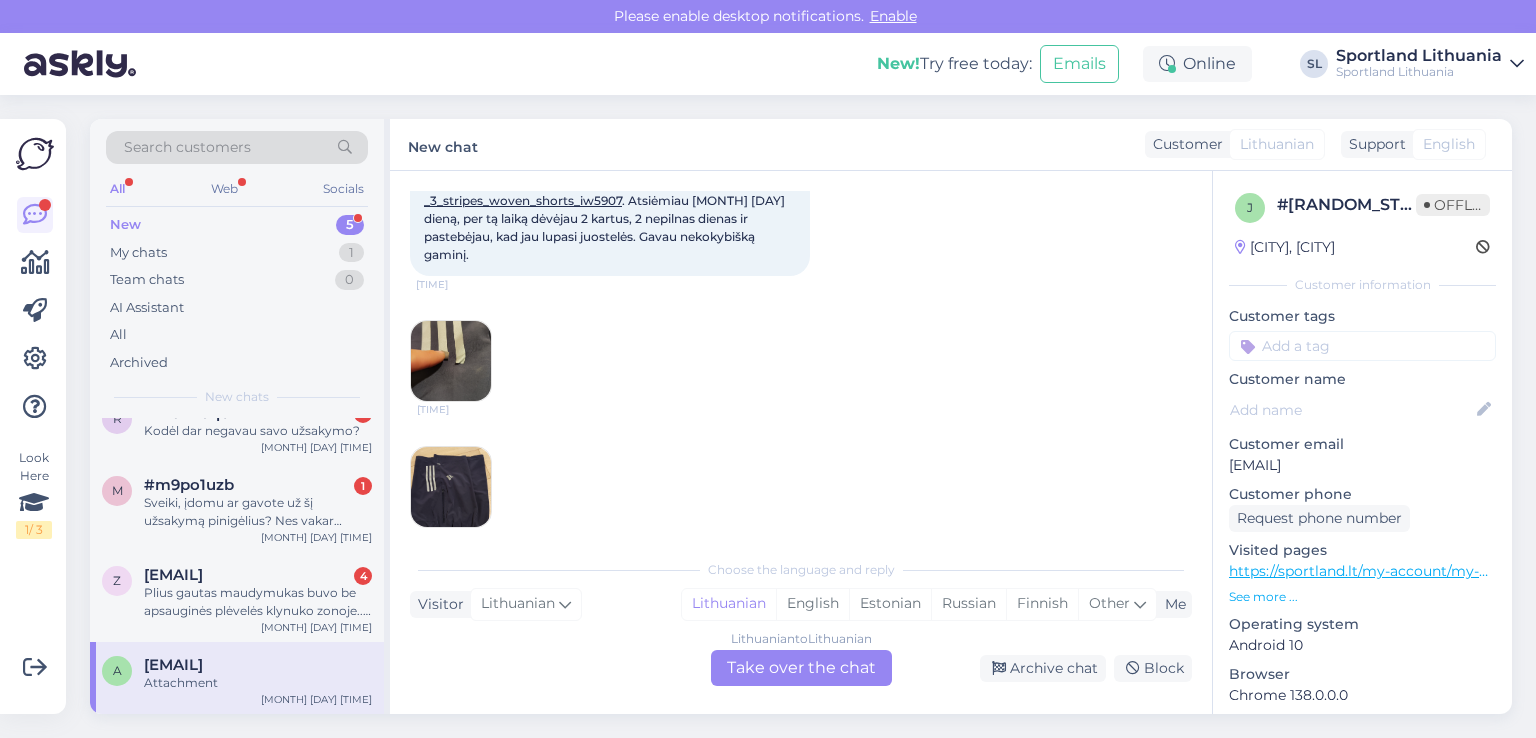 click on "[COUNTRY]  to  [COUNTRY] Take over the chat" at bounding box center (801, 668) 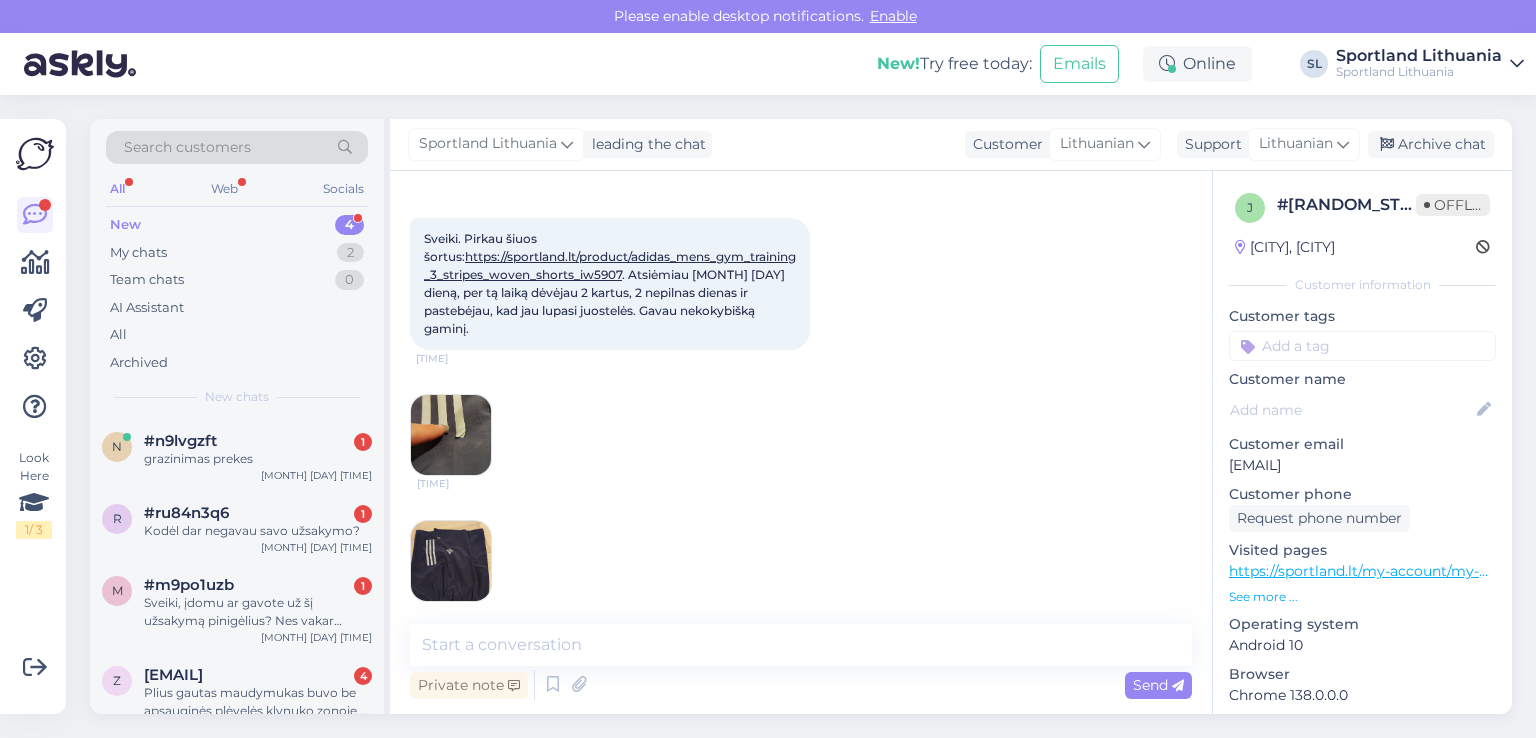 click on "Private note Send" at bounding box center [801, 685] 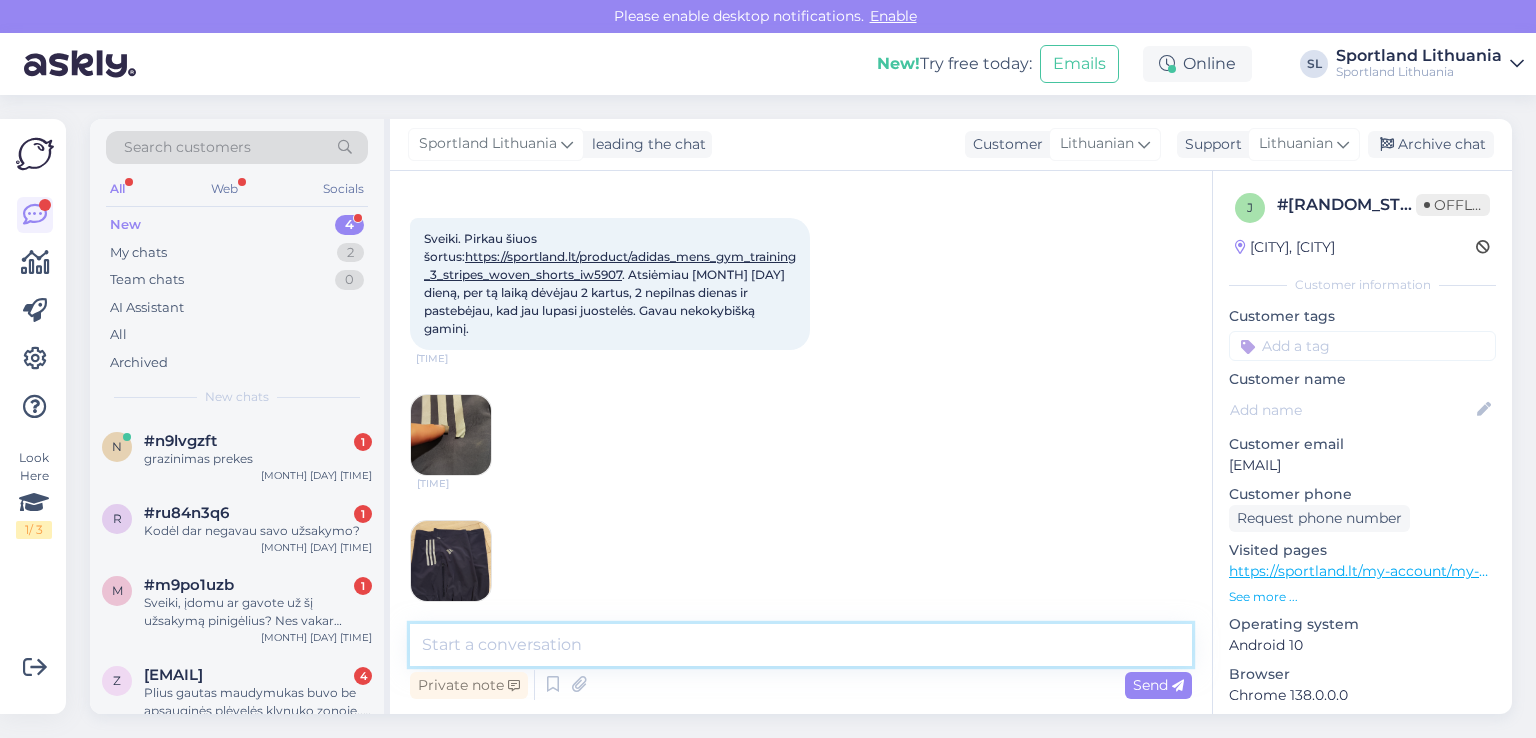 click at bounding box center [801, 645] 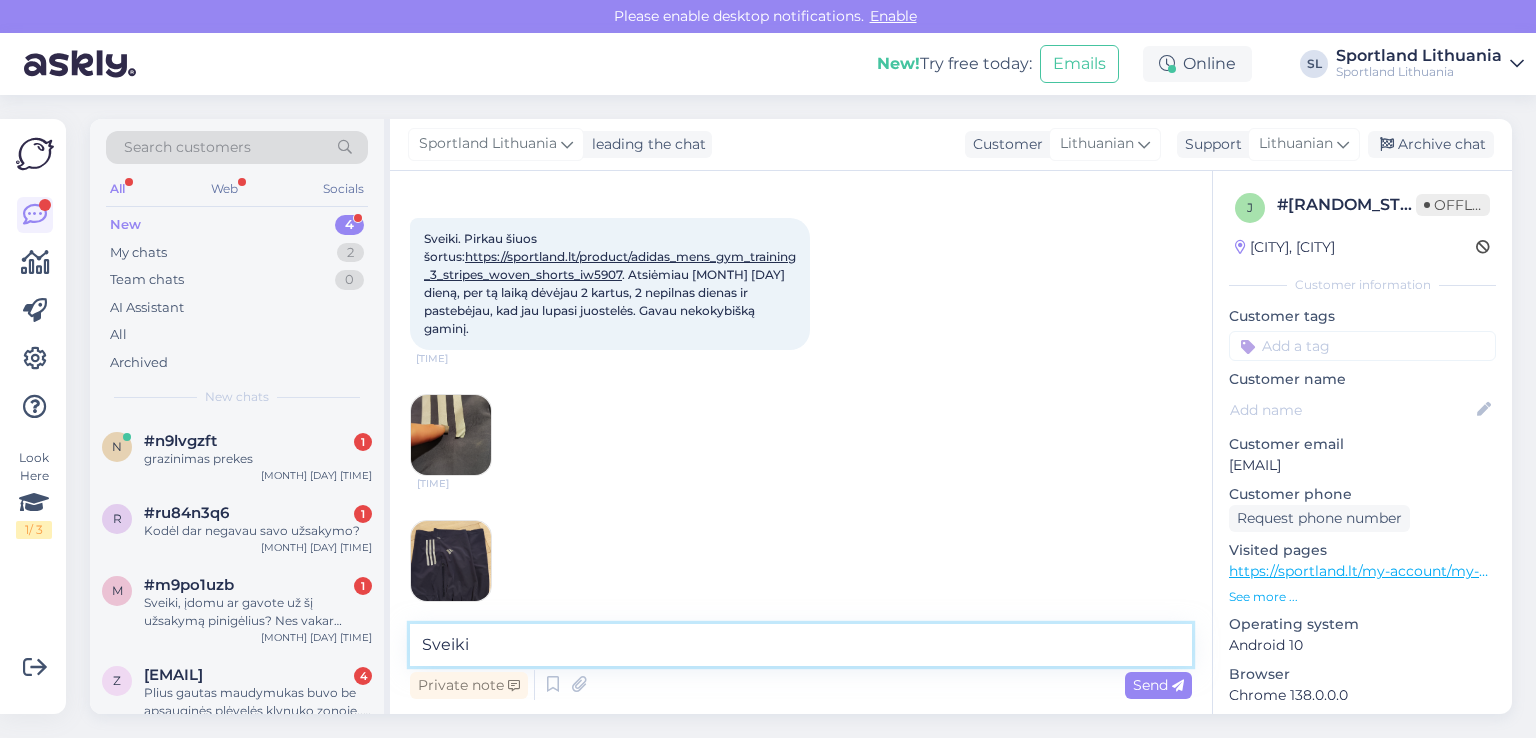 type on "Sveiki" 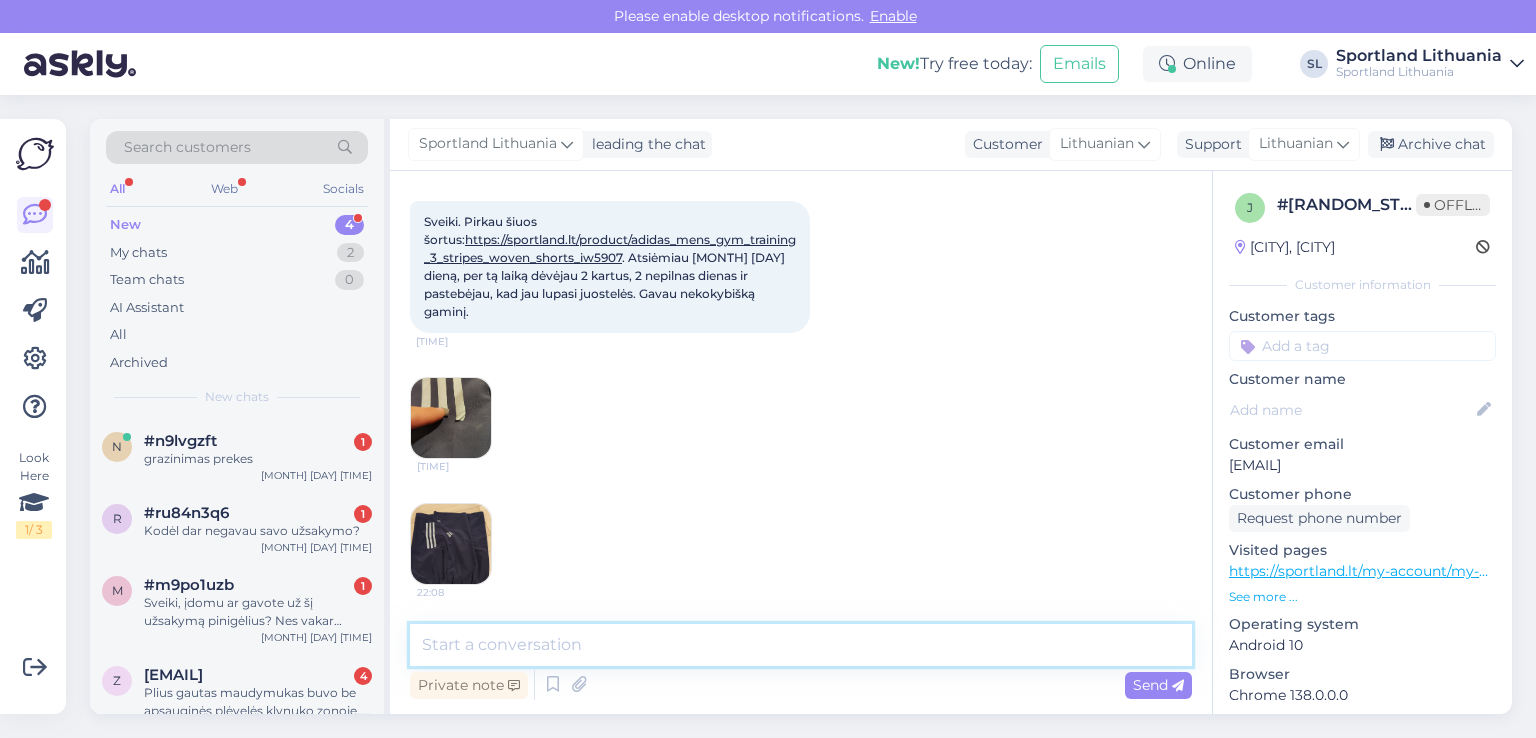 scroll, scrollTop: 0, scrollLeft: 0, axis: both 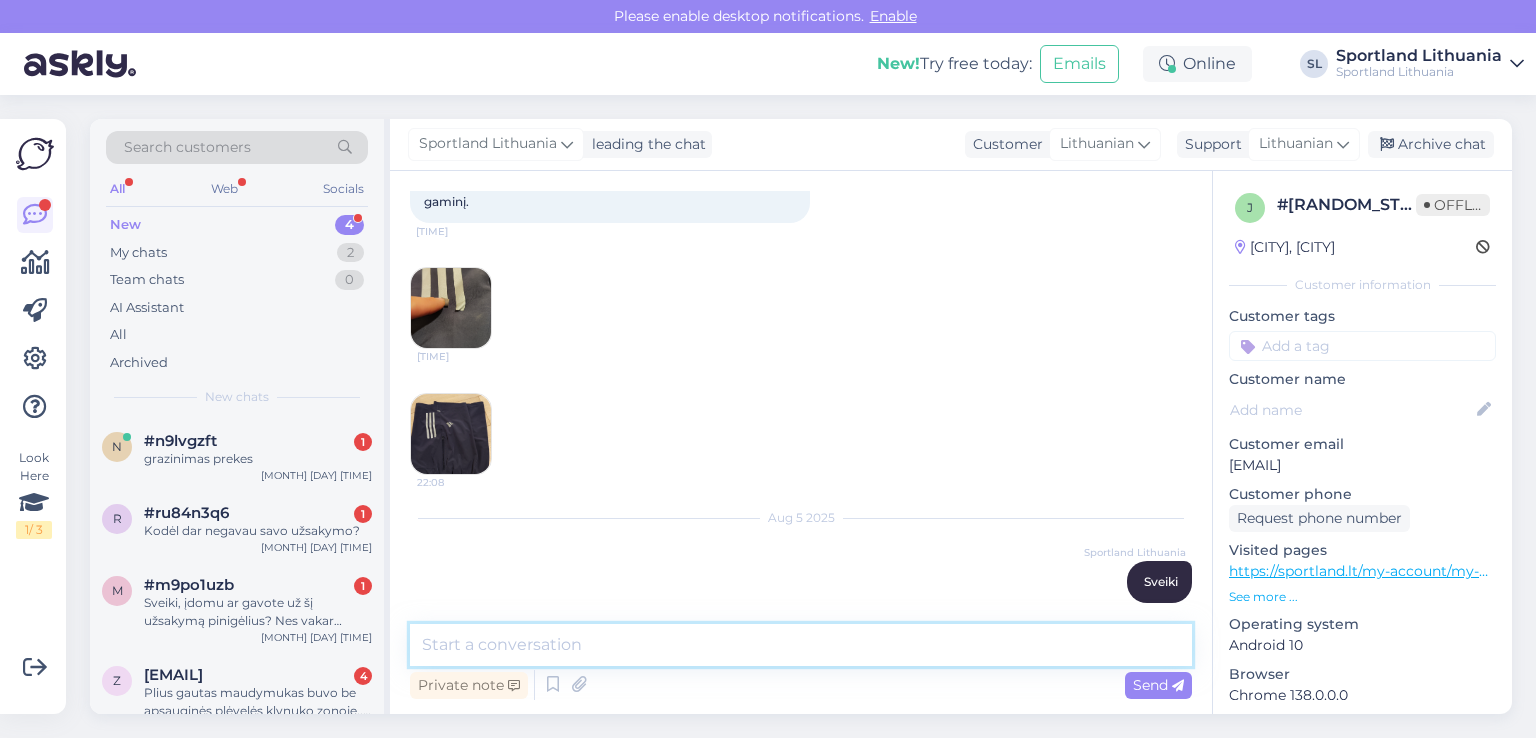 click at bounding box center (801, 645) 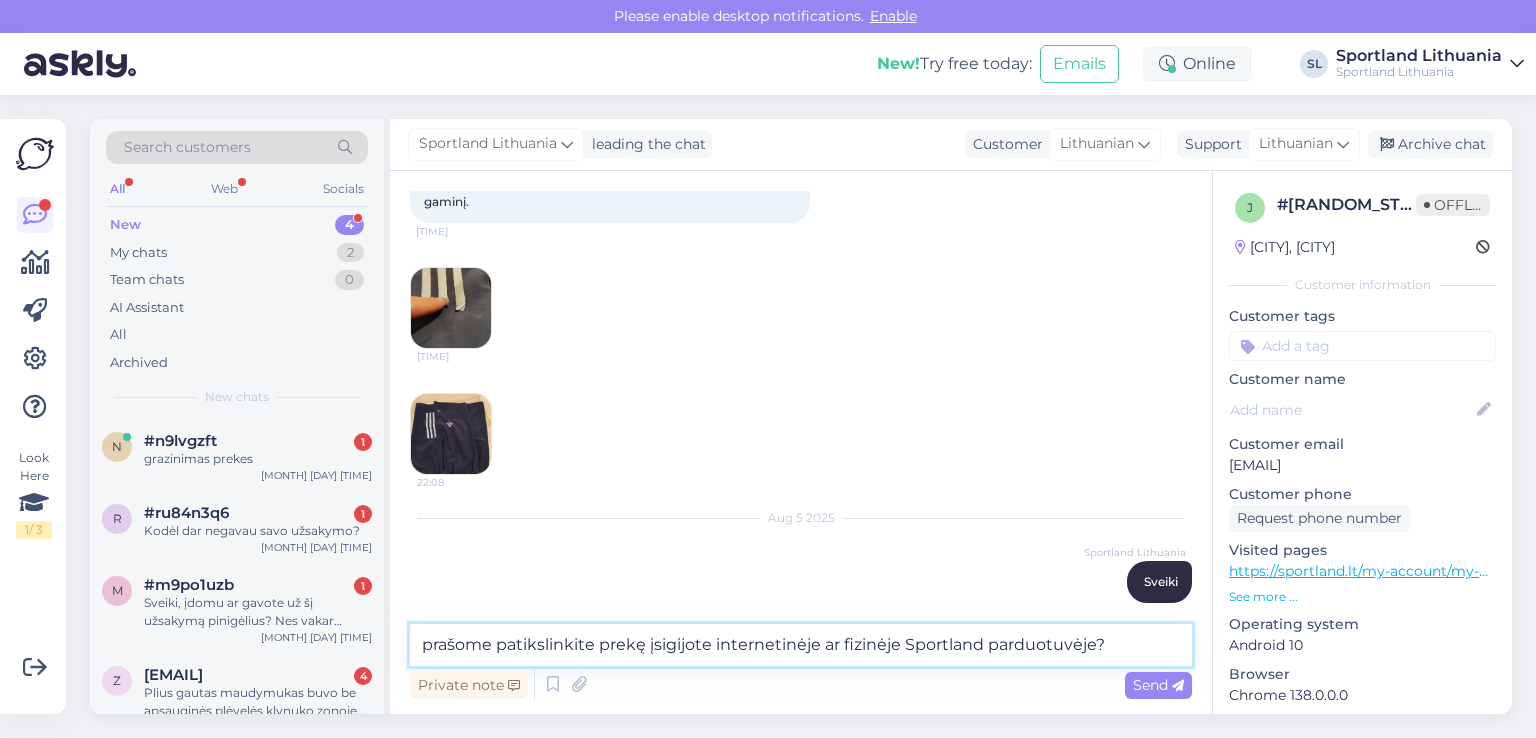 type on "prašome patikslinkite prekę įsigijote internetinėje ar fizinėje Sportland parduotuvėje?" 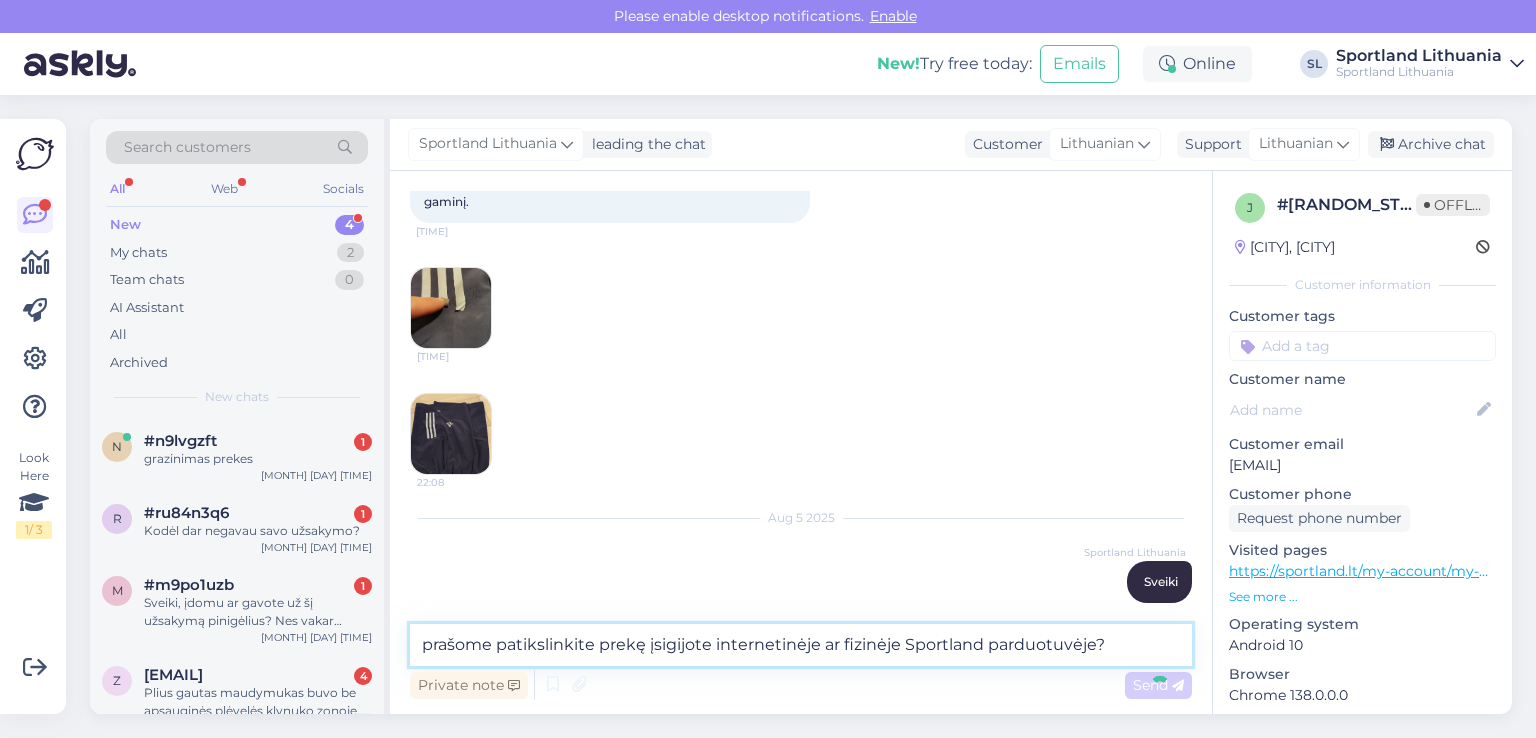 type 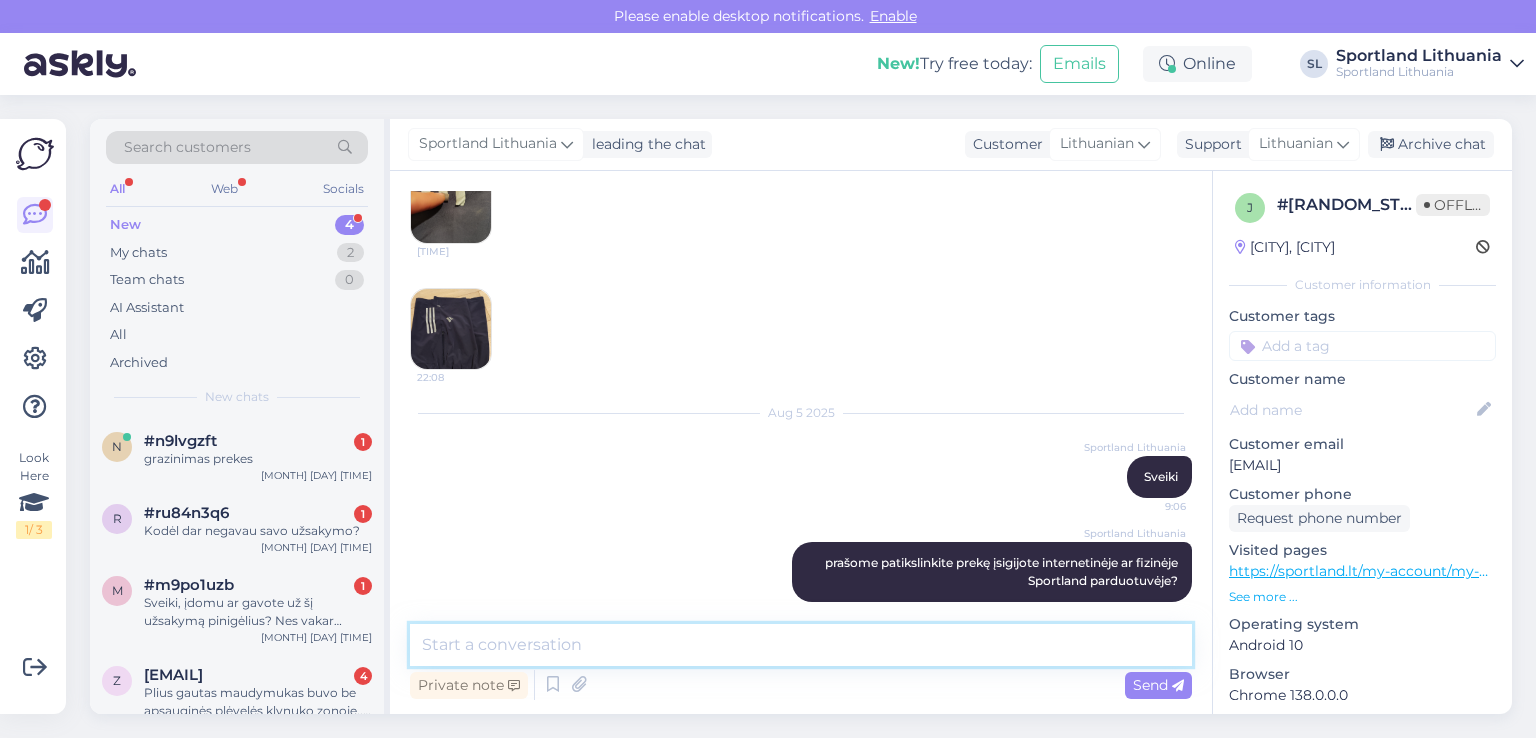 scroll, scrollTop: 310, scrollLeft: 0, axis: vertical 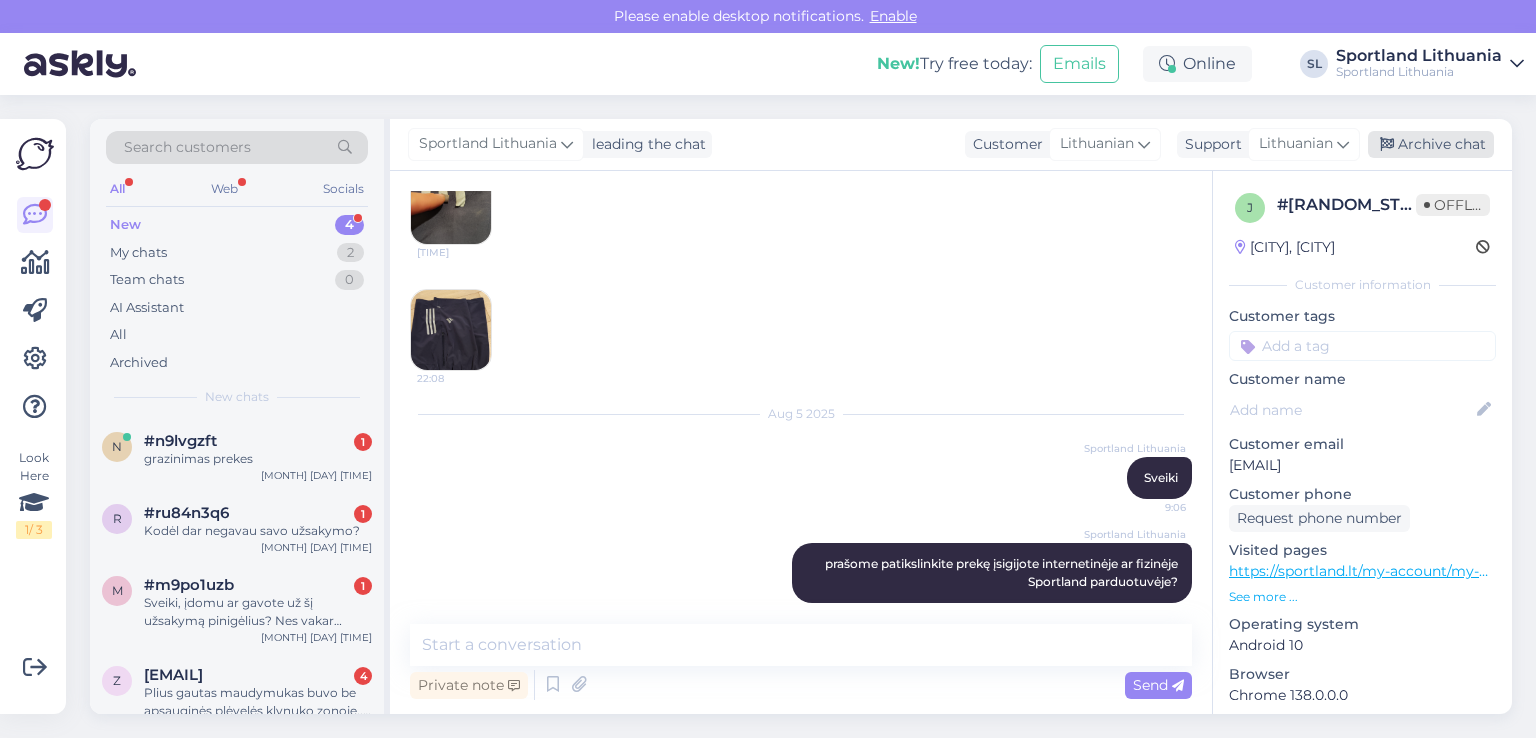 click on "Archive chat" at bounding box center [1431, 144] 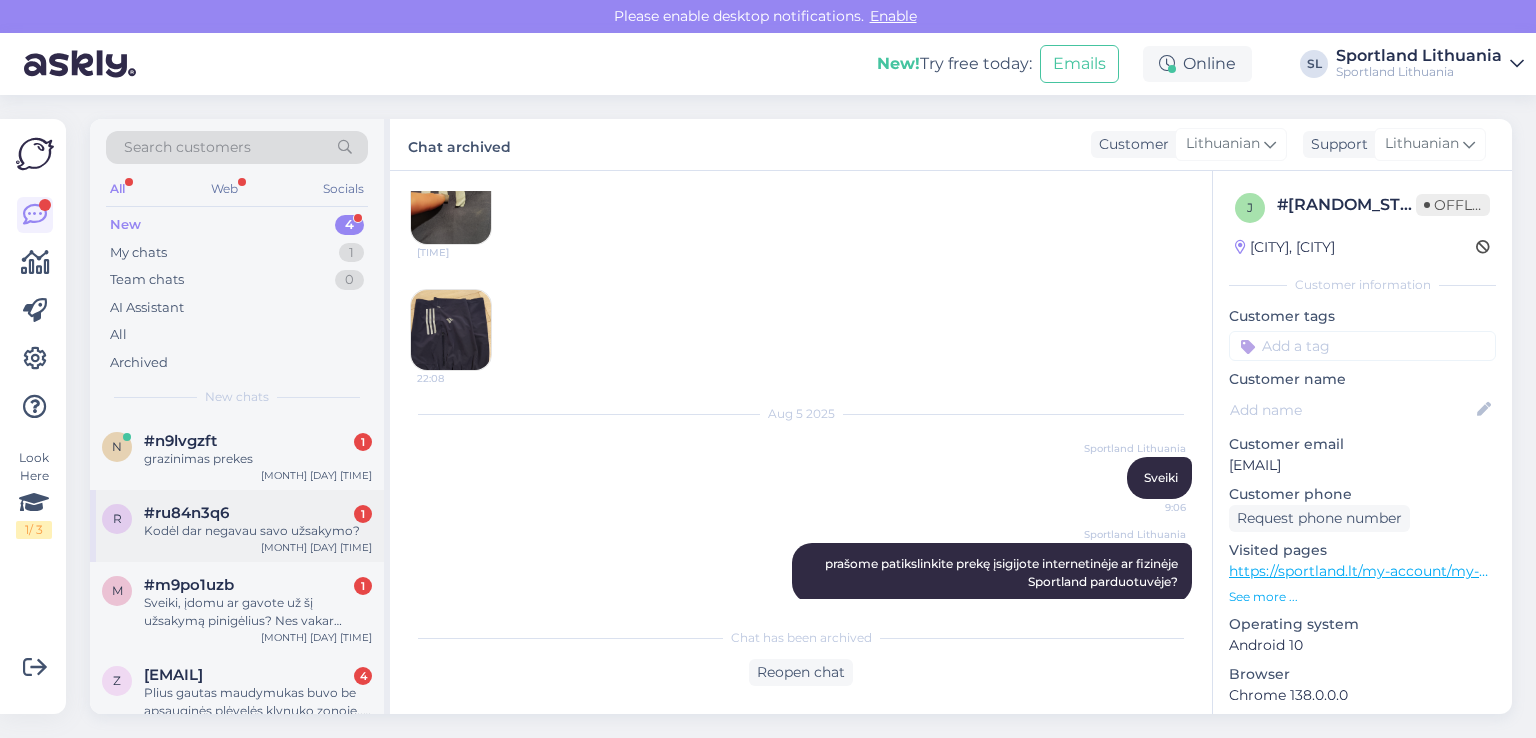 scroll, scrollTop: 28, scrollLeft: 0, axis: vertical 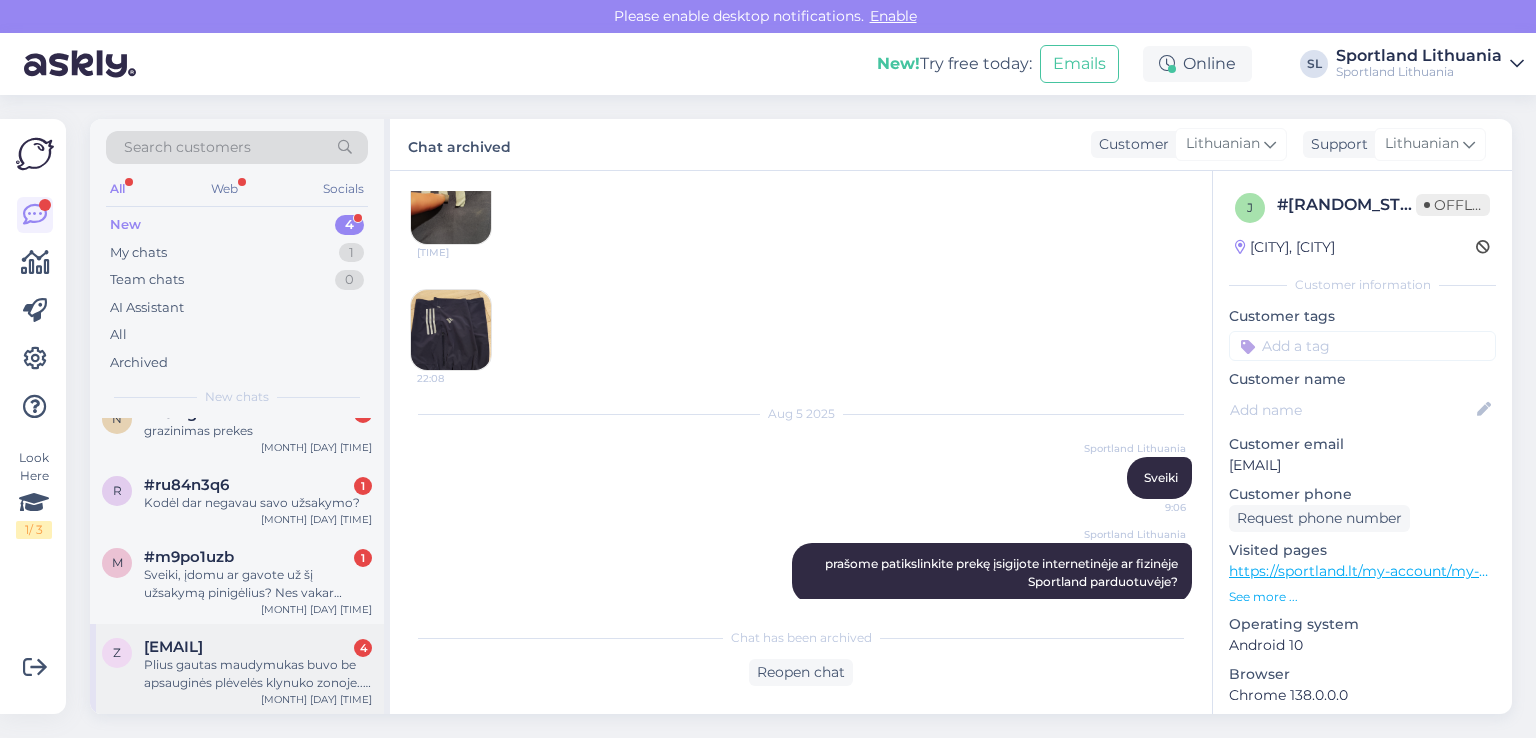 click on "Plius gautas maudymukas buvo be apsauginės plėvelės klynuko zonoje... su kitu užsakytu maudymuku viskas tvarkoje..." at bounding box center (258, 674) 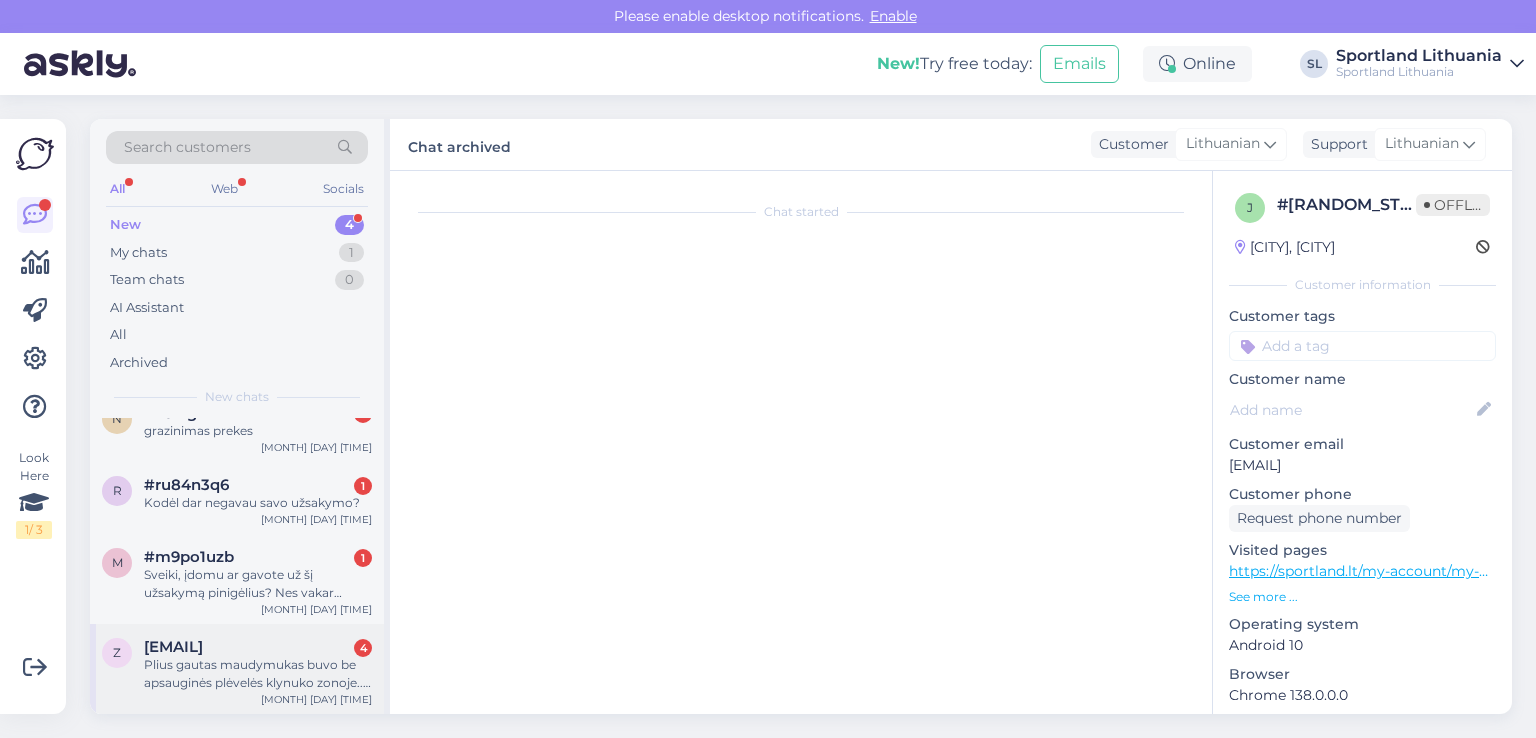 scroll, scrollTop: 734, scrollLeft: 0, axis: vertical 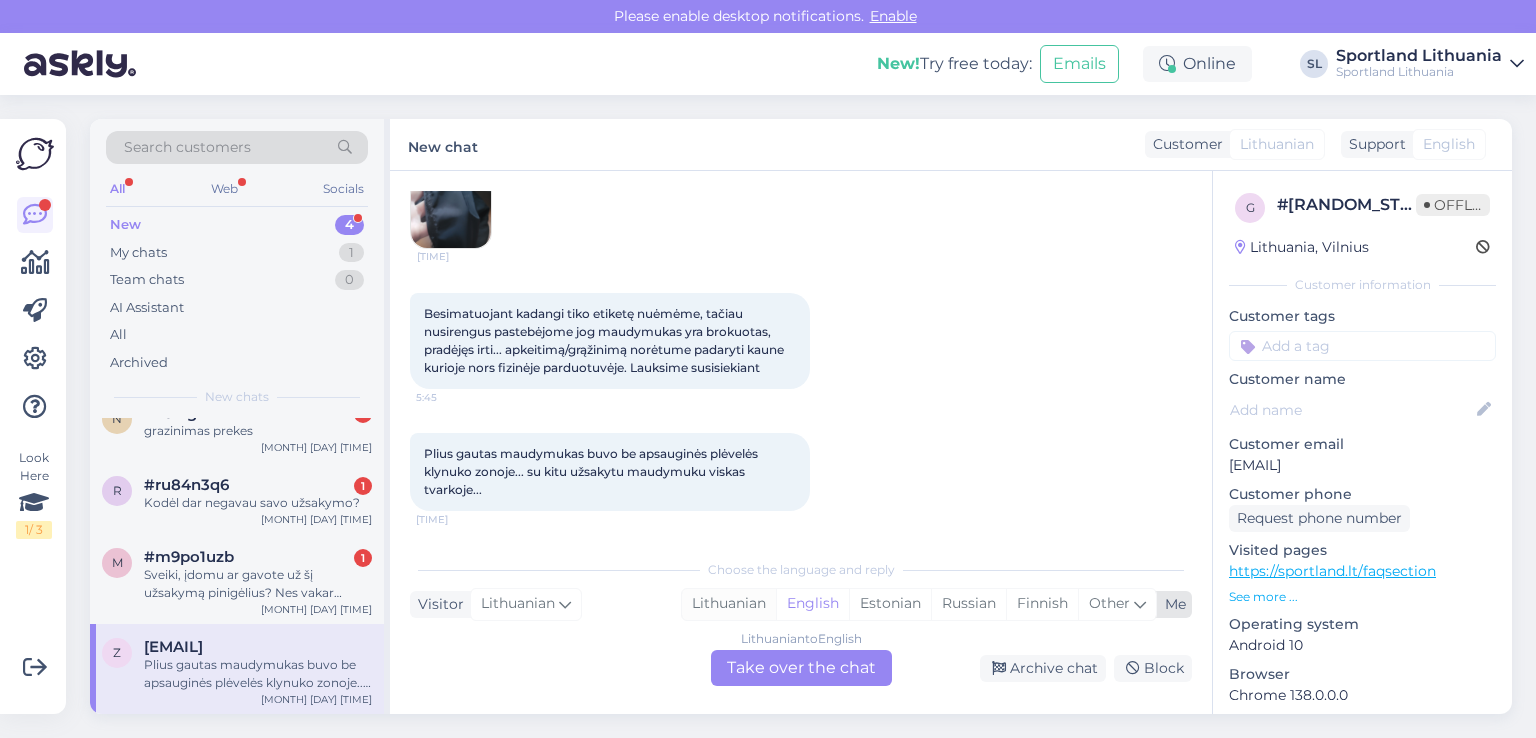 click on "Lithuanian" at bounding box center (729, 604) 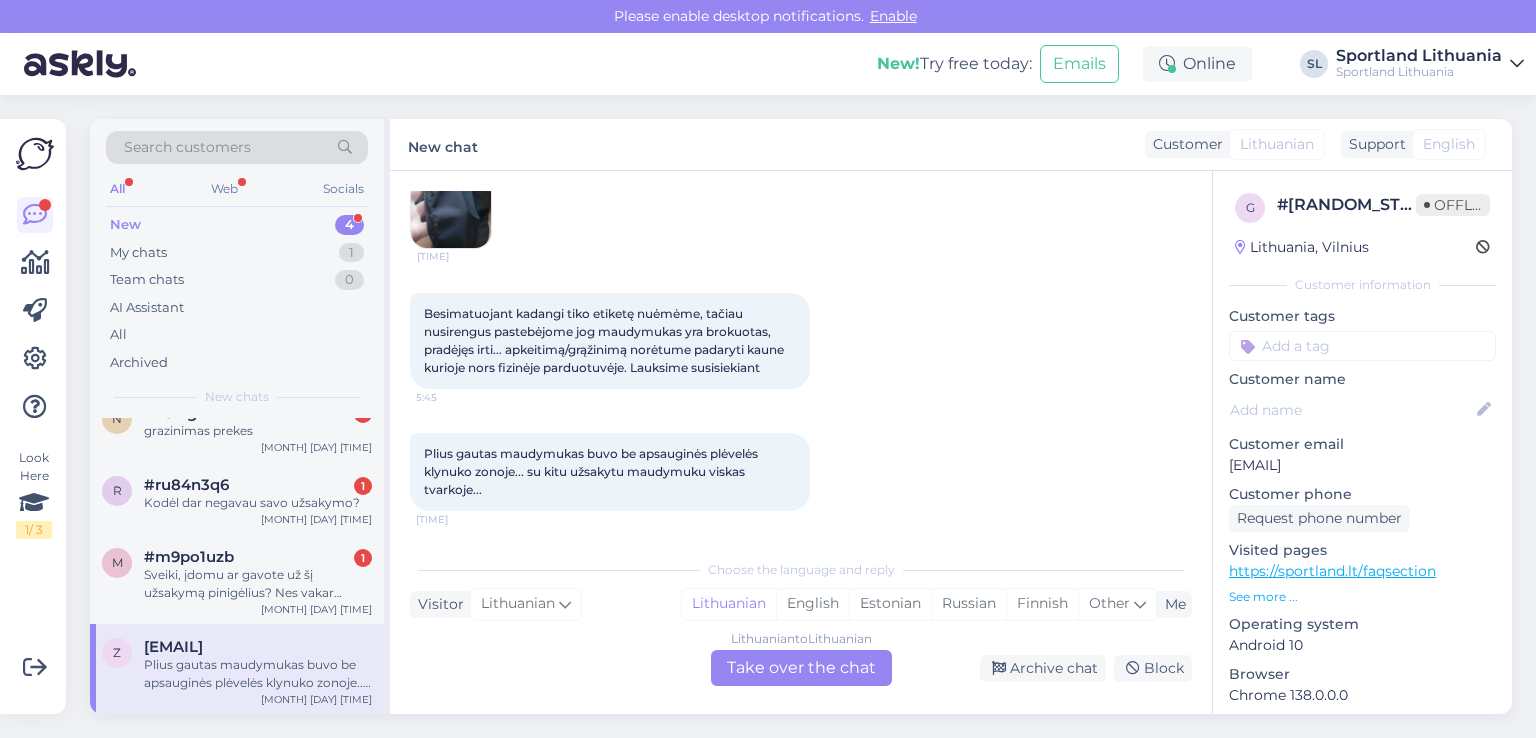 click on "[COUNTRY]  to  [COUNTRY] Take over the chat" at bounding box center (801, 668) 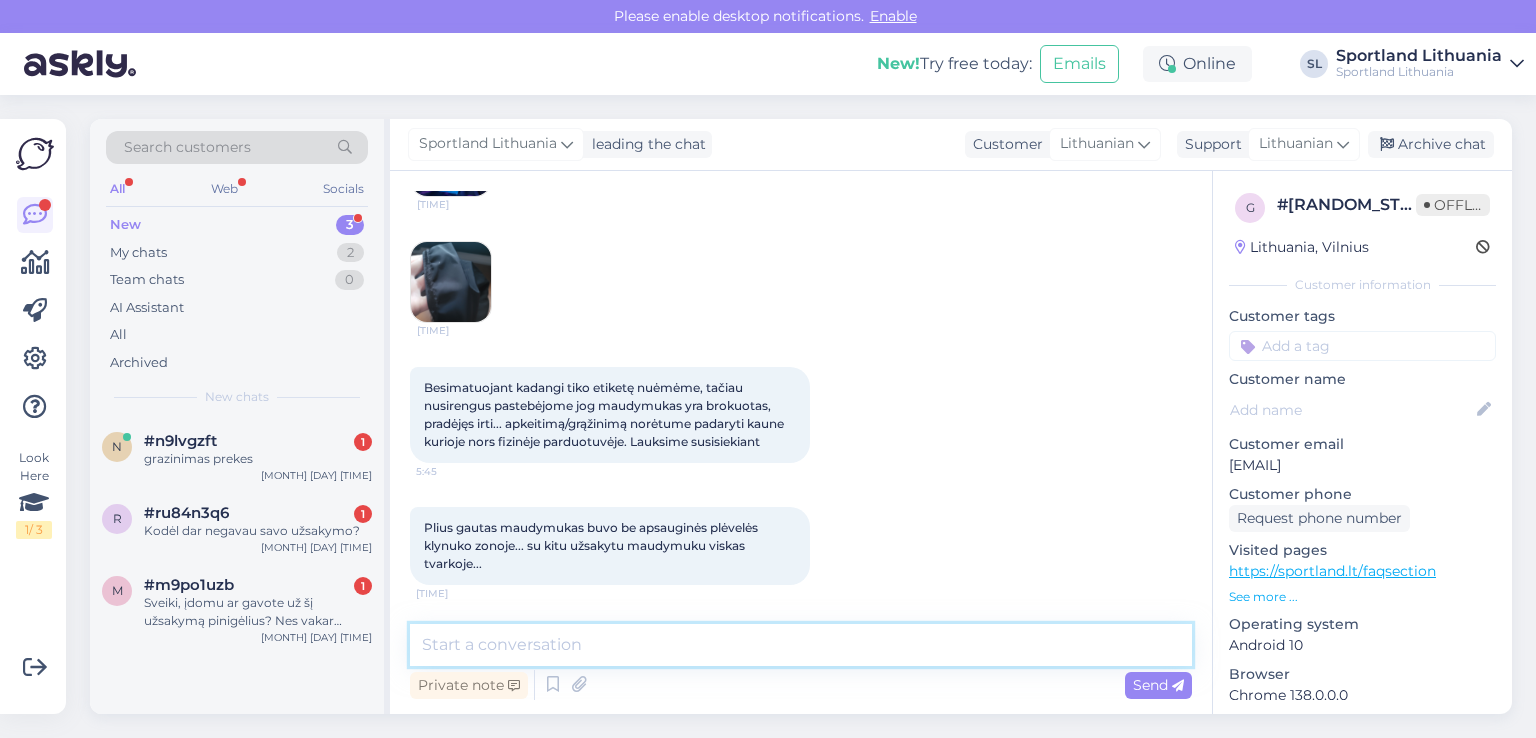 click at bounding box center (801, 645) 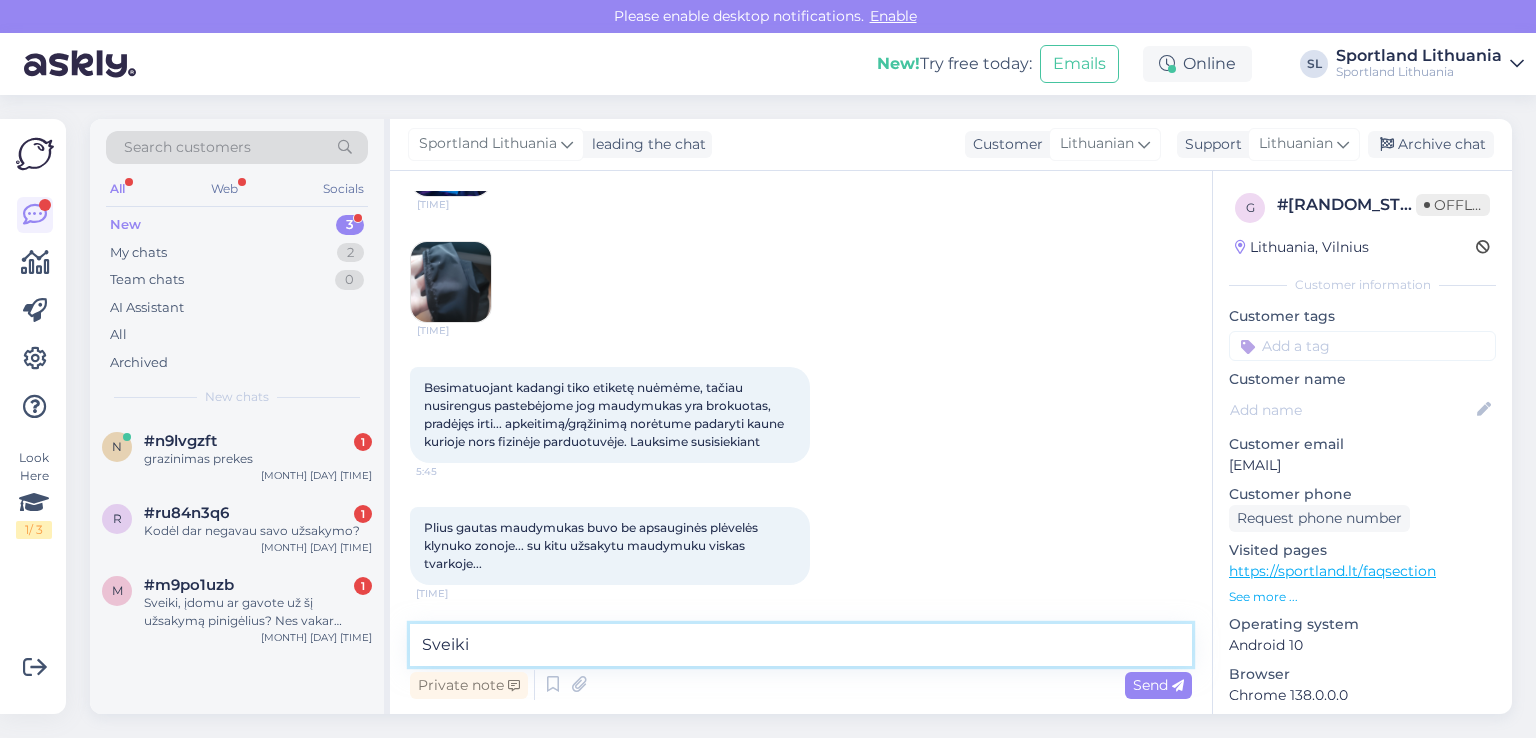 type on "Sveiki" 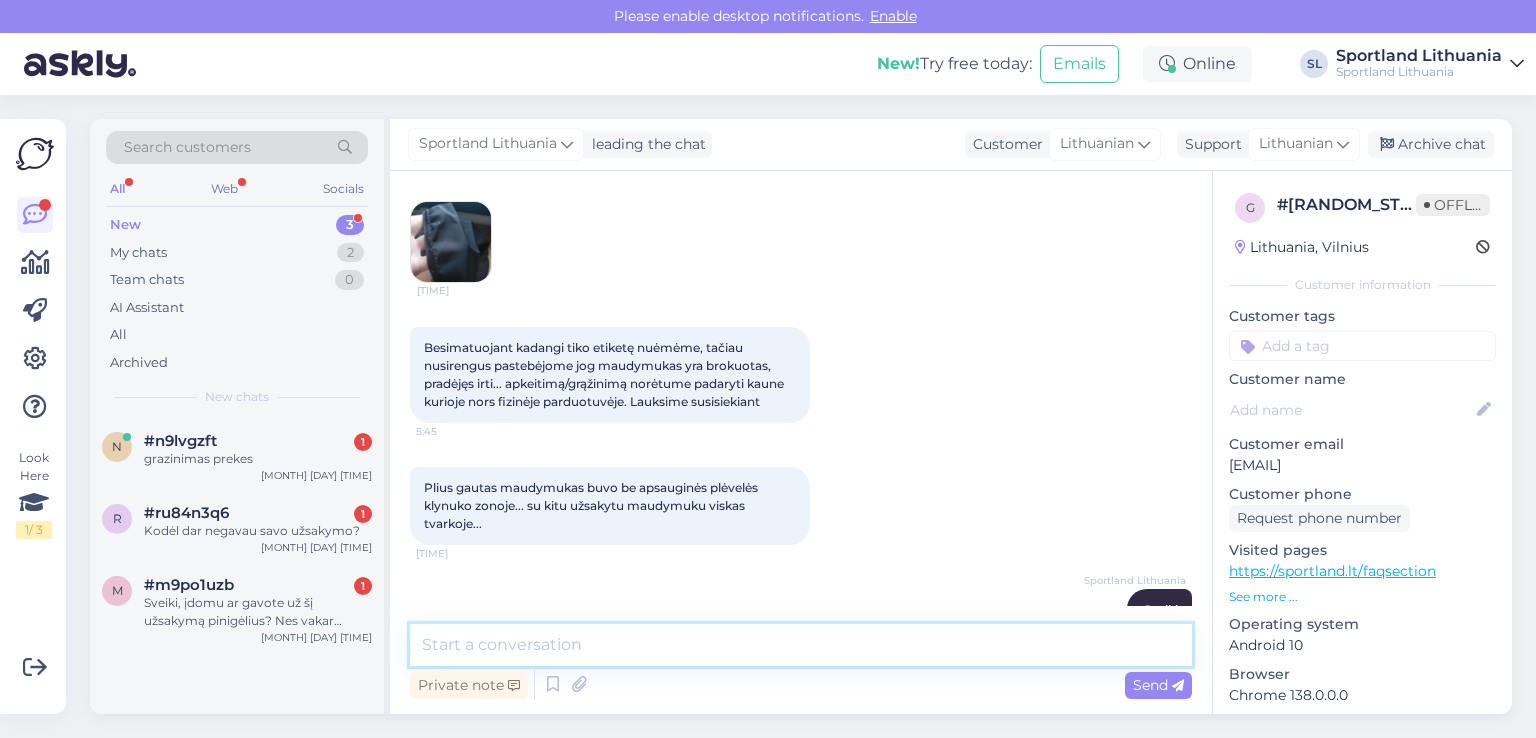 scroll, scrollTop: 745, scrollLeft: 0, axis: vertical 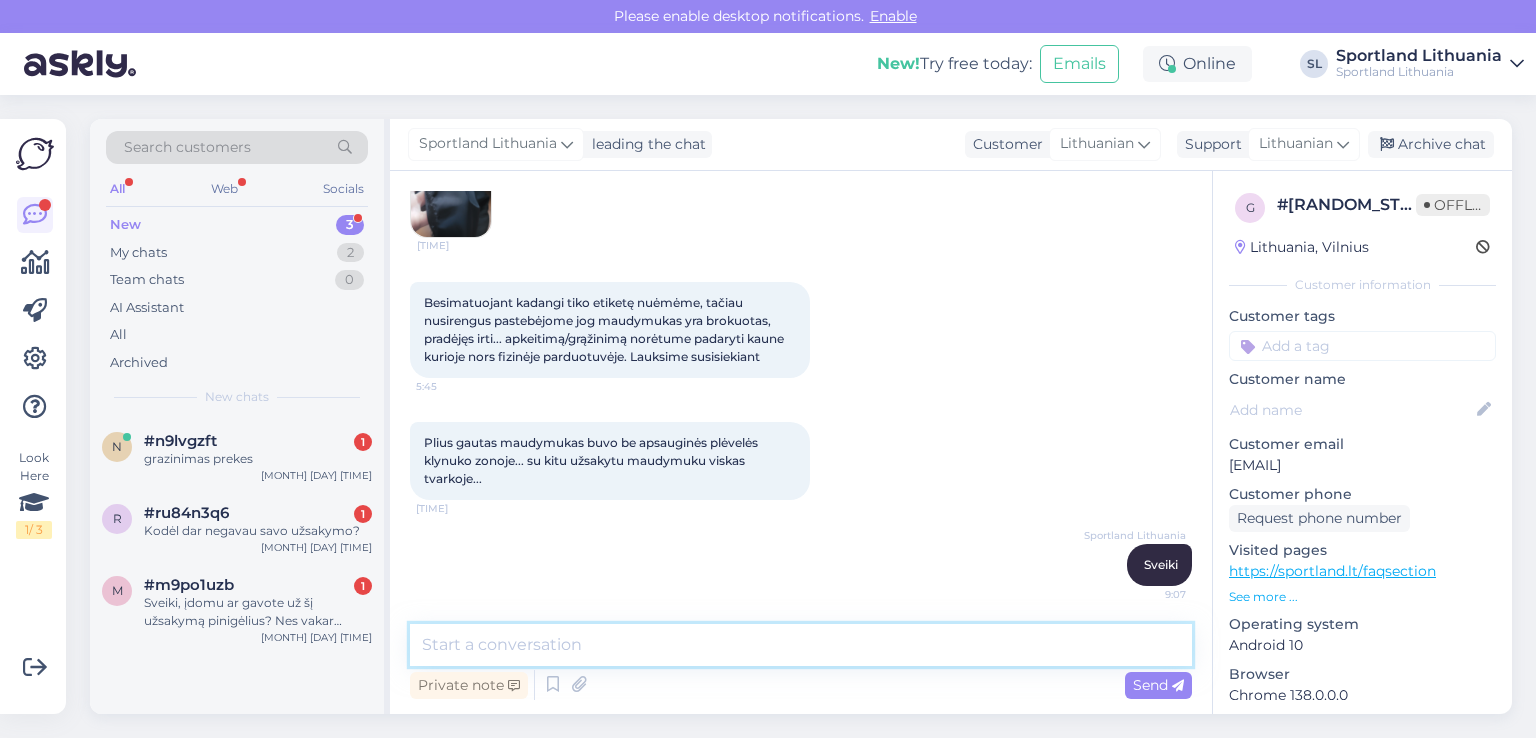 click at bounding box center [801, 645] 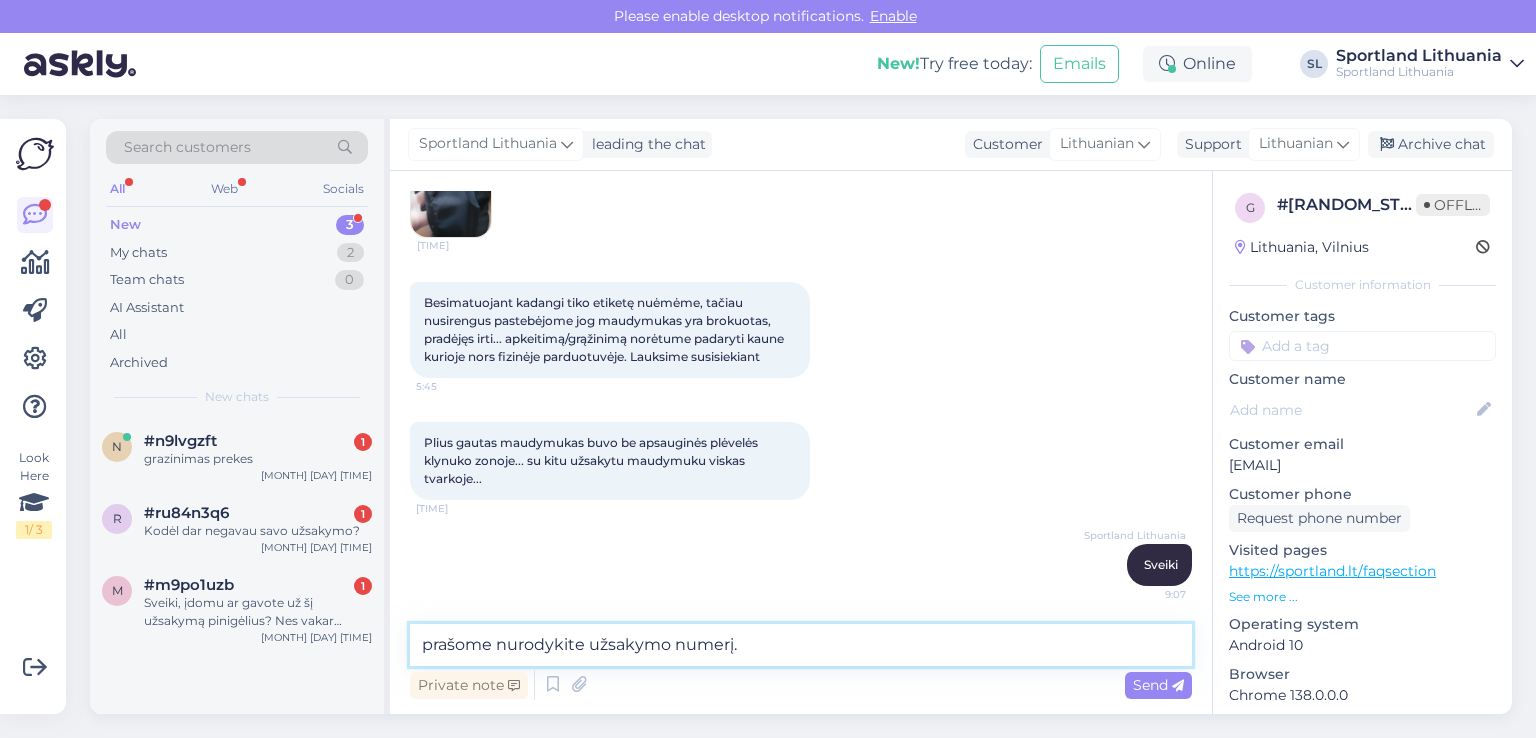 type on "prašome nurodykite užsakymo numerį." 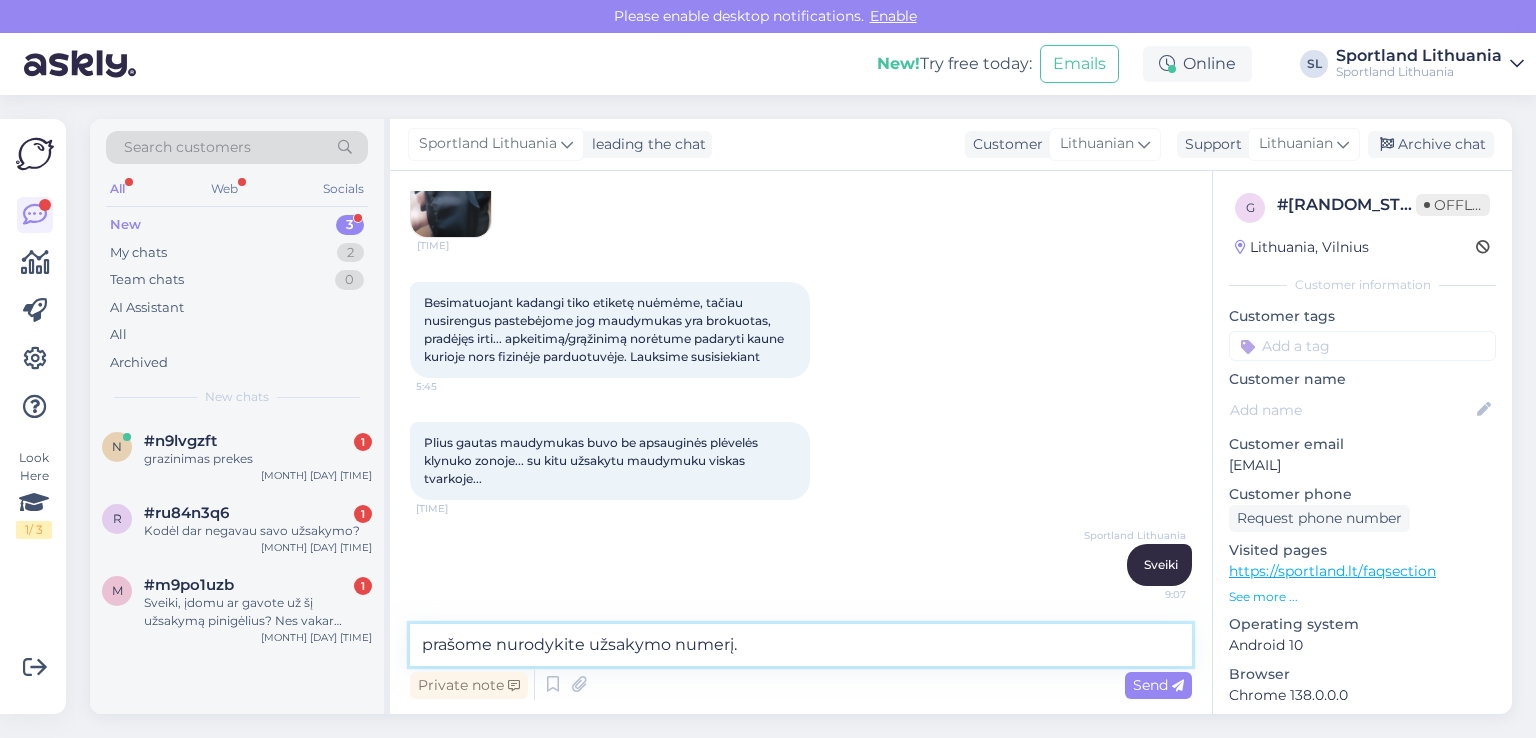 type 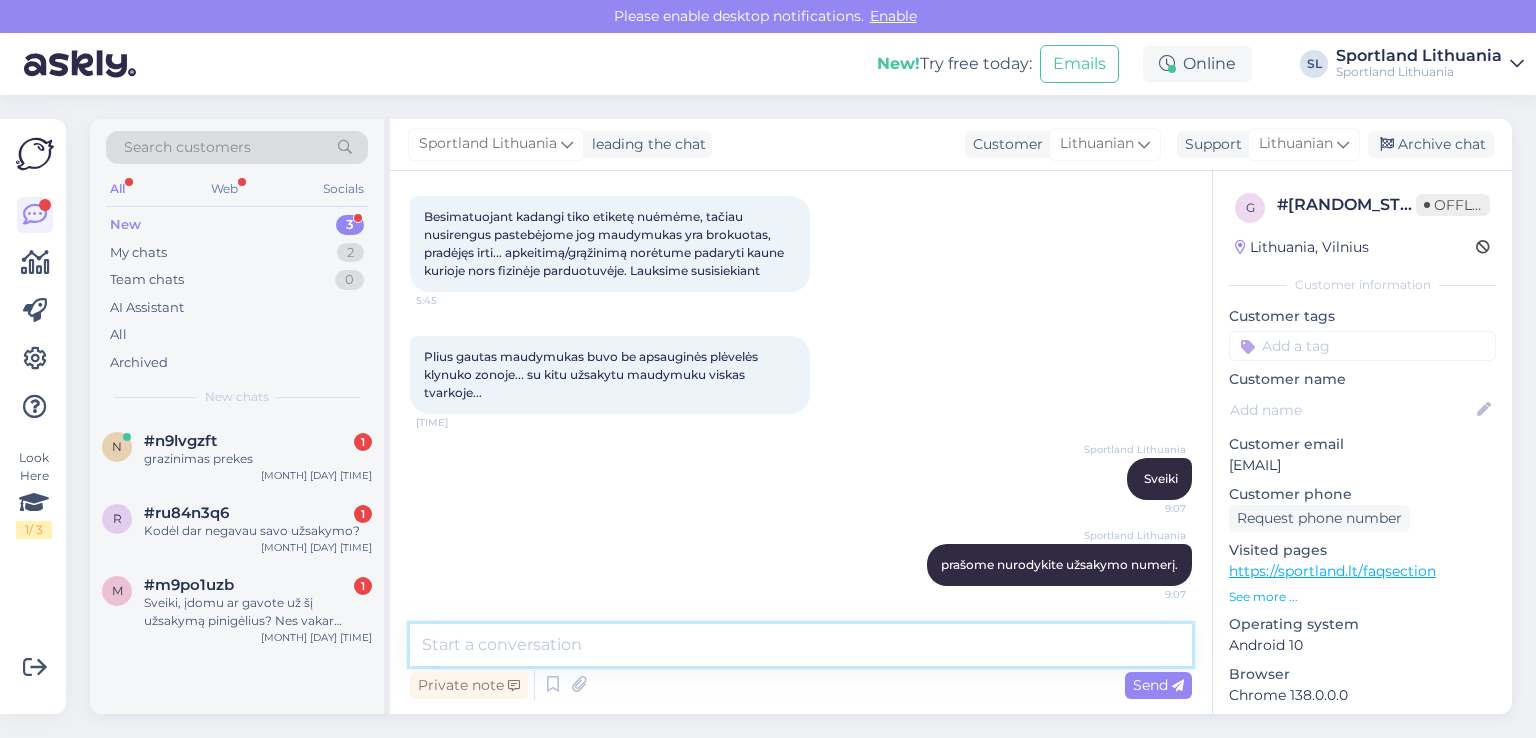 scroll, scrollTop: 832, scrollLeft: 0, axis: vertical 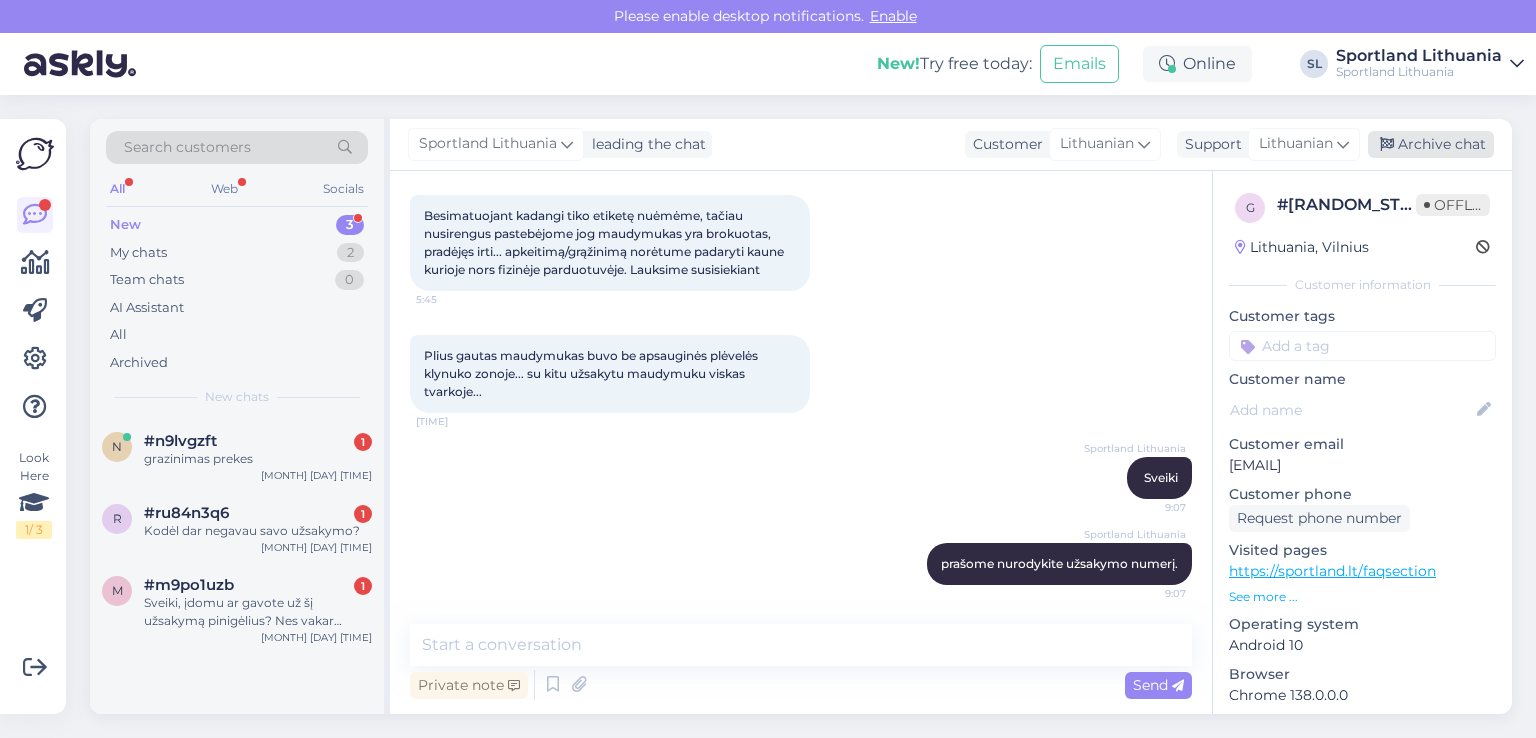 click on "Archive chat" at bounding box center [1431, 144] 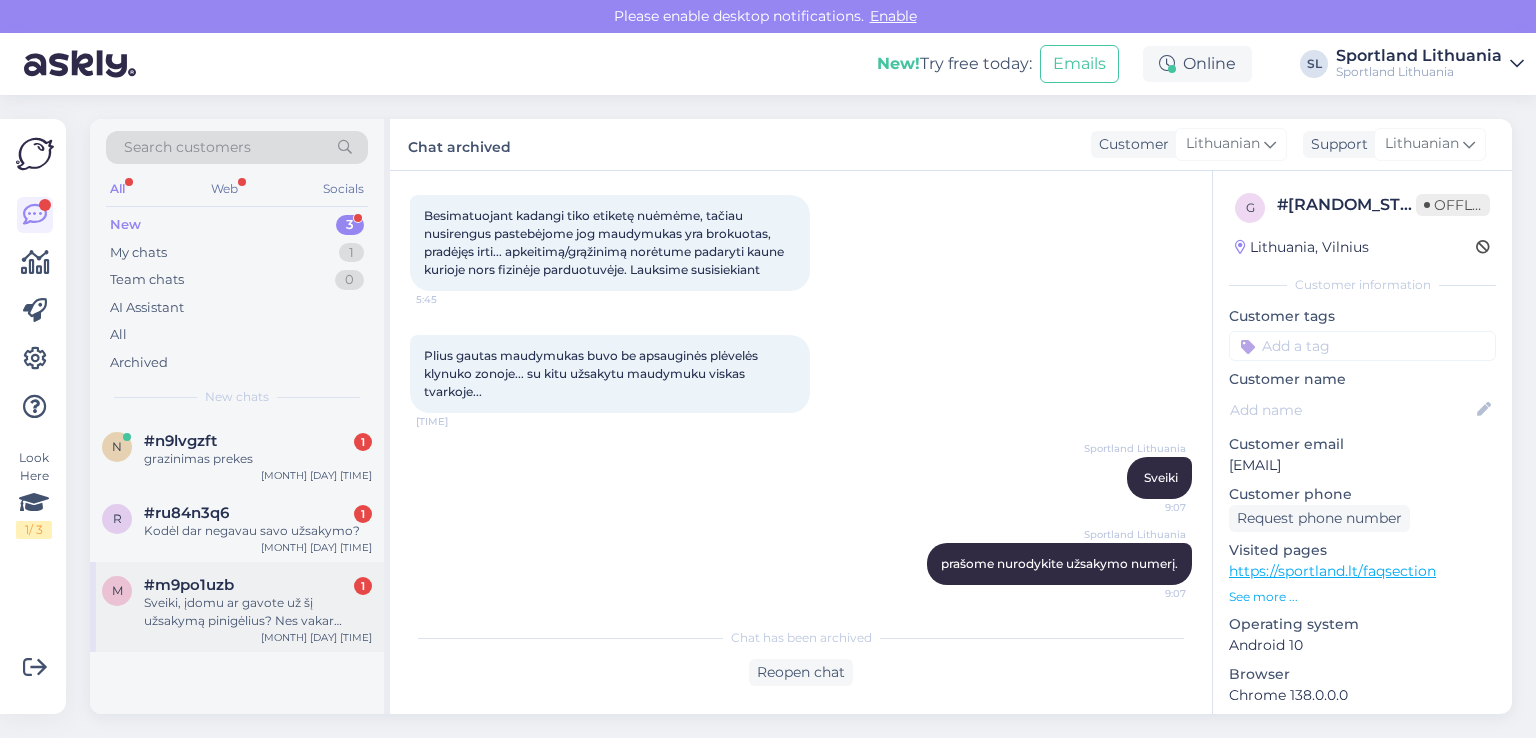 click on "Sveiki, įdomu ar gavote už šį užsakymą pinigėlius? Nes vakar kažkokie trikdžiai buvo su banku… bet rašo, jog vykdoma, gal galite situacija paaiškinti :) Ačiū!" at bounding box center [258, 612] 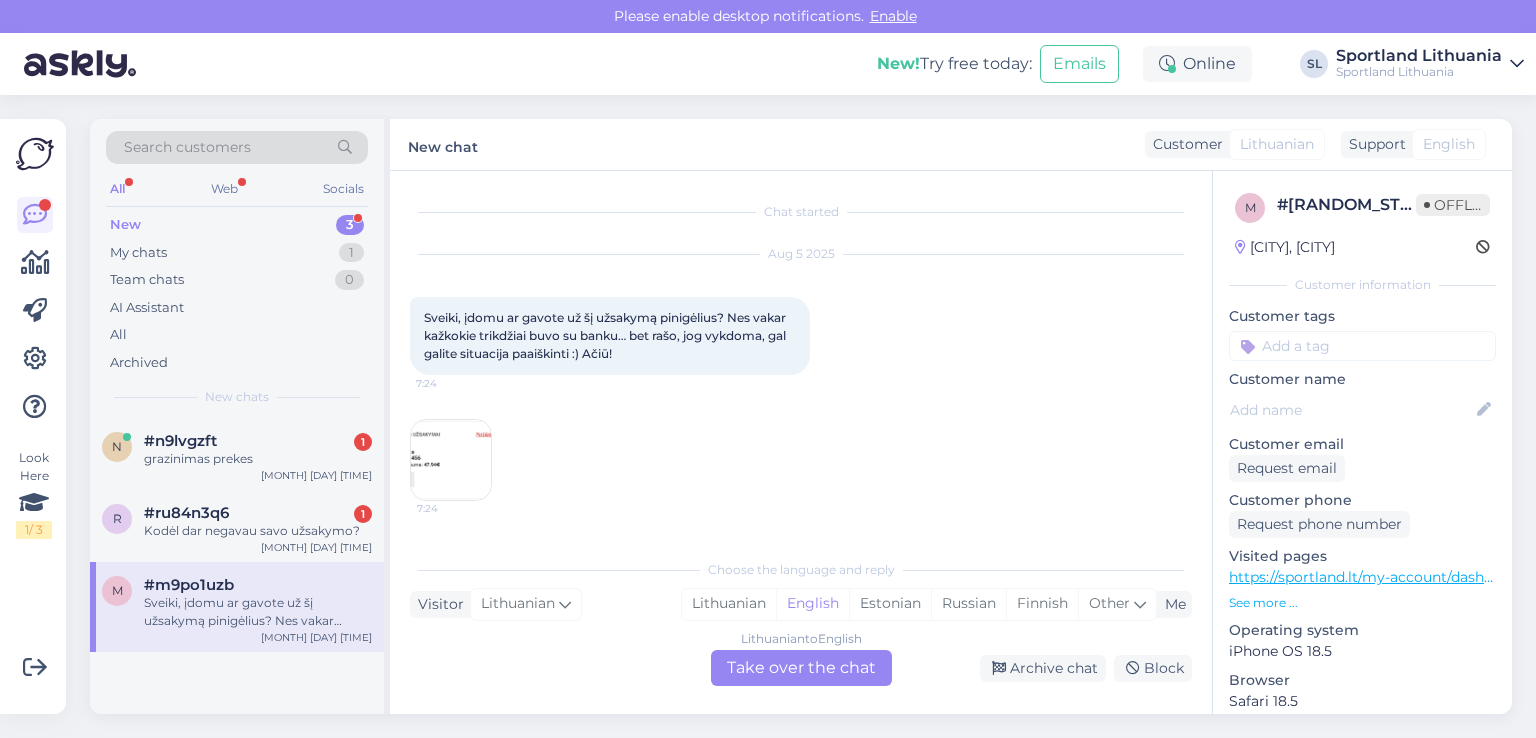 scroll, scrollTop: 0, scrollLeft: 0, axis: both 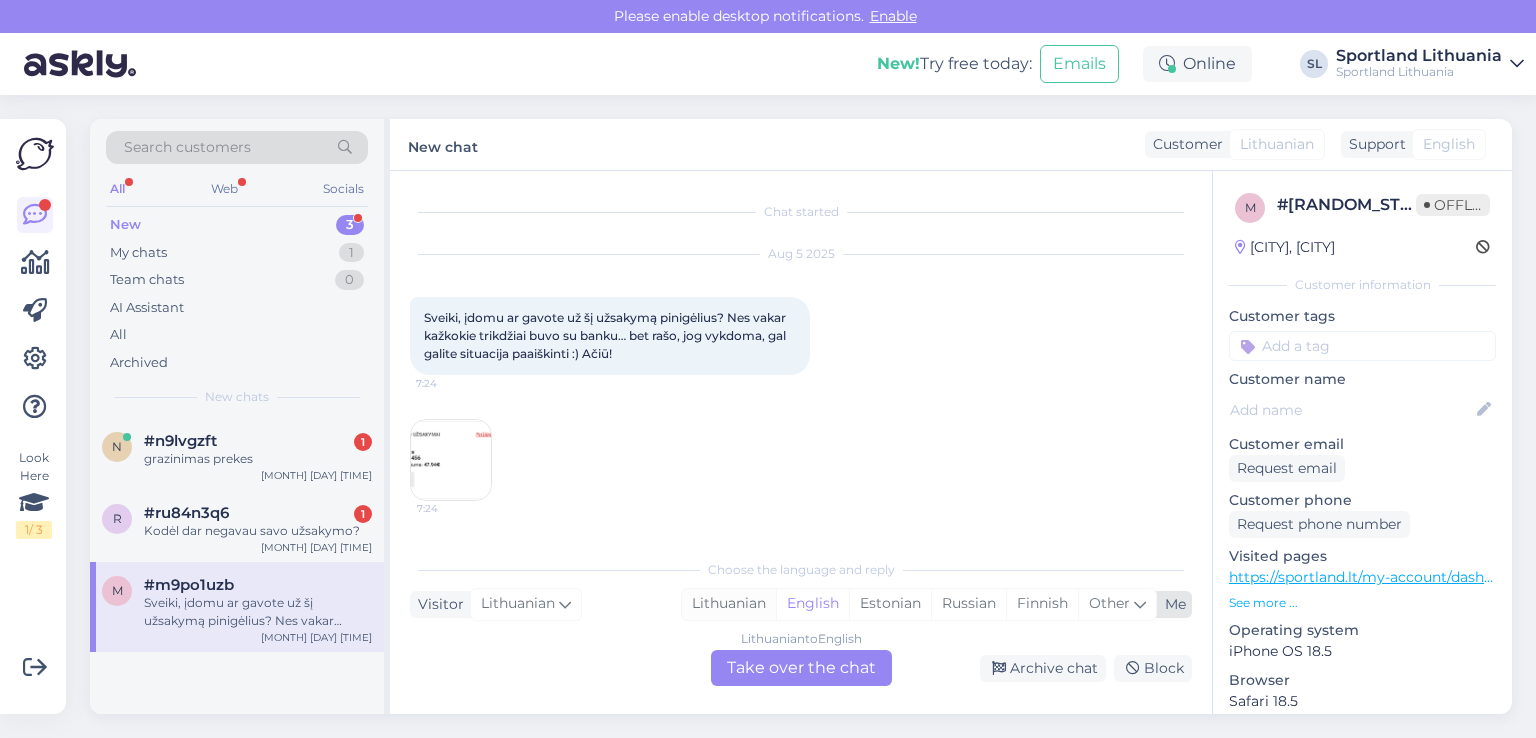 click on "Lithuanian" at bounding box center (729, 604) 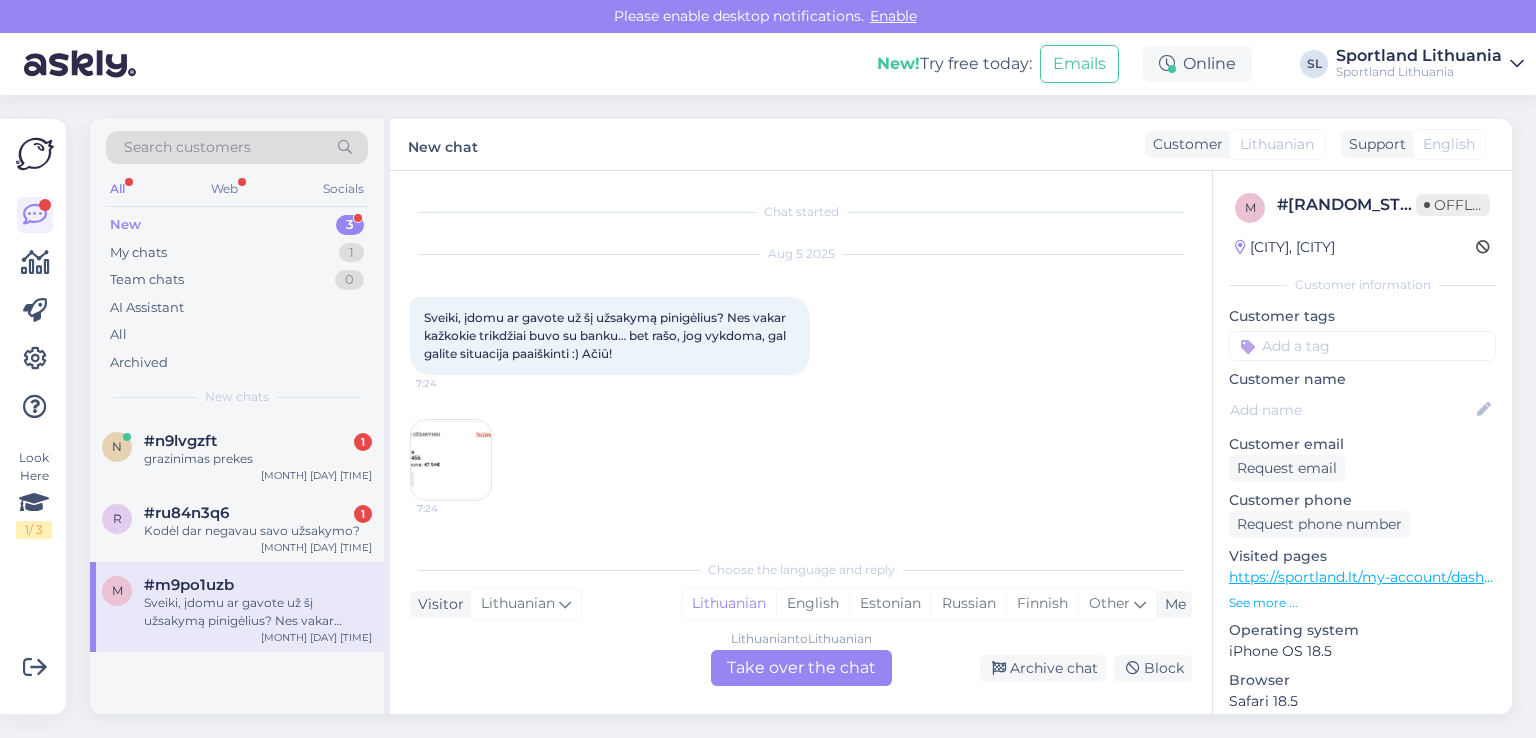 click on "[COUNTRY]  to  [COUNTRY] Take over the chat" at bounding box center (801, 668) 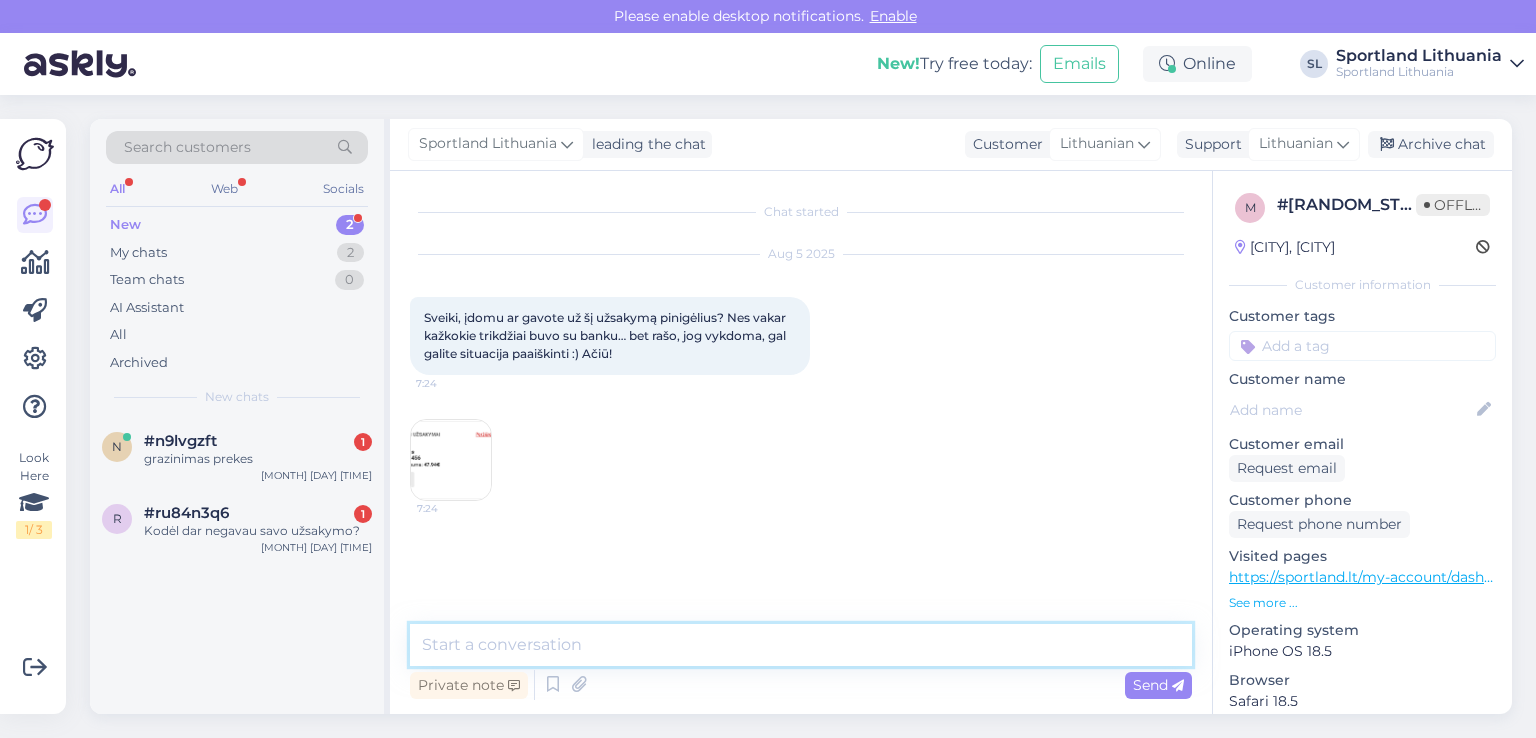 click at bounding box center [801, 645] 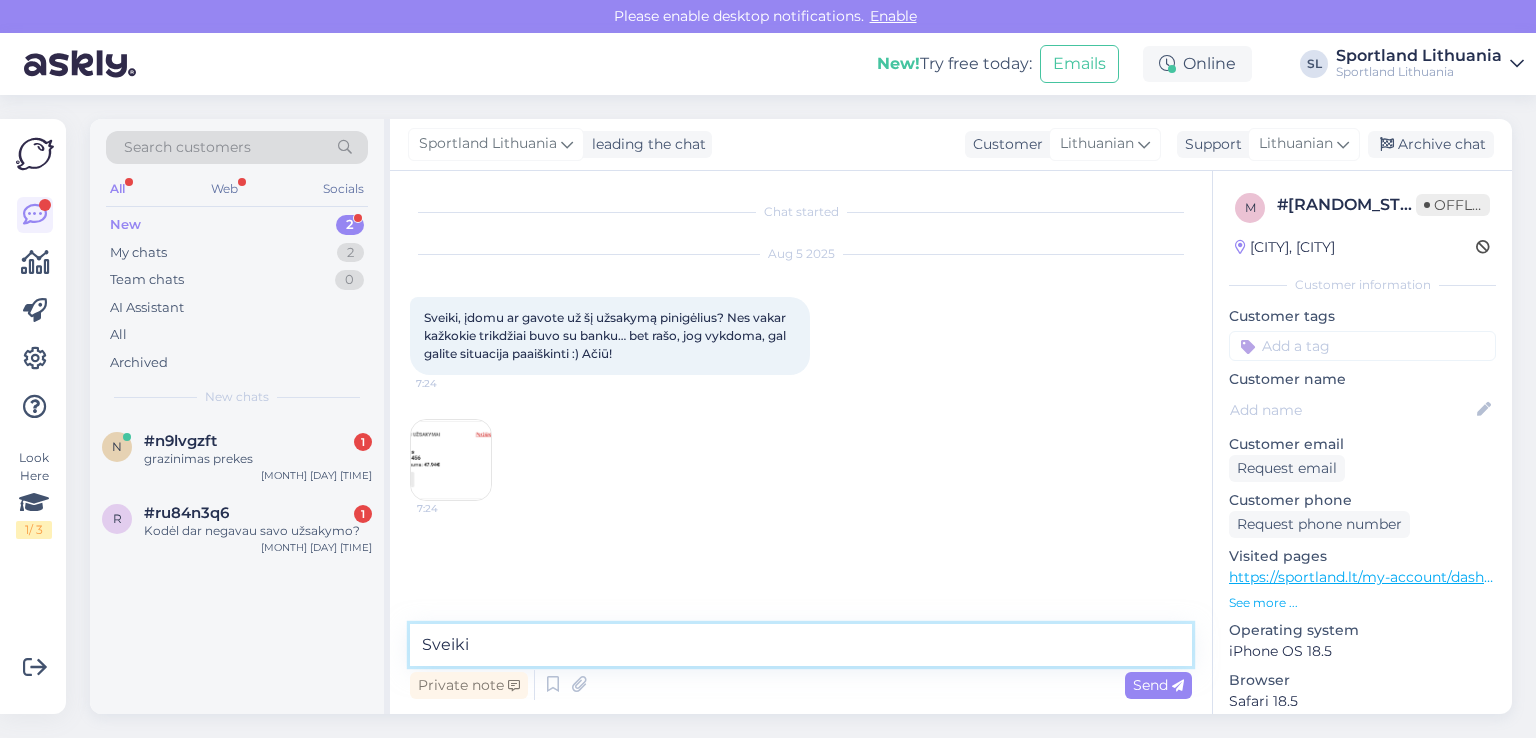 type on "Sveiki" 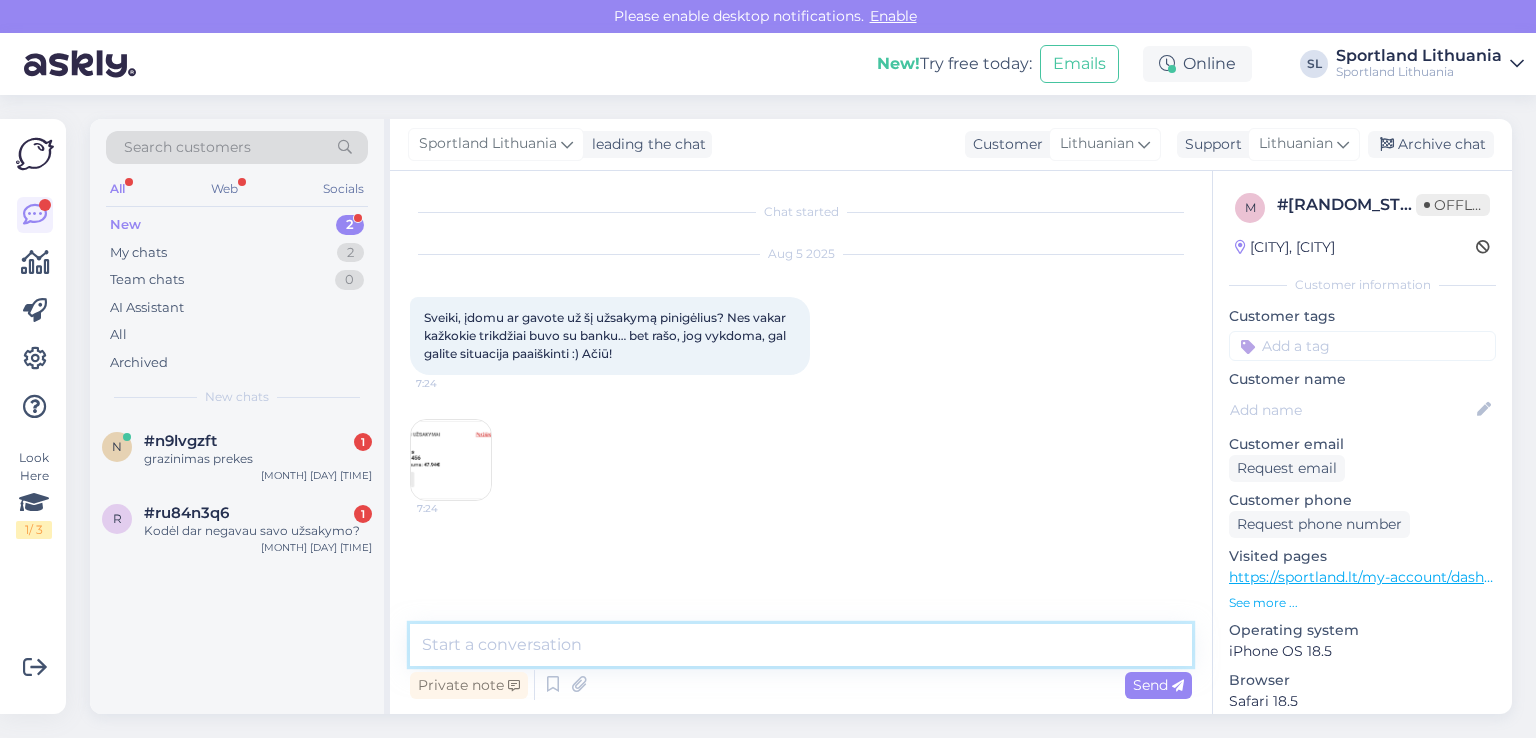 scroll, scrollTop: 3, scrollLeft: 0, axis: vertical 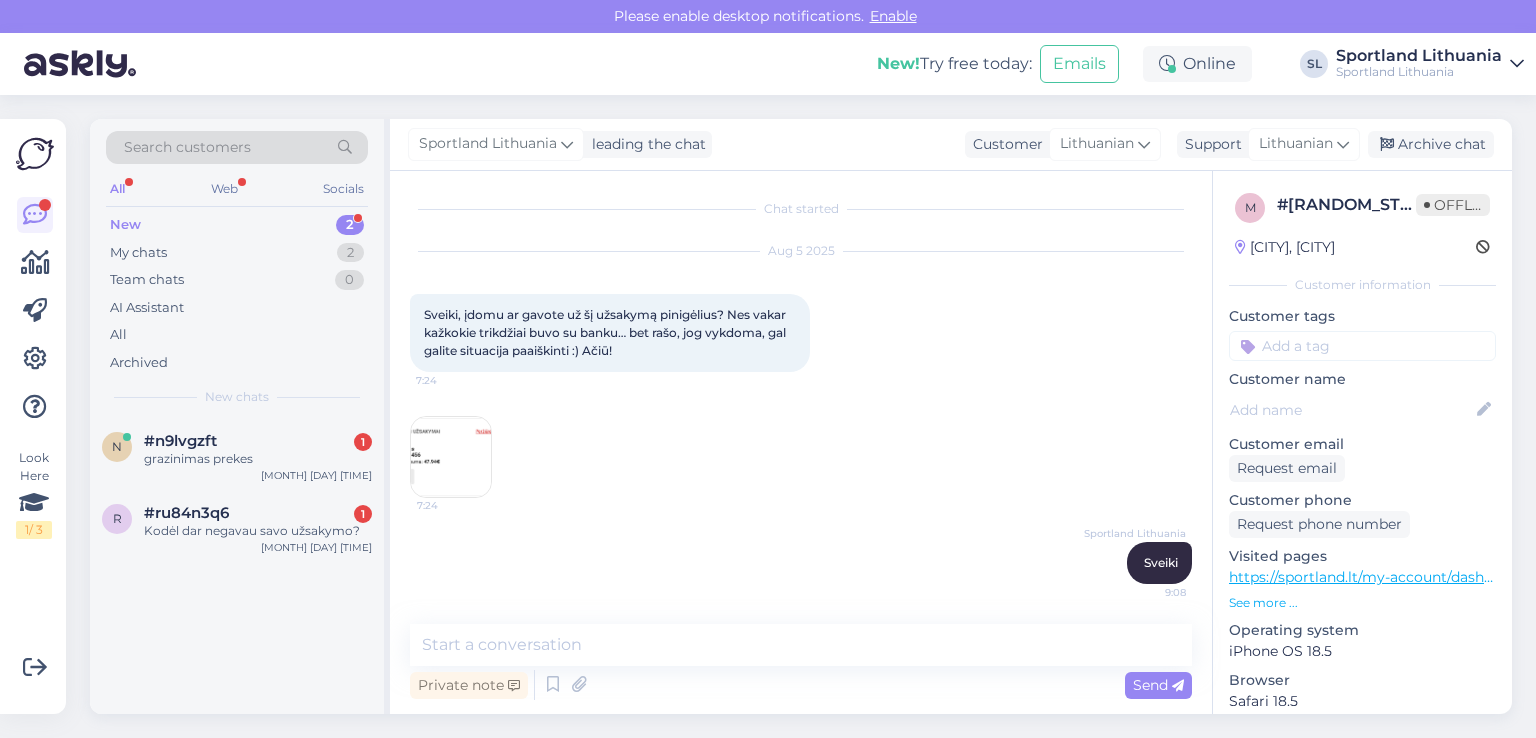 click at bounding box center (451, 457) 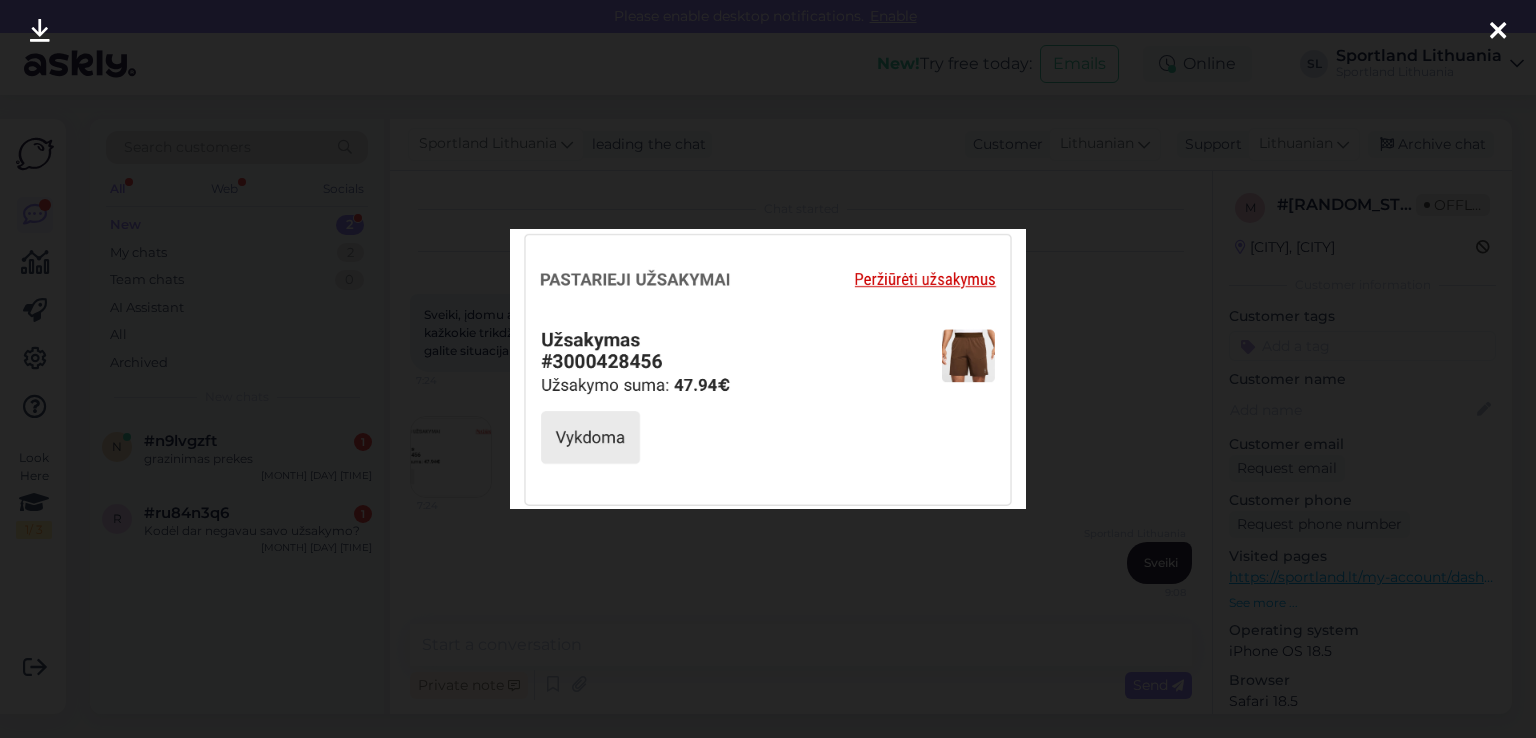 click at bounding box center [1498, 32] 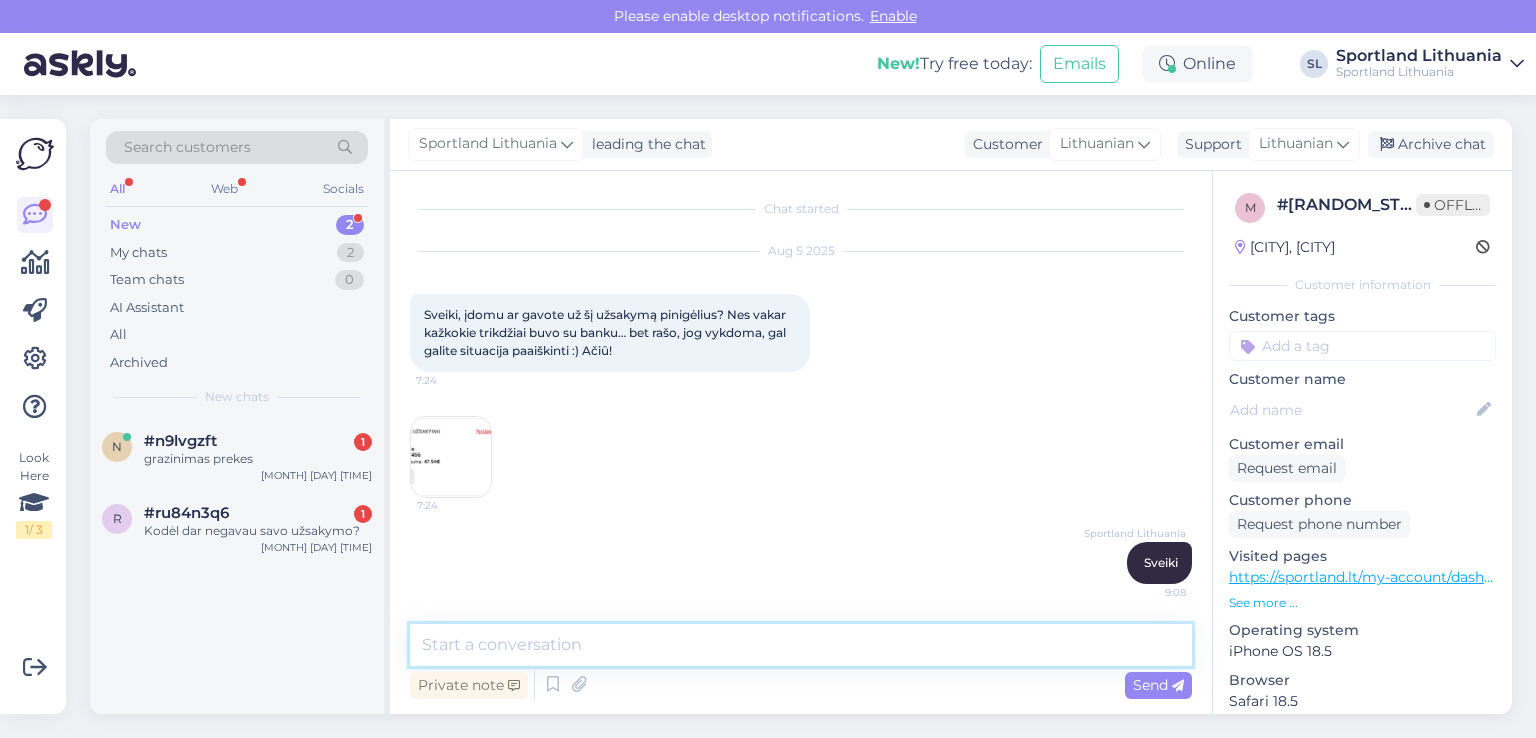 click at bounding box center (801, 645) 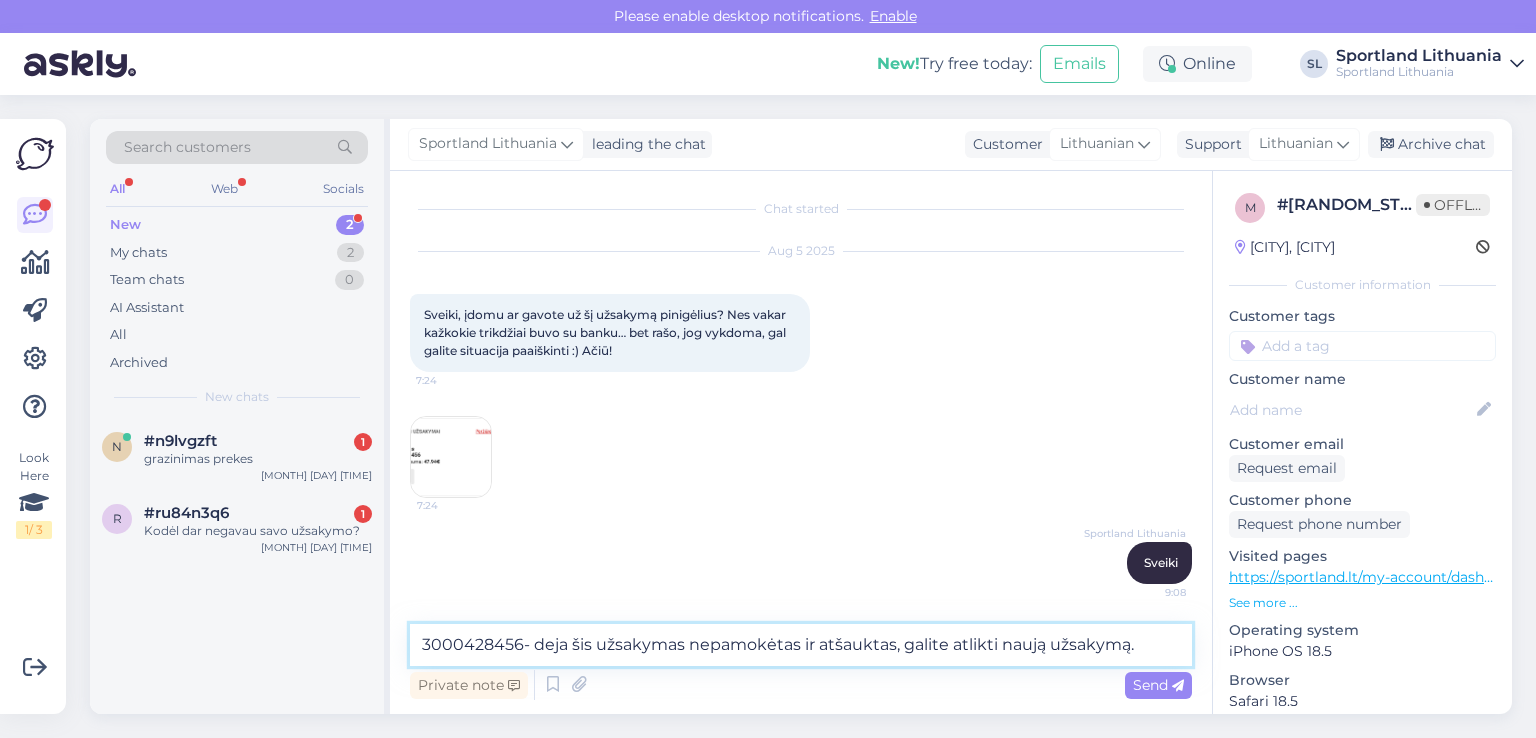 type on "3000428456- deja šis užsakymas nepamokėtas ir atšauktas, galite atlikti naują užsakymą." 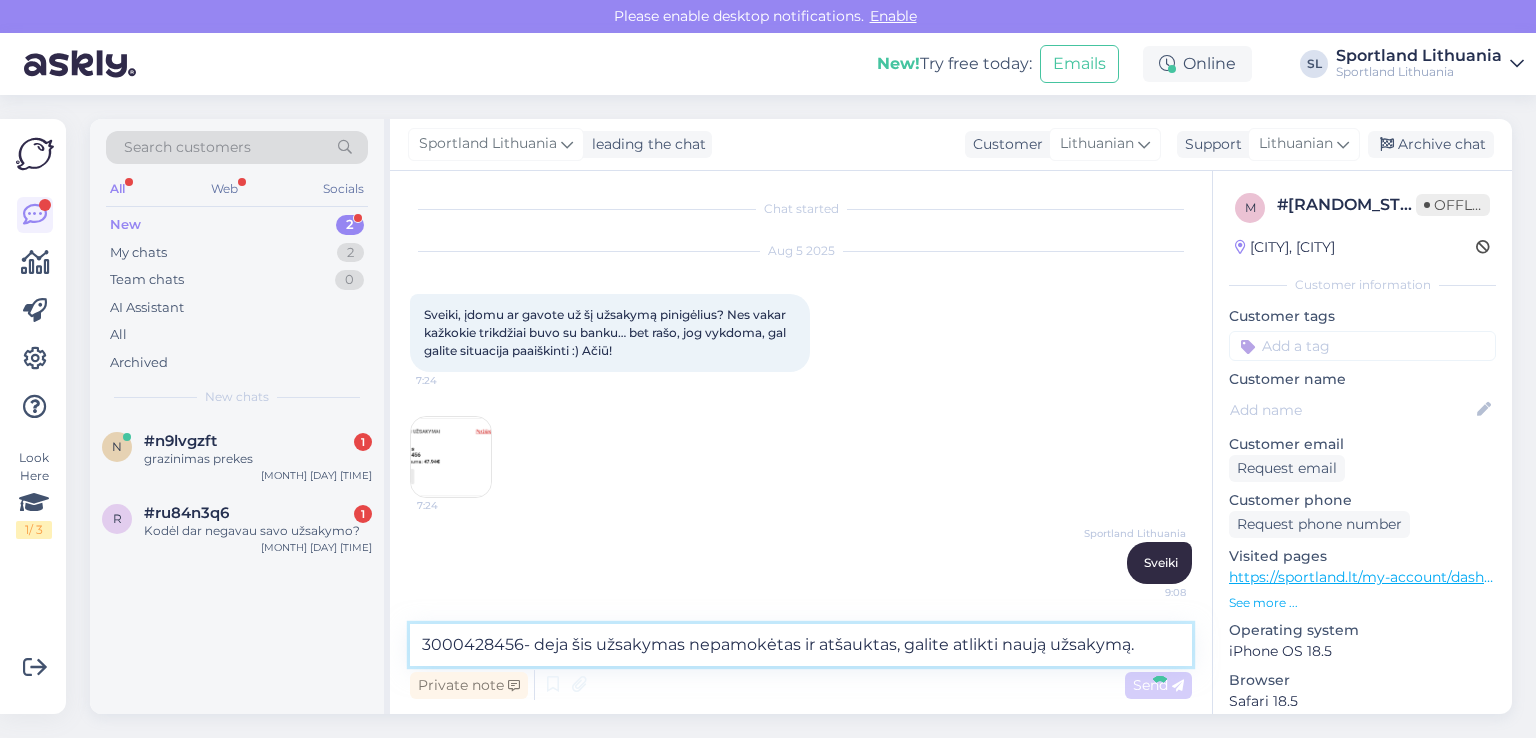 type 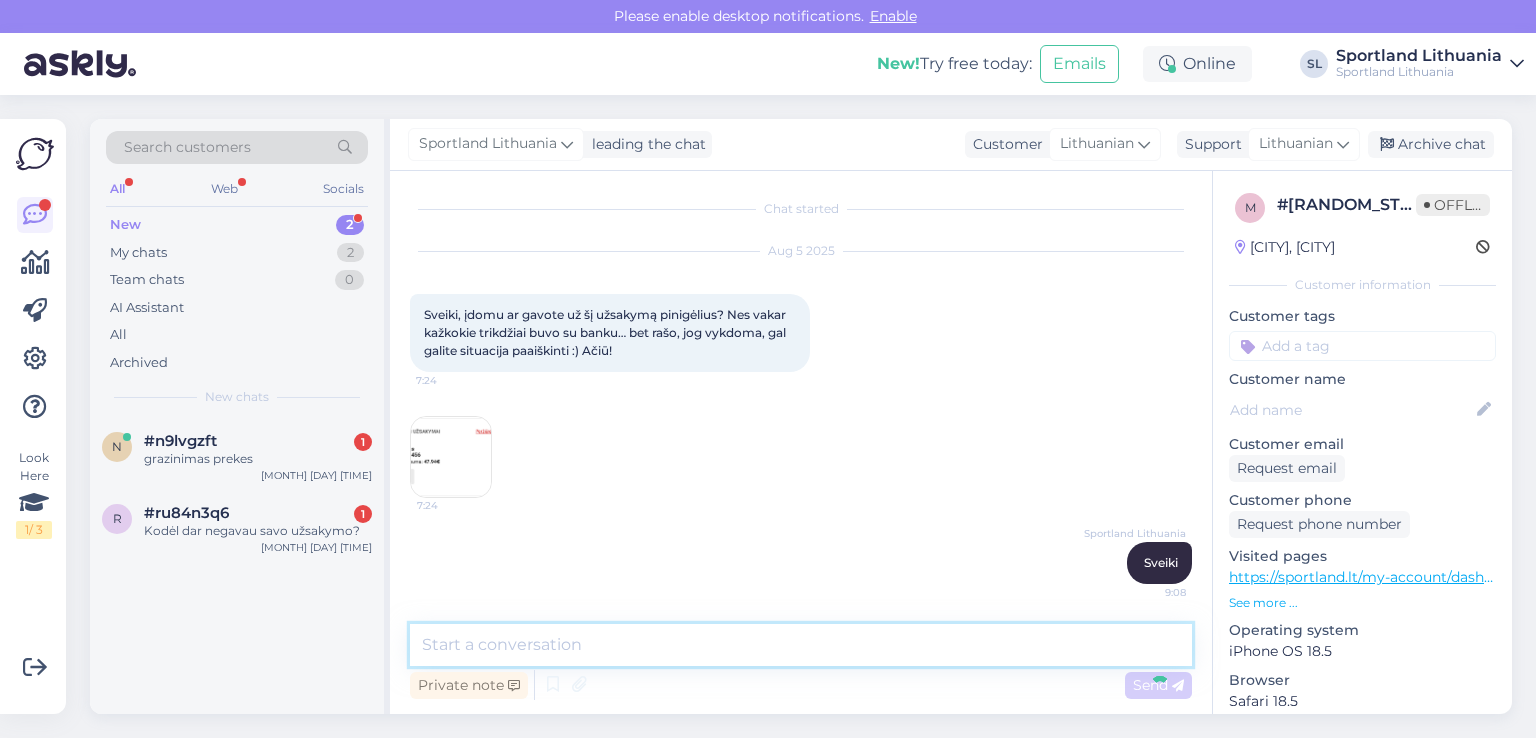scroll, scrollTop: 107, scrollLeft: 0, axis: vertical 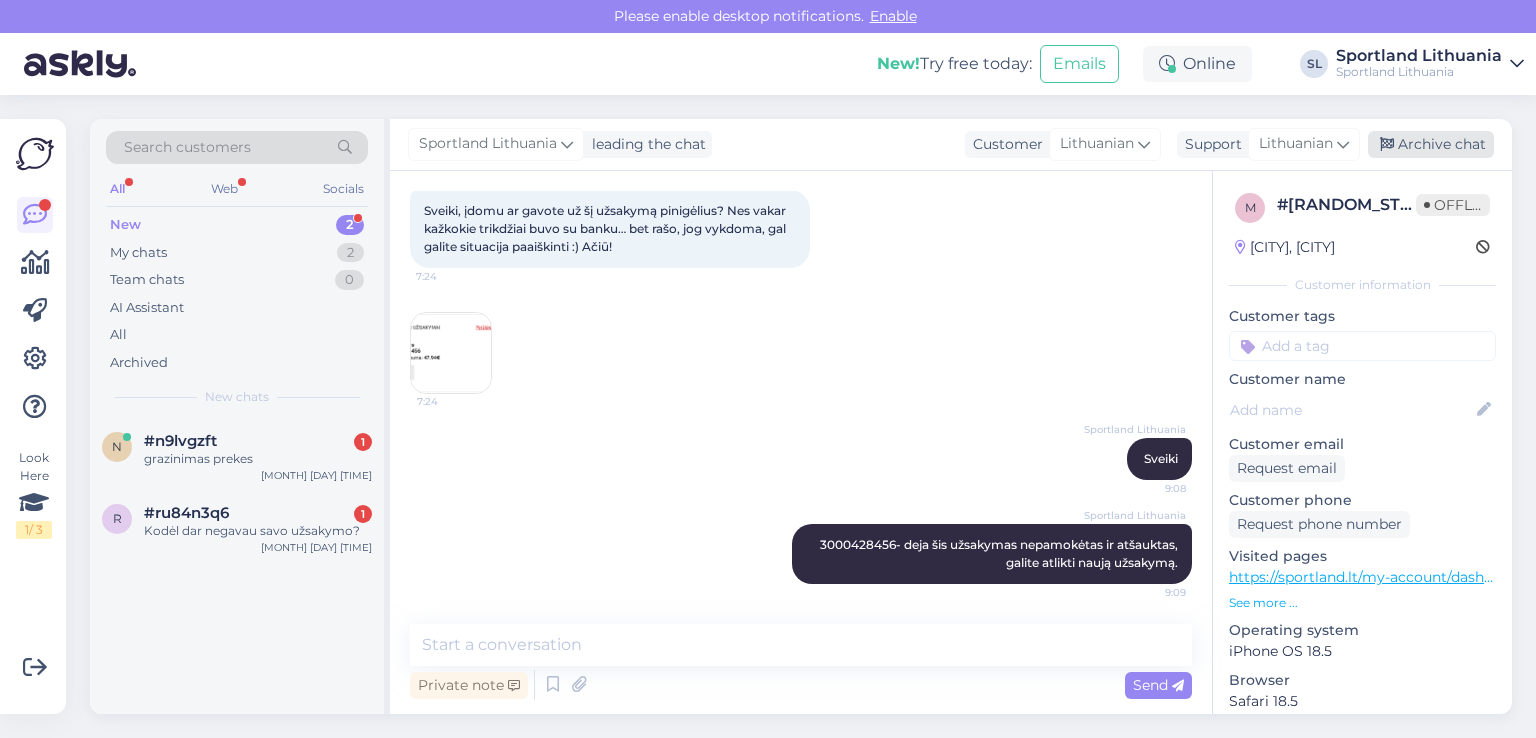 click on "Archive chat" at bounding box center [1431, 144] 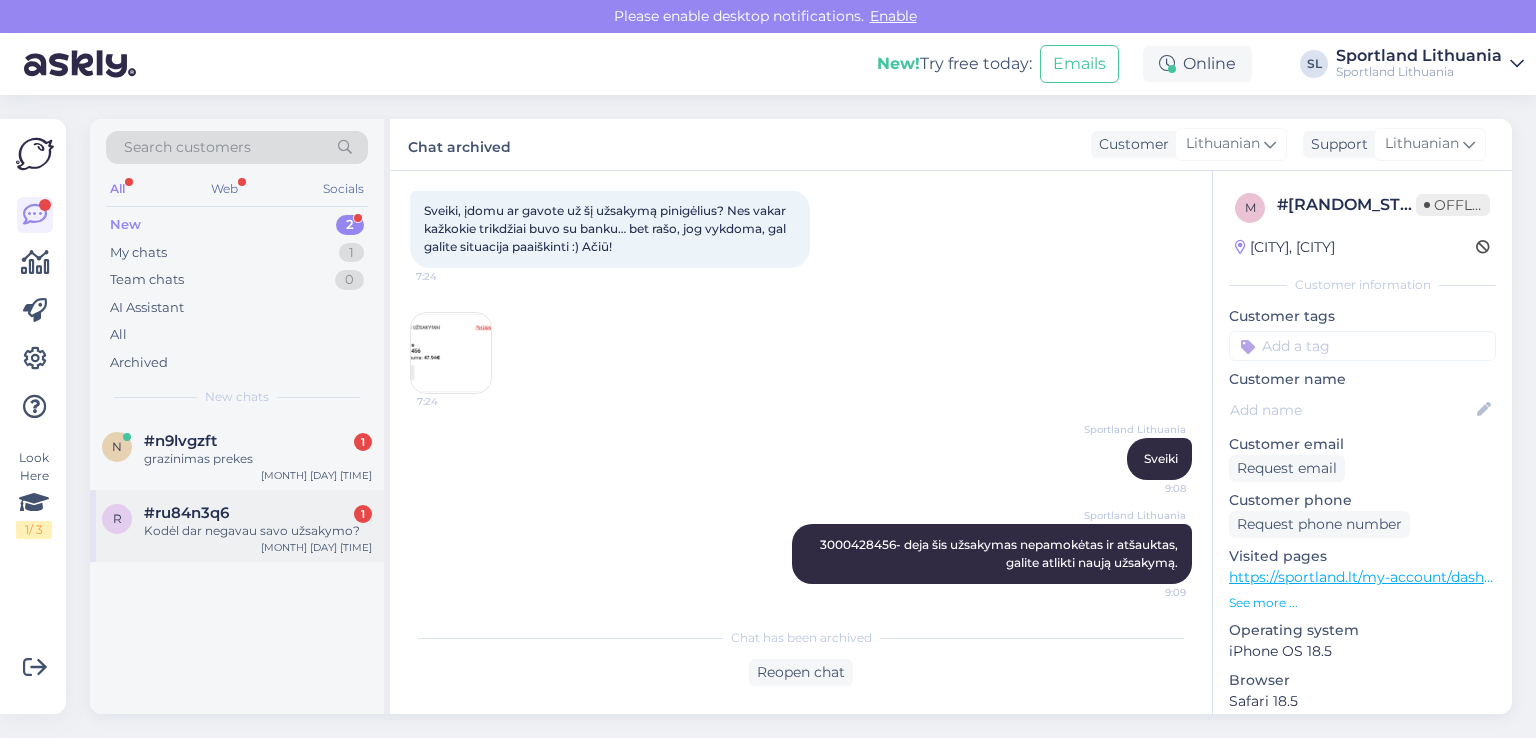 click on "Kodėl dar negavau savo užsakymo?" at bounding box center (258, 531) 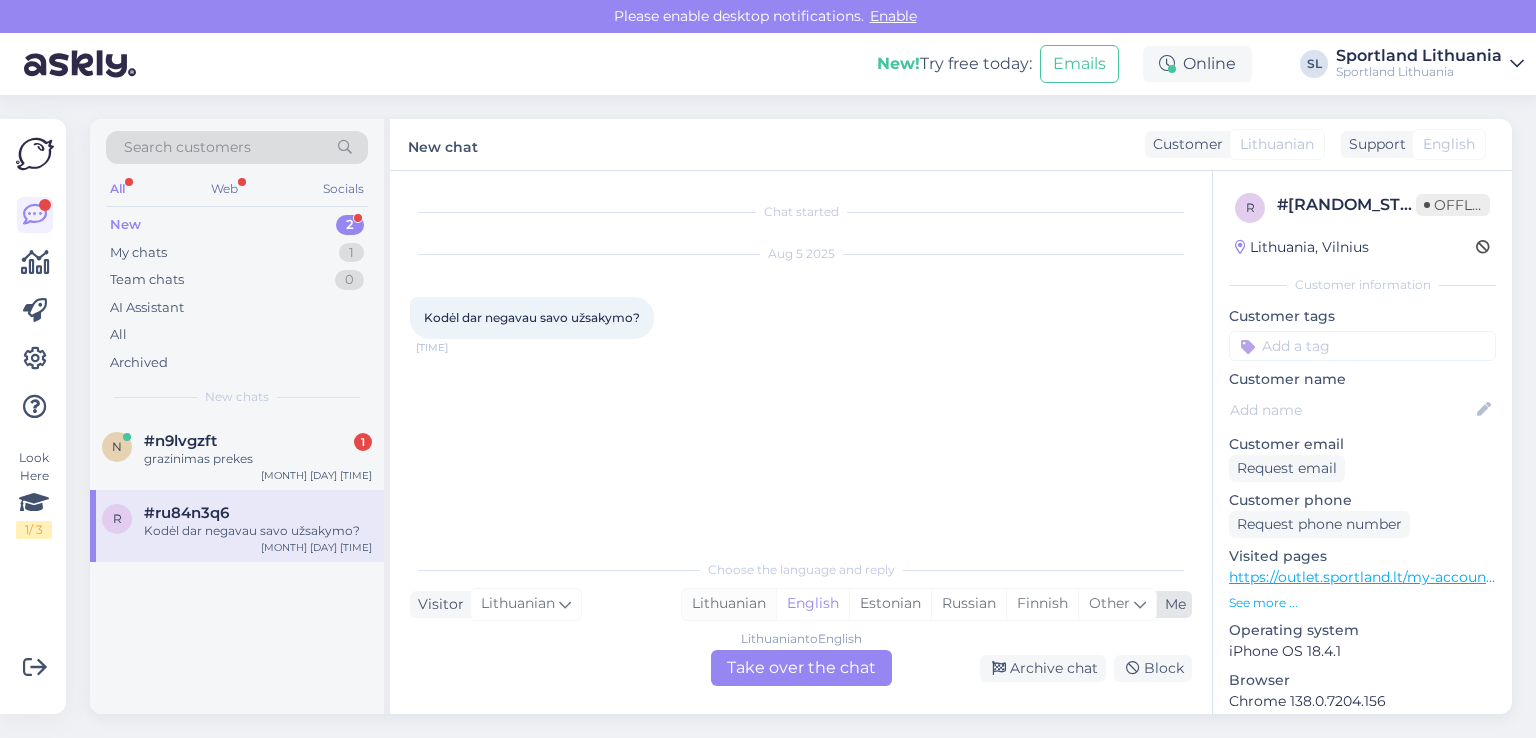 click on "Lithuanian" at bounding box center [729, 604] 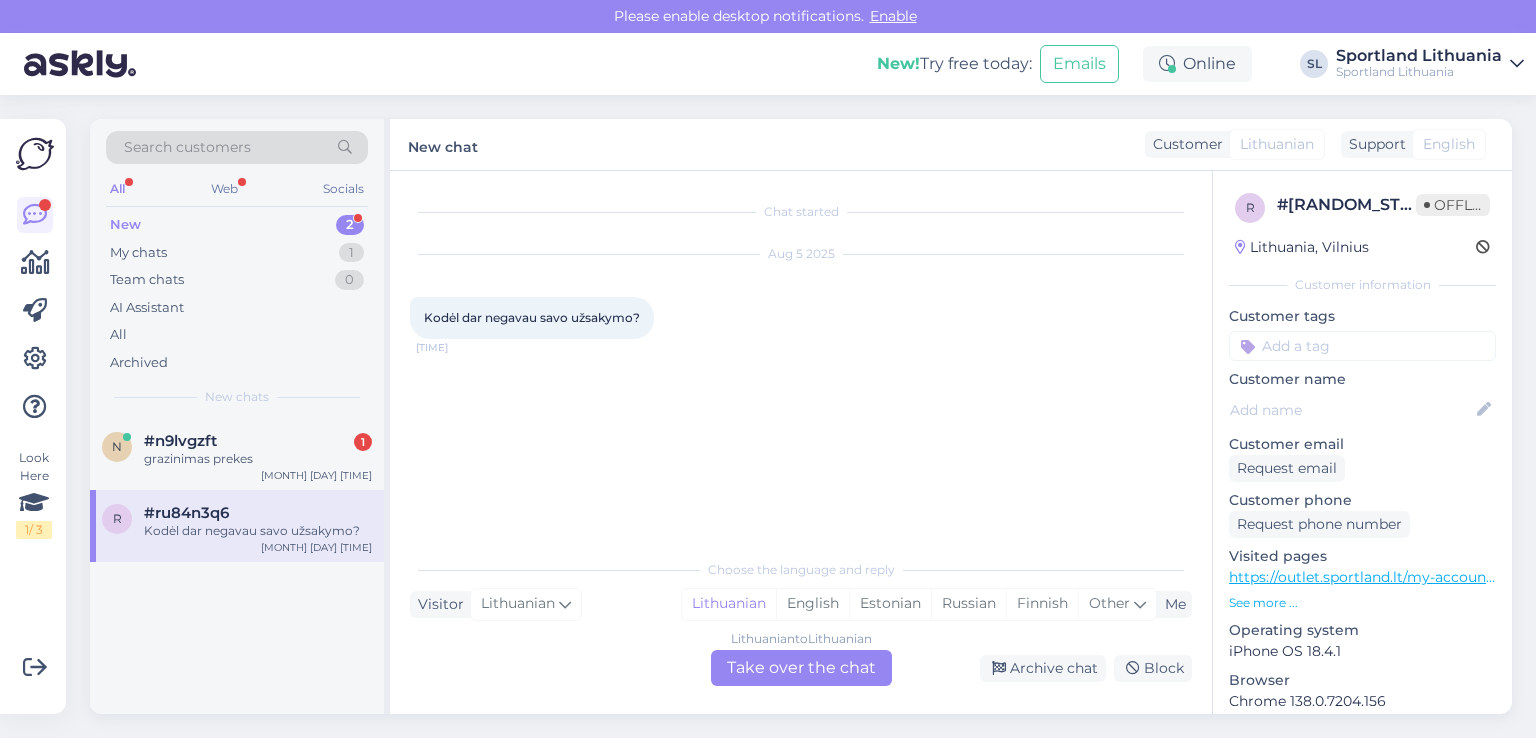 click on "[COUNTRY]  to  [COUNTRY] Take over the chat" at bounding box center [801, 668] 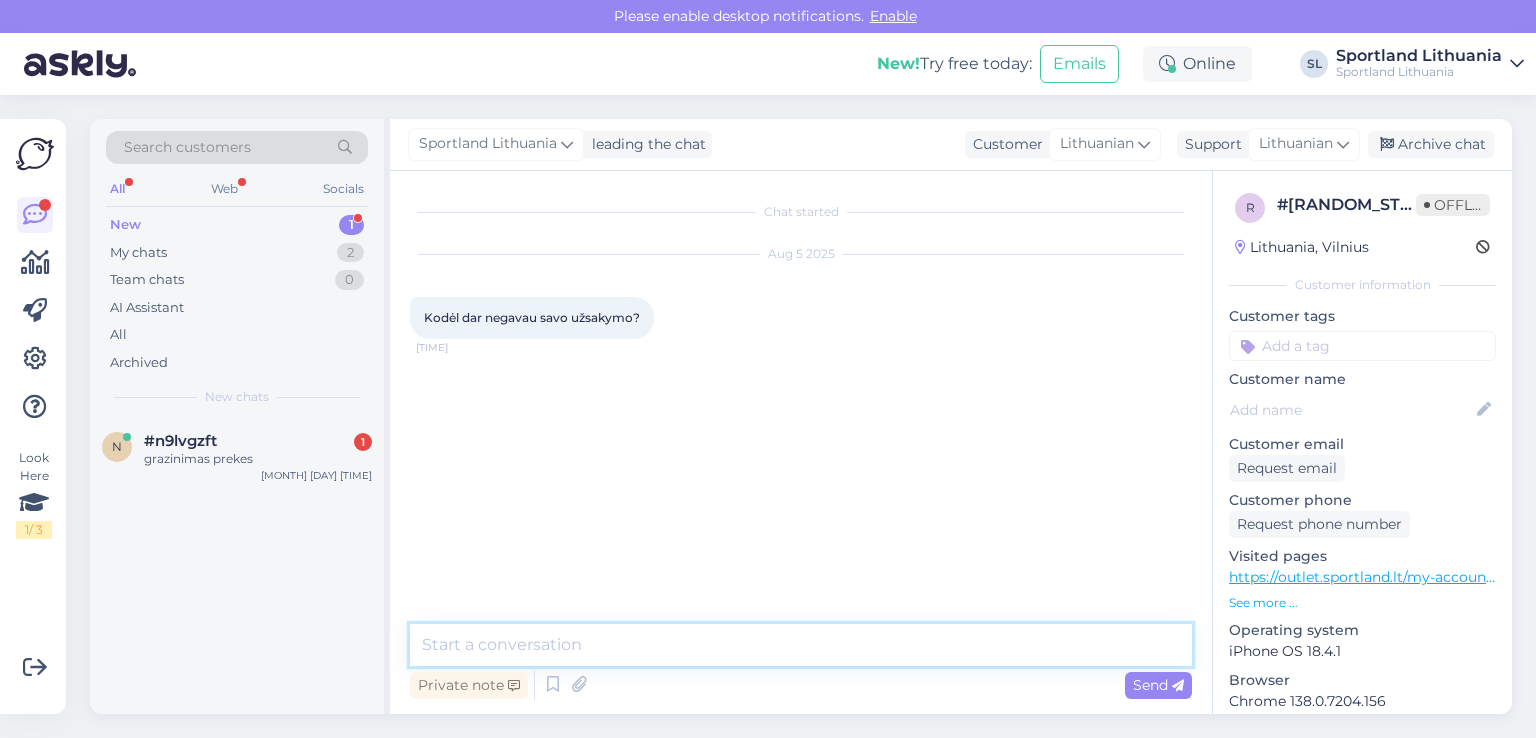 click at bounding box center (801, 645) 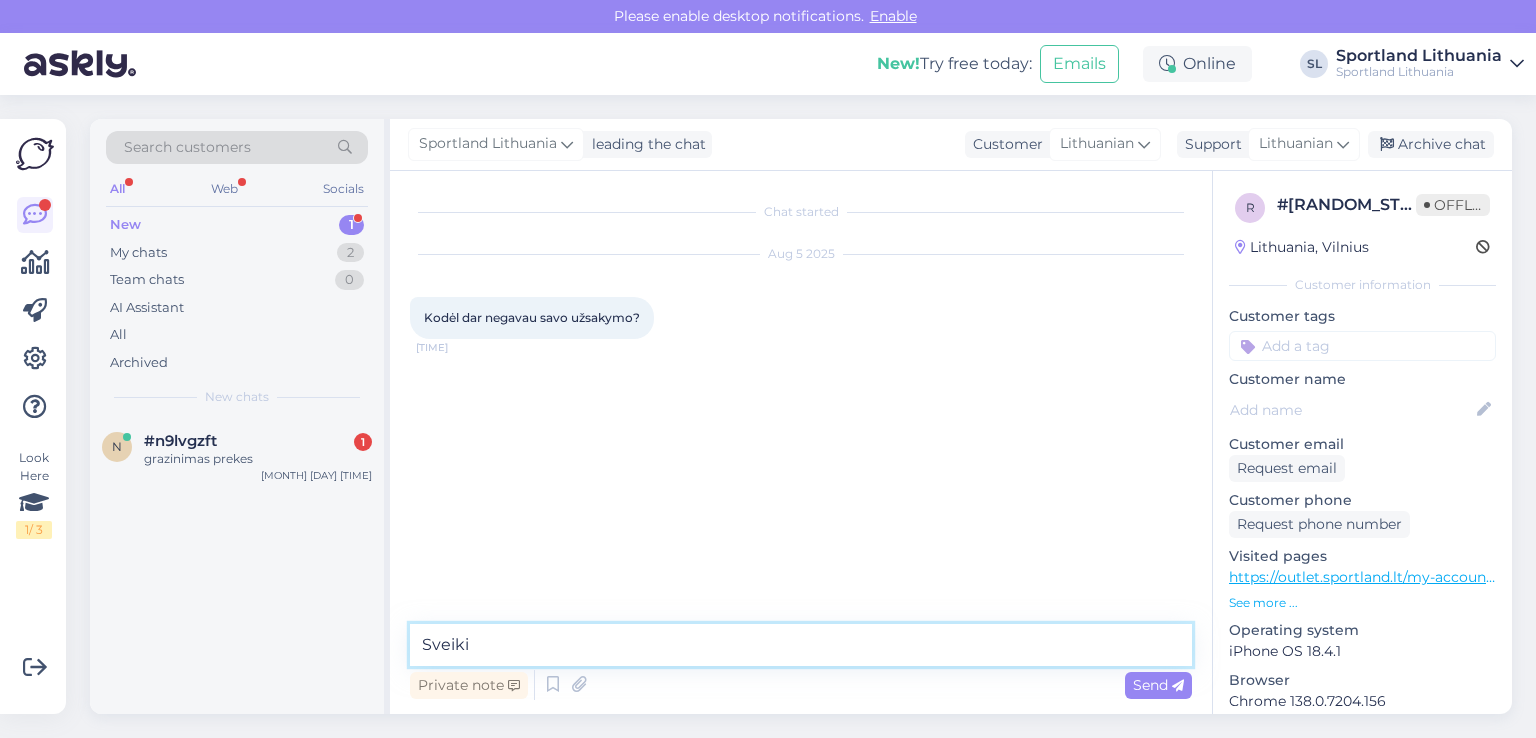 type on "Sveiki" 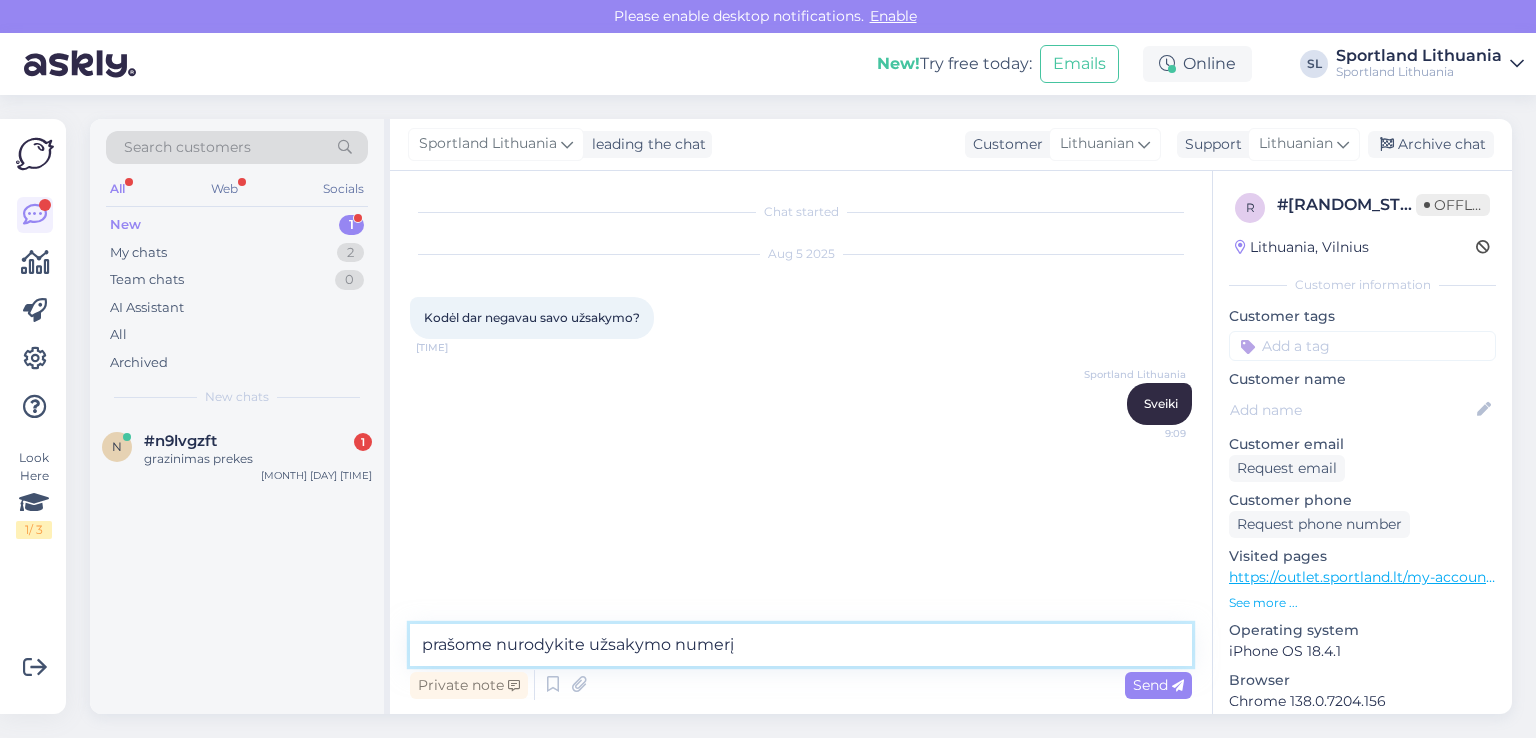 type on "prašome nurodykite užsakymo numerį." 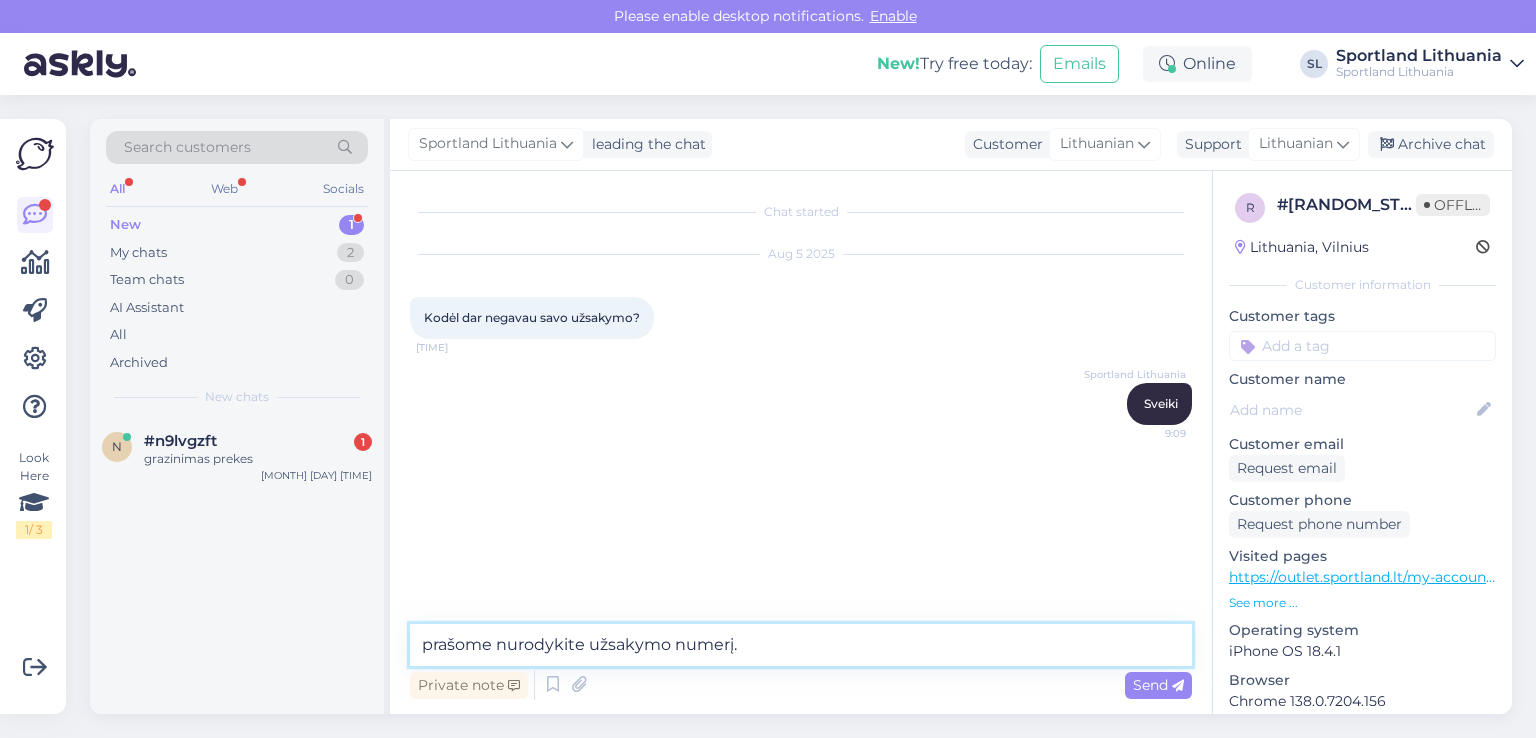 type 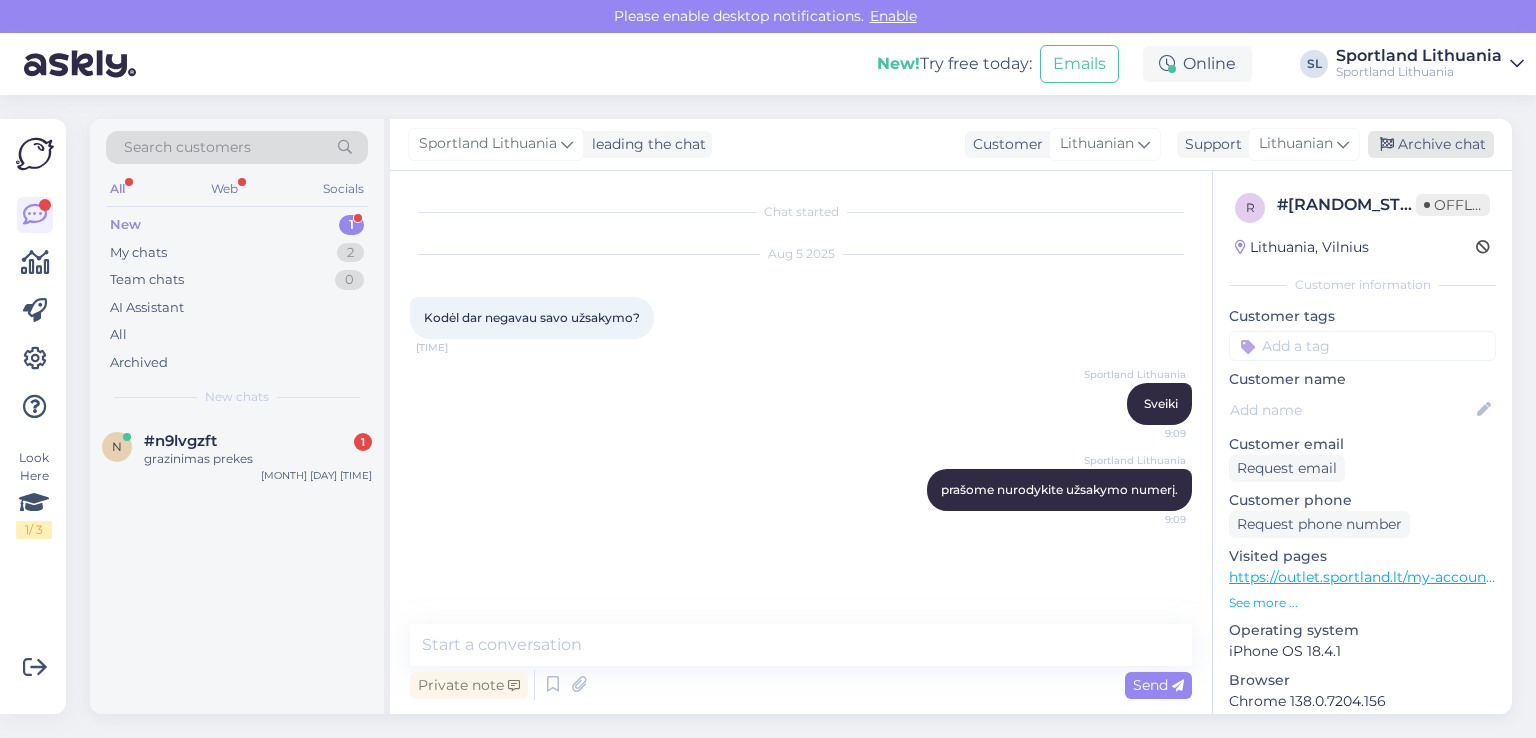 click on "Archive chat" at bounding box center [1431, 144] 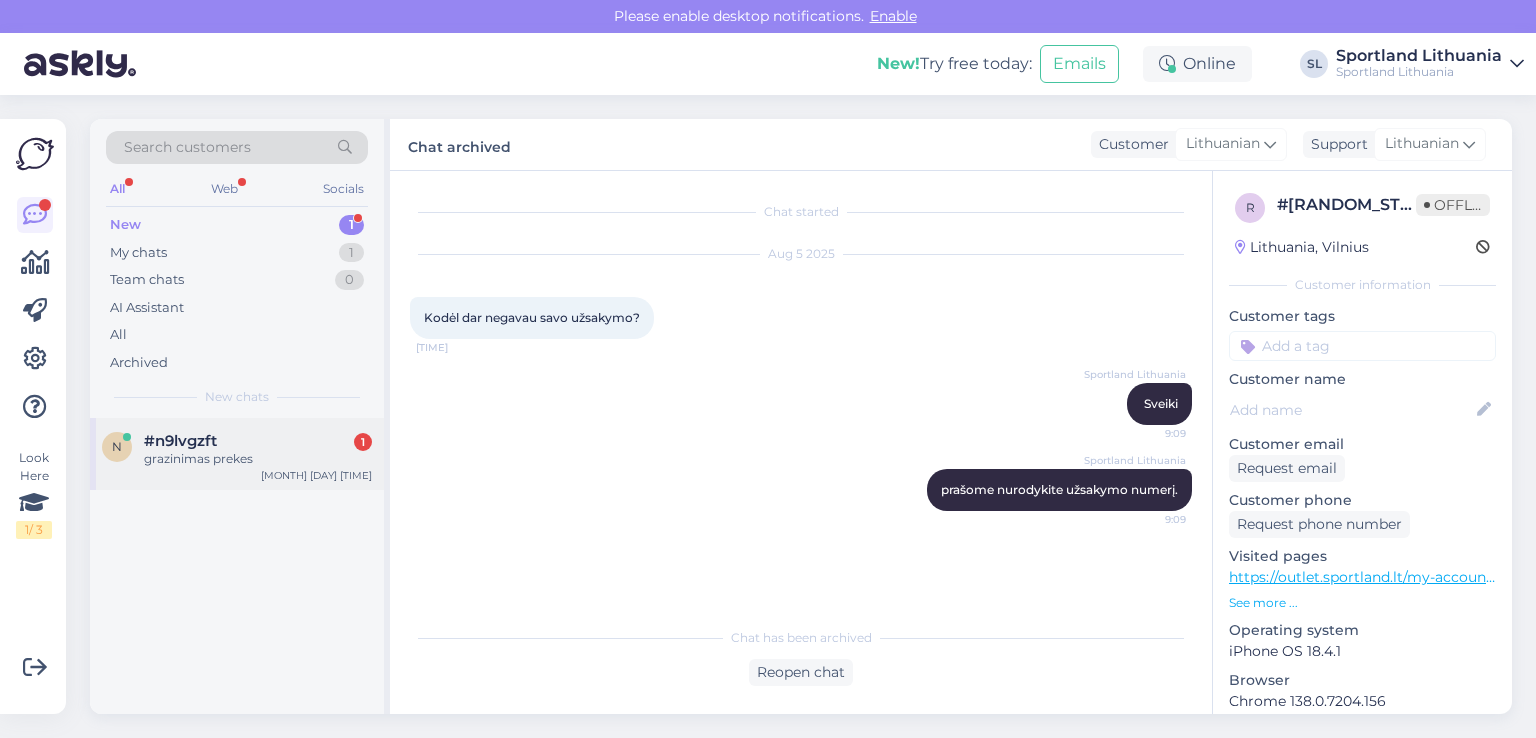 click on "grazinimas prekes" at bounding box center [258, 459] 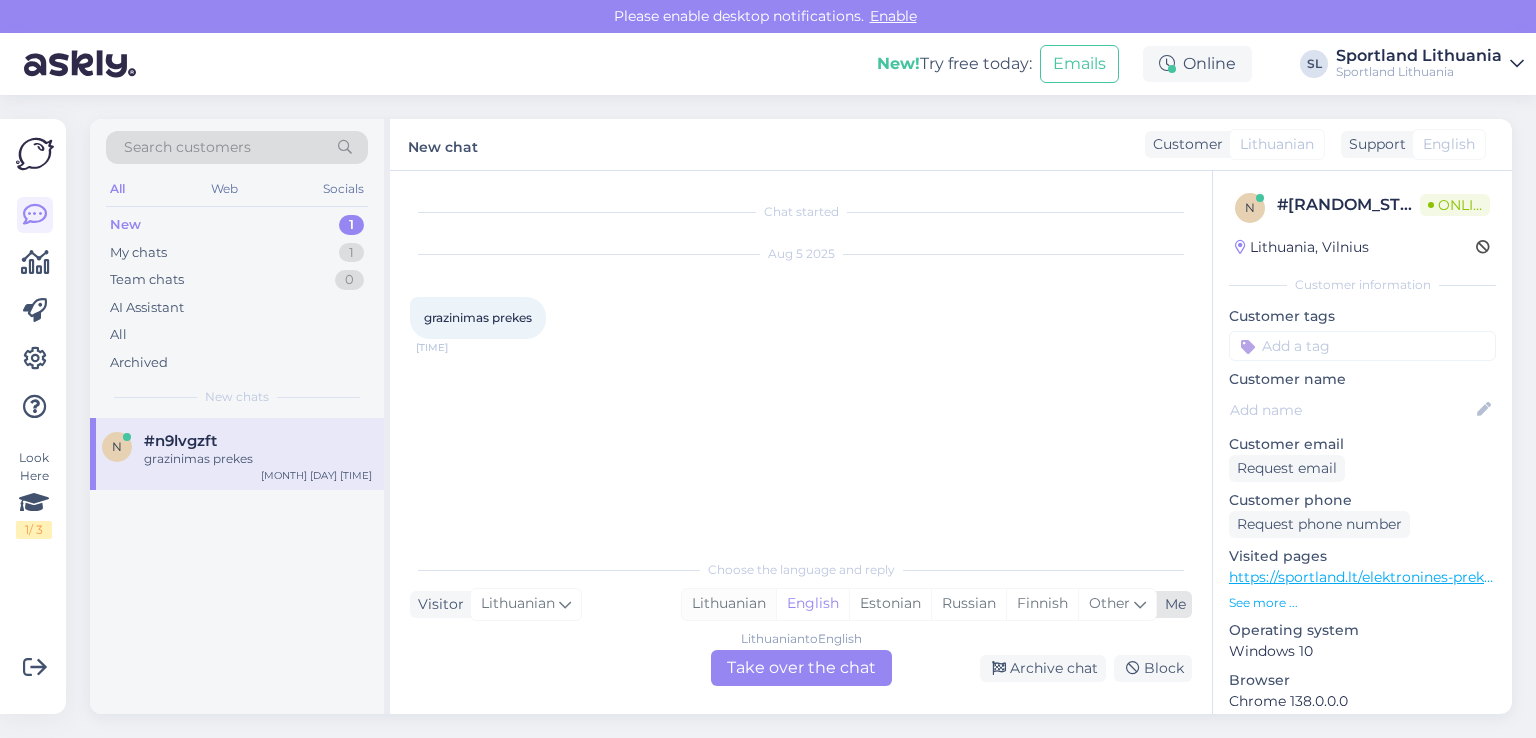 click on "Lithuanian" at bounding box center (729, 604) 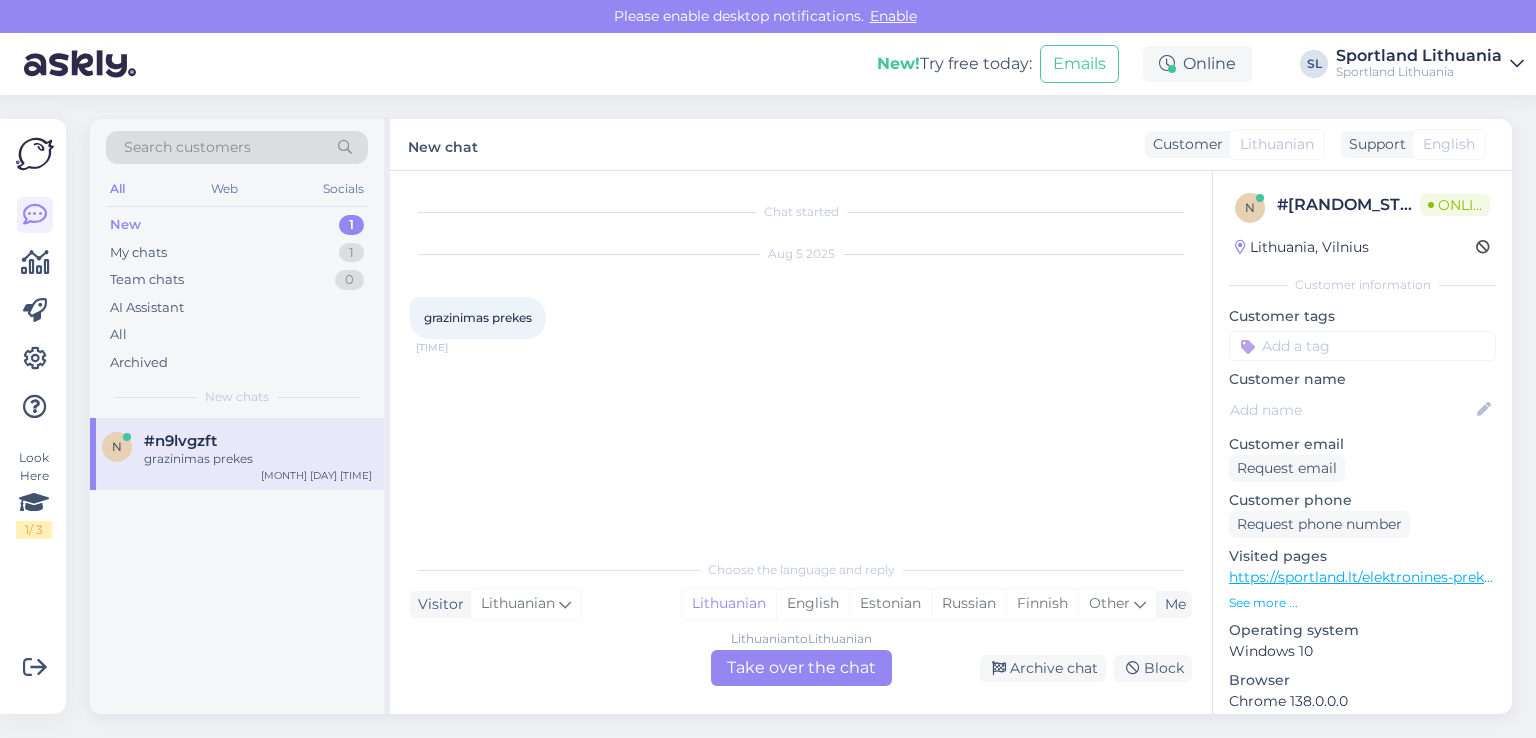 click on "[COUNTRY]  to  [COUNTRY] Take over the chat" at bounding box center (801, 668) 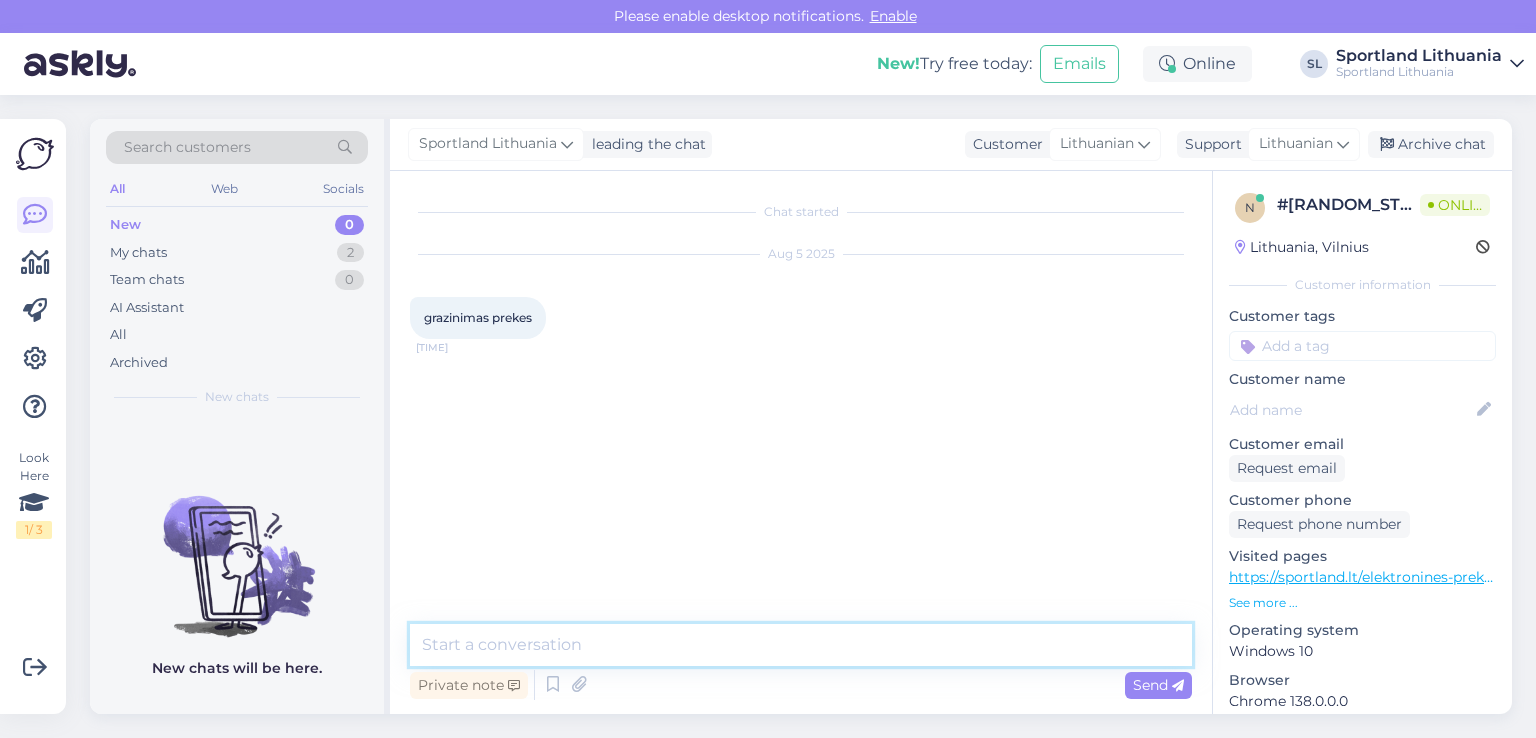 click at bounding box center (801, 645) 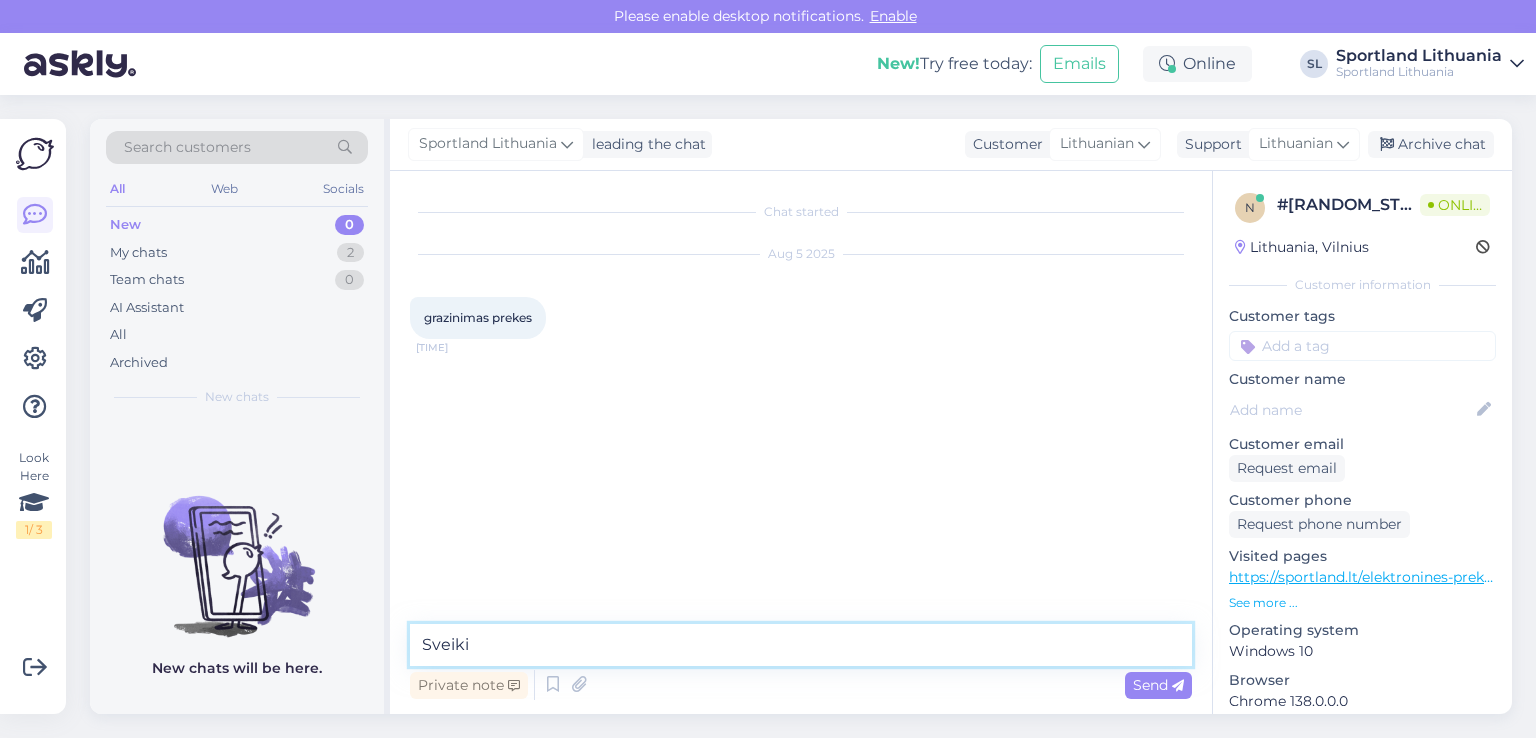 type on "Sveiki" 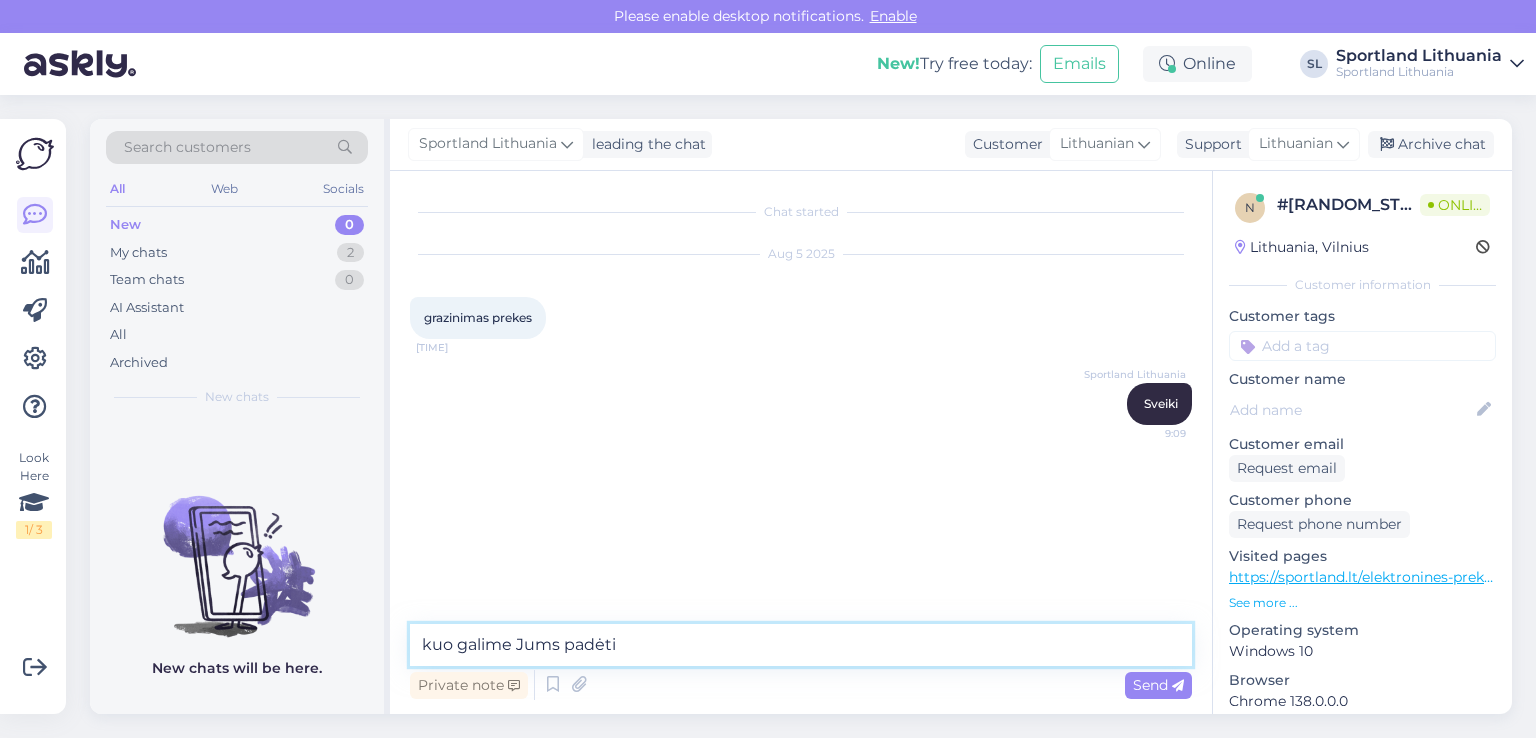 type on "kuo galime Jums padėti?" 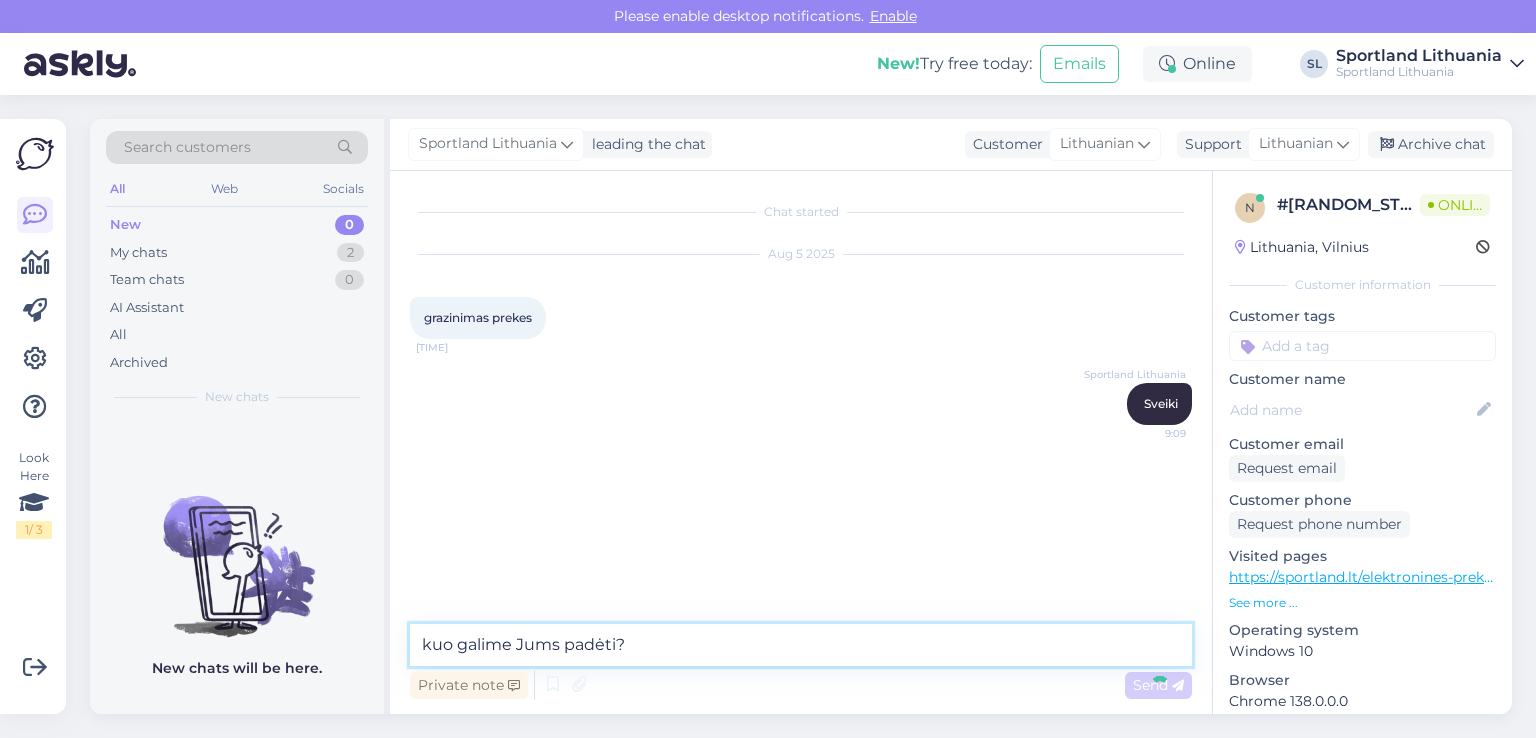 type 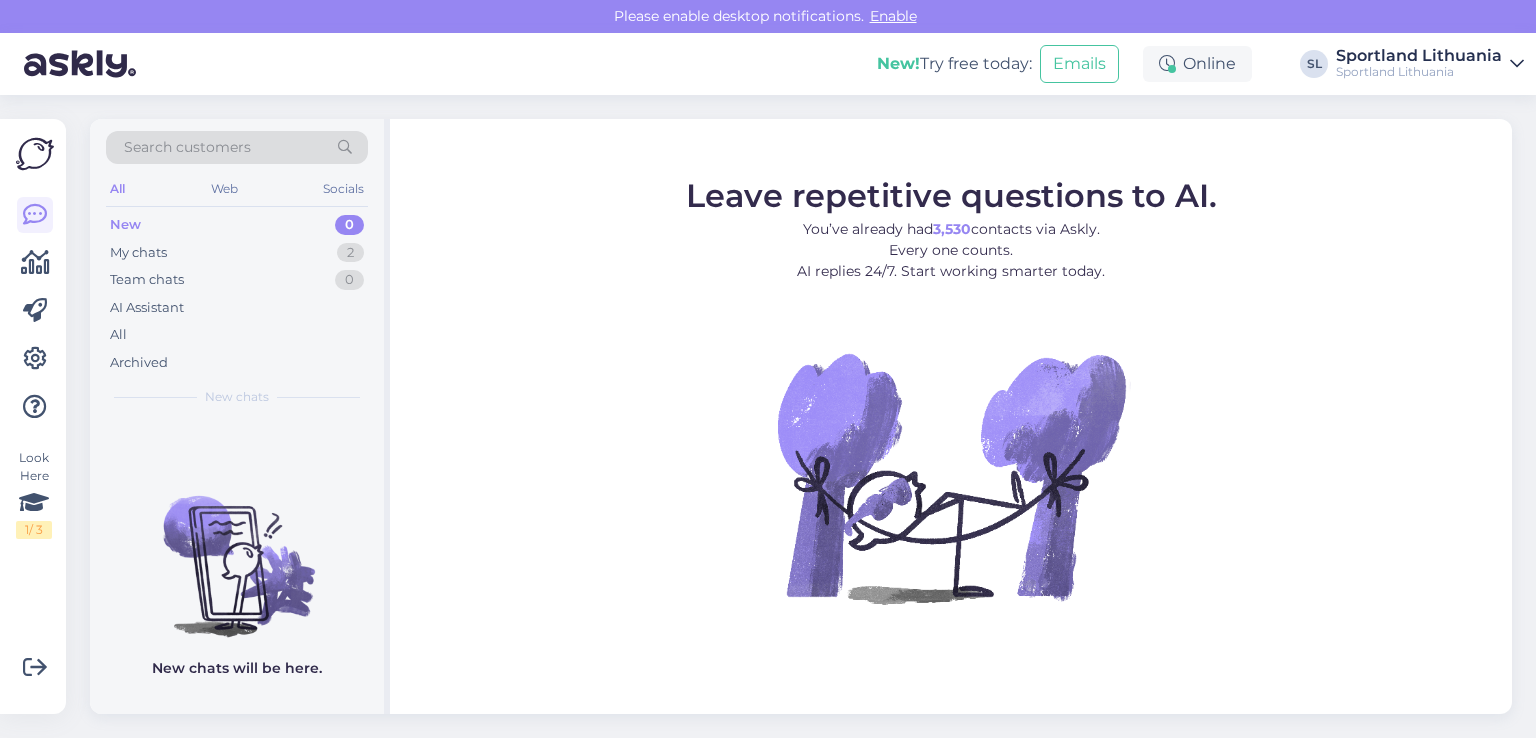 scroll, scrollTop: 0, scrollLeft: 0, axis: both 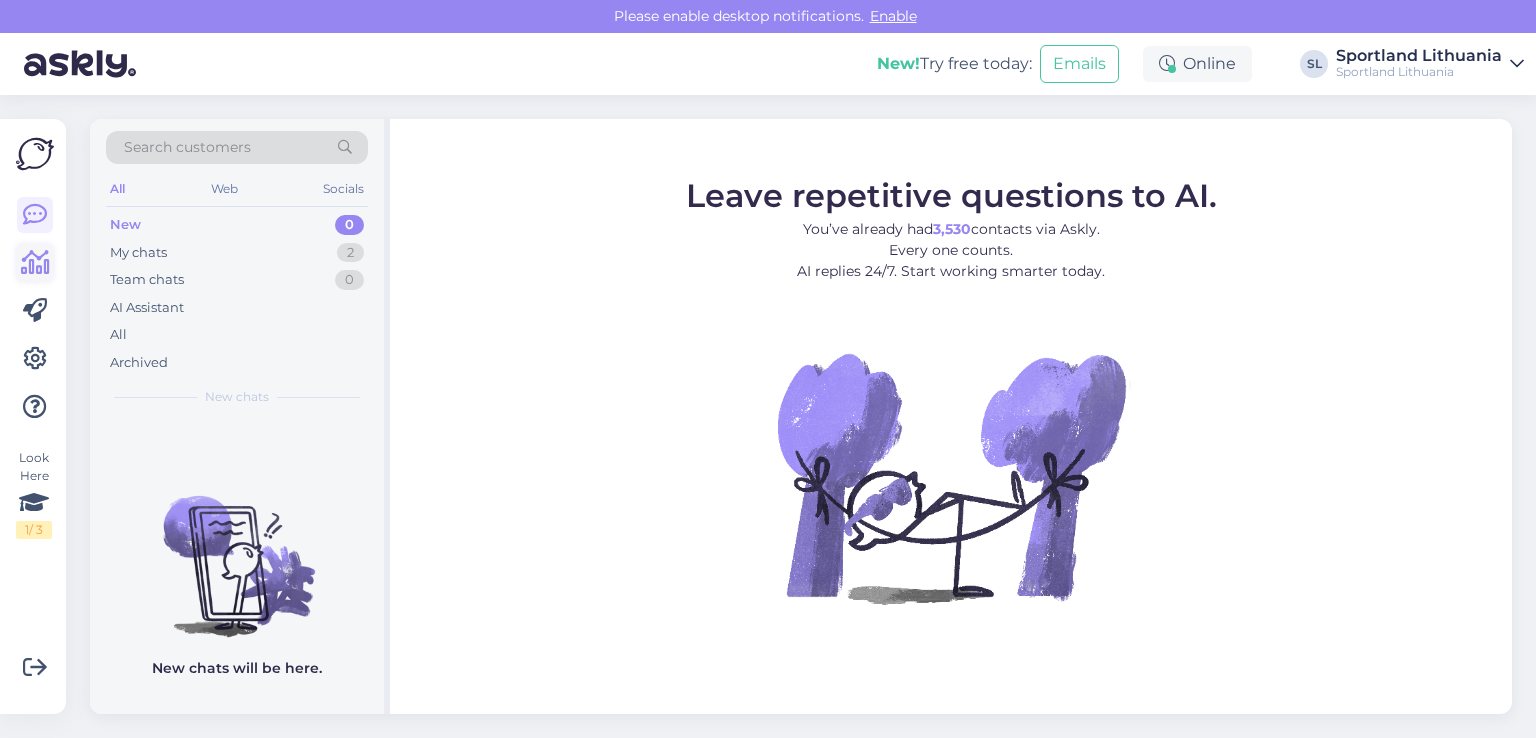 click at bounding box center (35, 263) 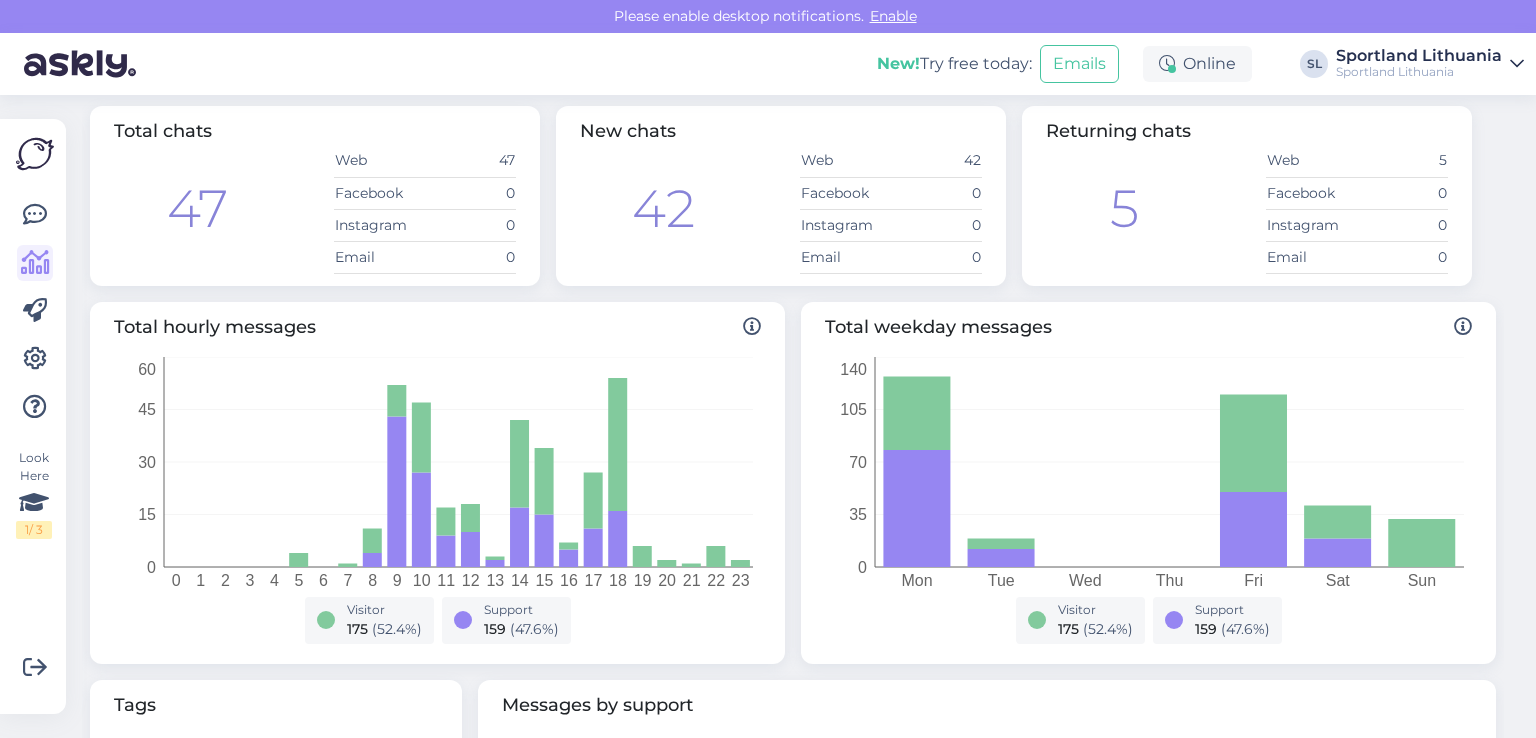 scroll, scrollTop: 0, scrollLeft: 0, axis: both 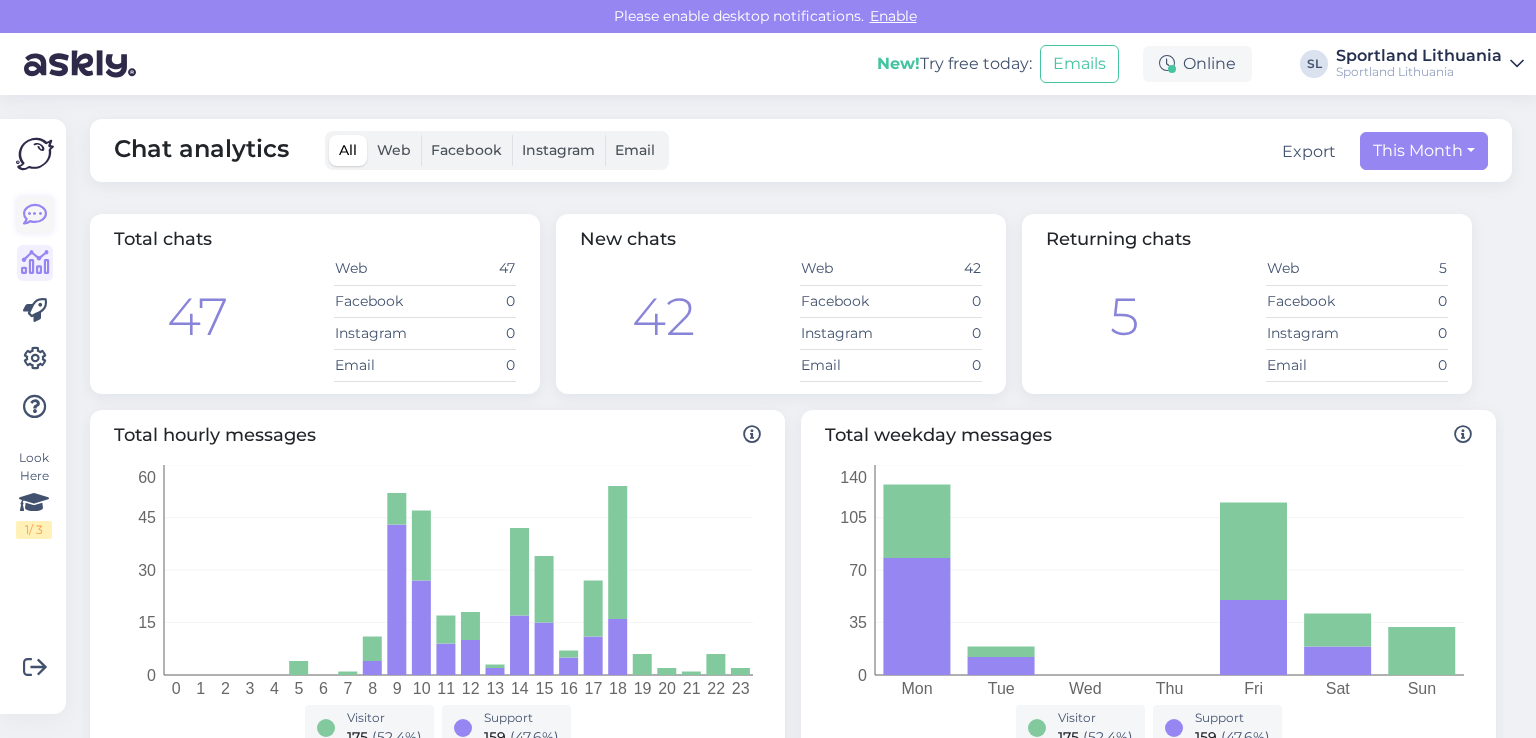 click at bounding box center (35, 215) 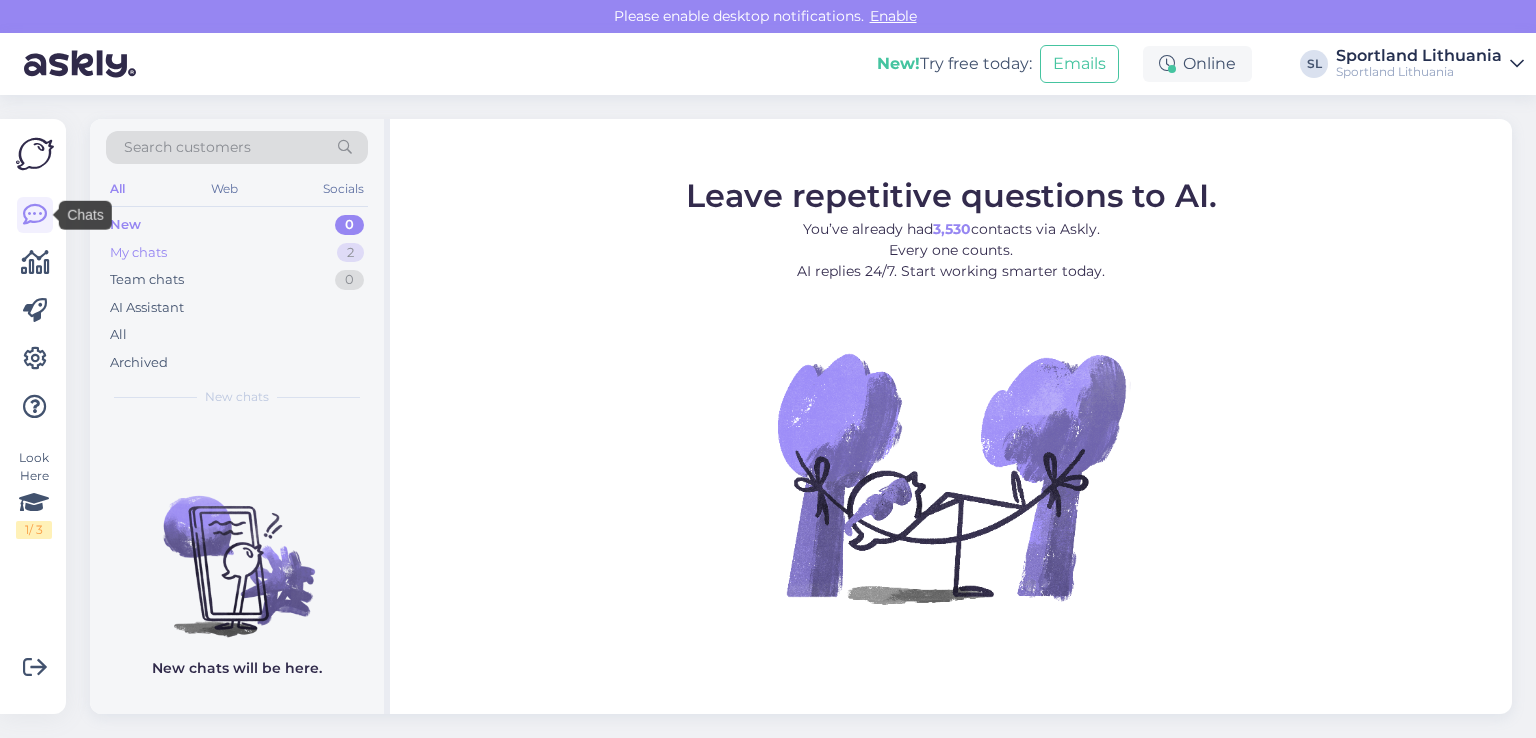 click on "My chats" at bounding box center (138, 253) 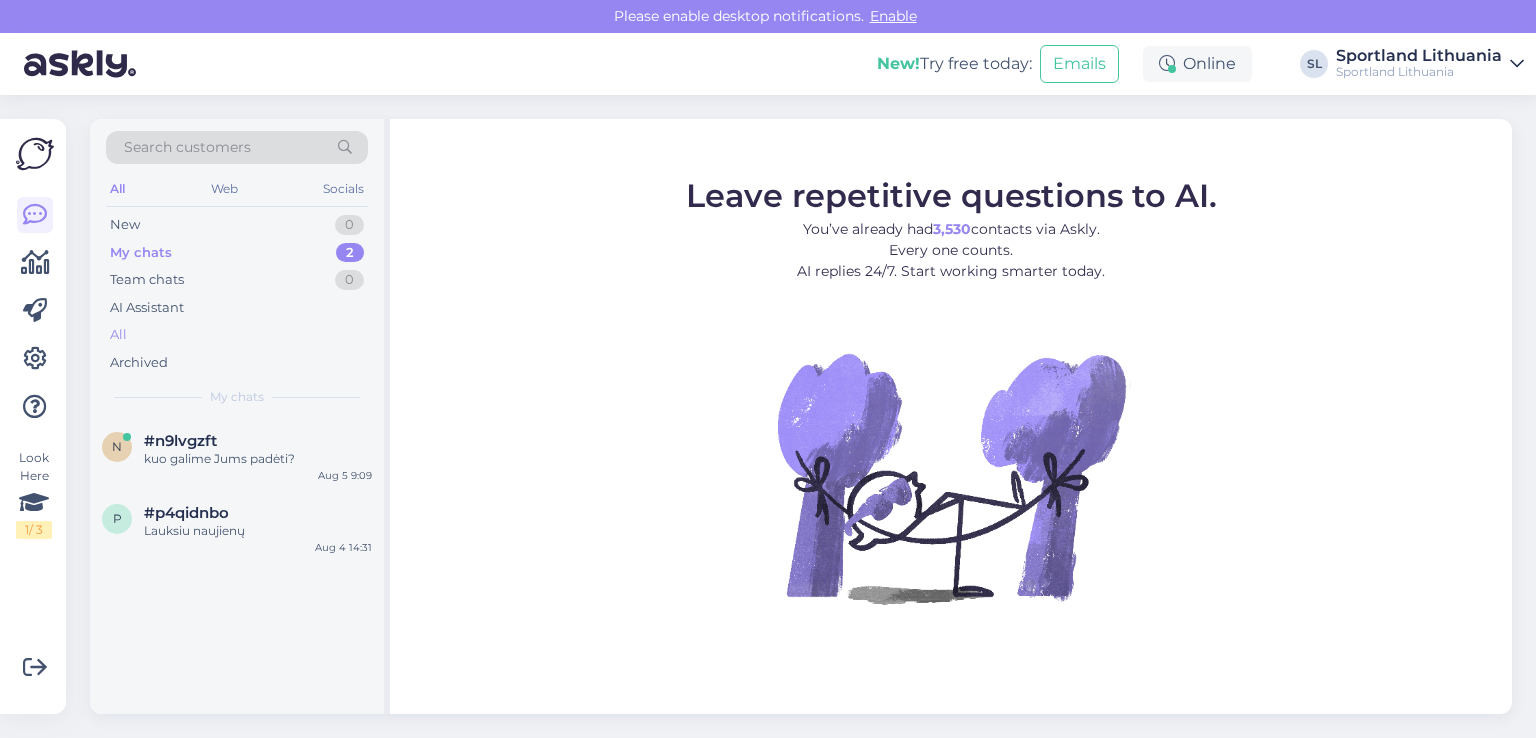 click on "All" at bounding box center [237, 335] 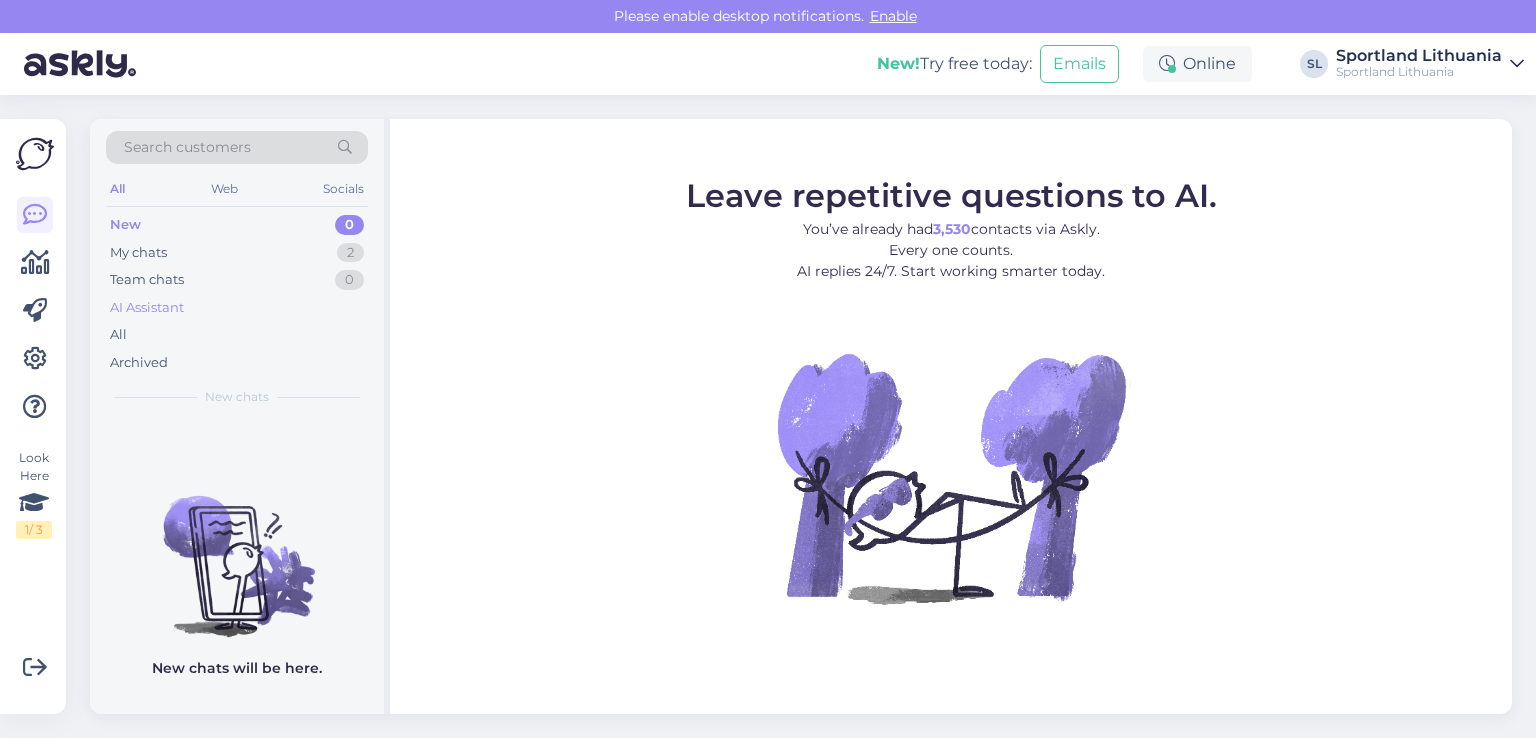 scroll, scrollTop: 0, scrollLeft: 0, axis: both 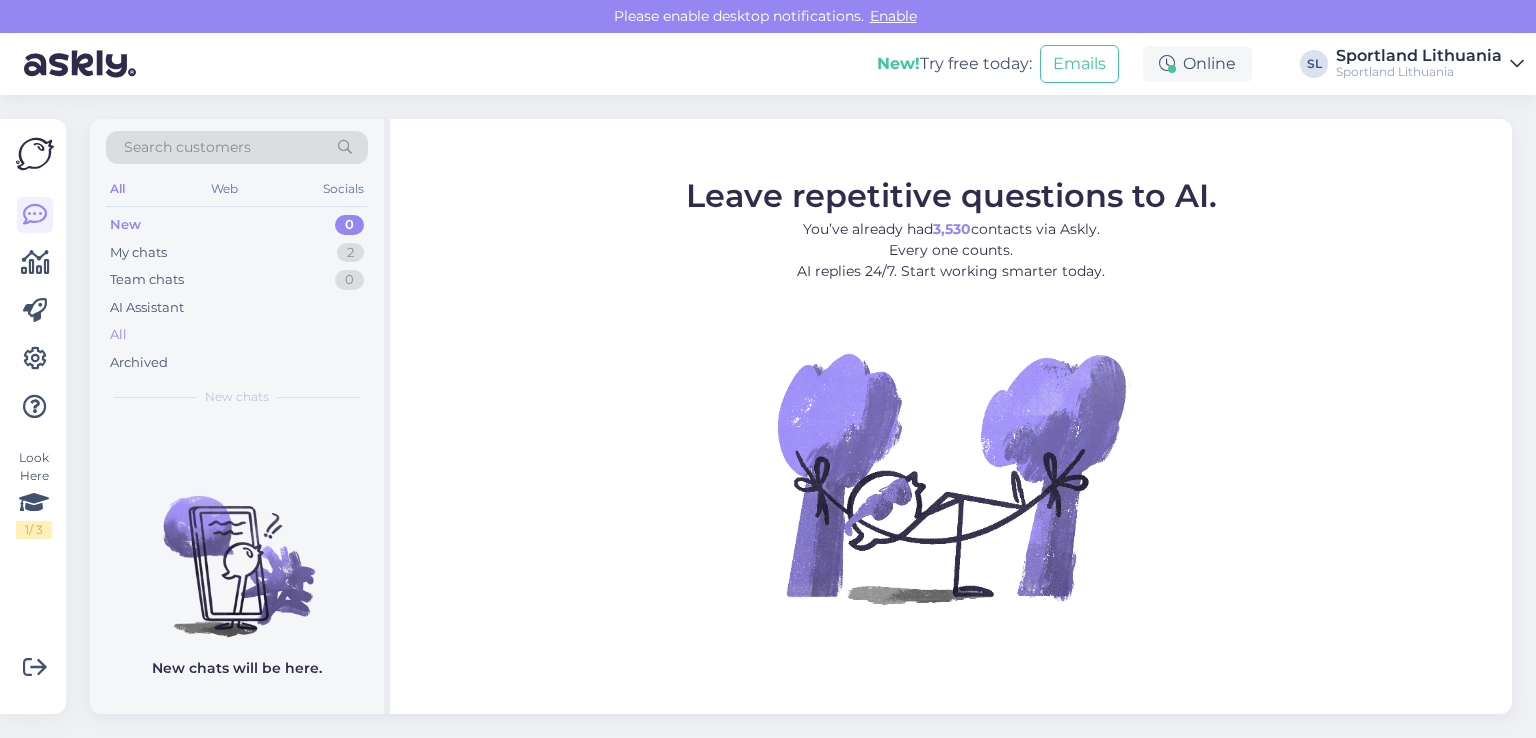 click on "All" at bounding box center [237, 335] 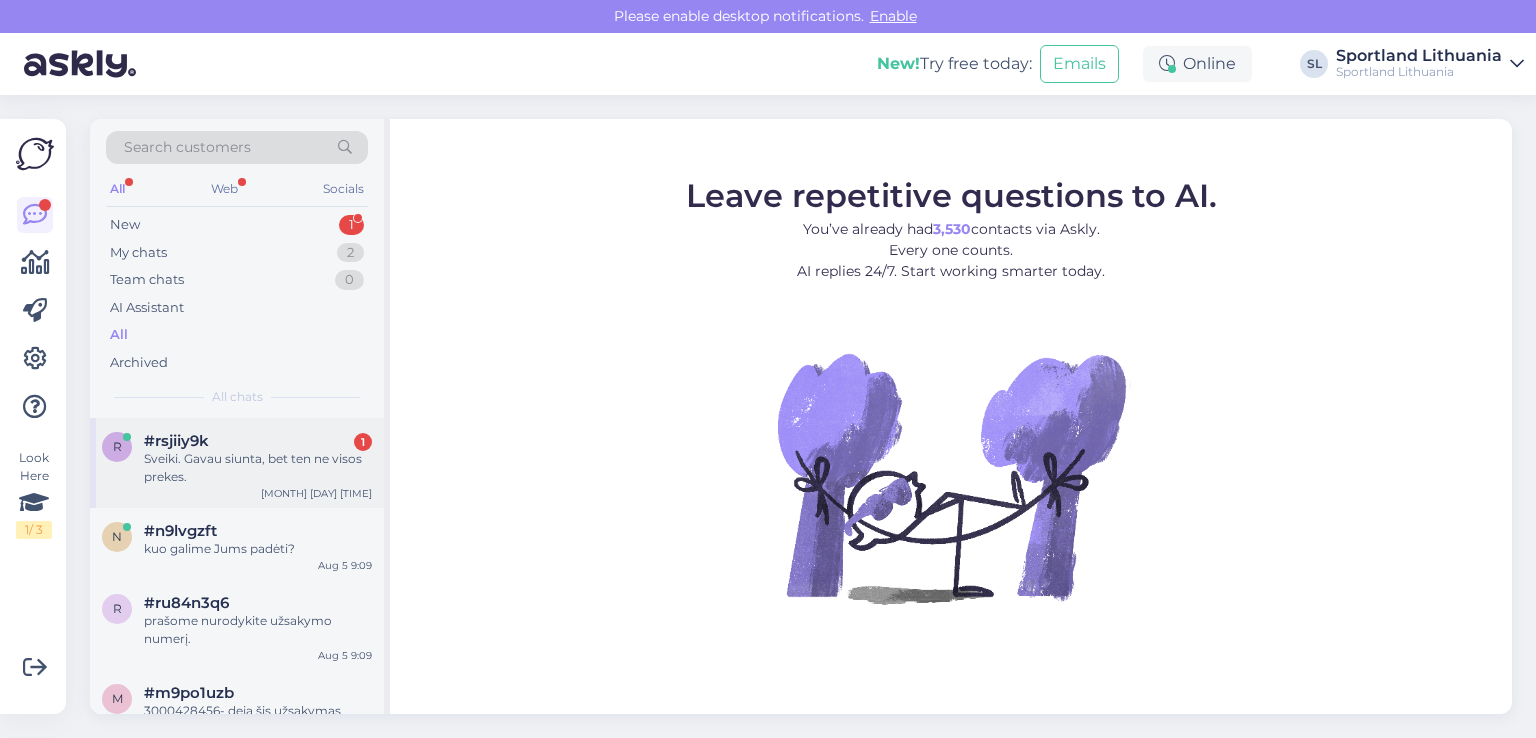click on "[TRACKING_CODE] 1" at bounding box center (258, 441) 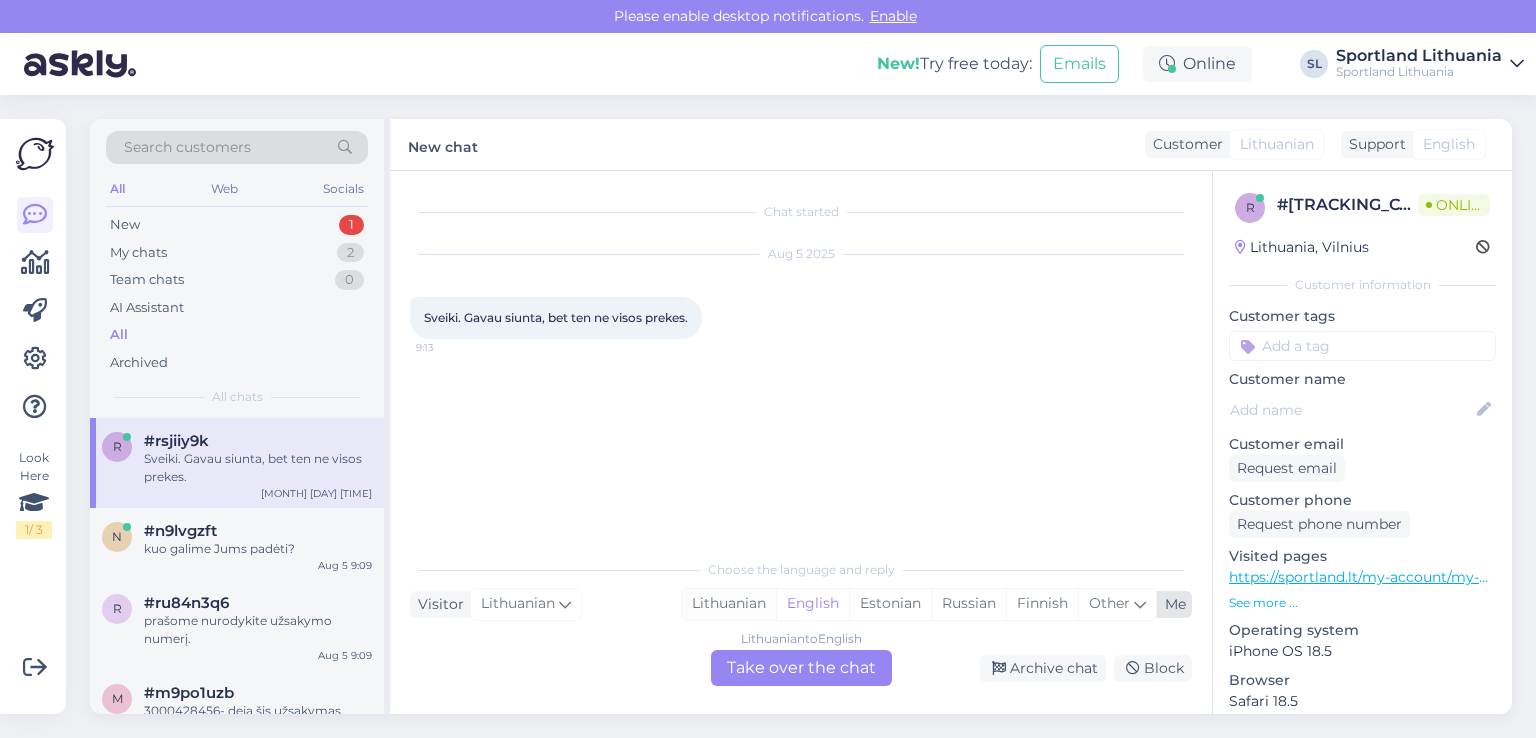 click on "Lithuanian" at bounding box center [729, 604] 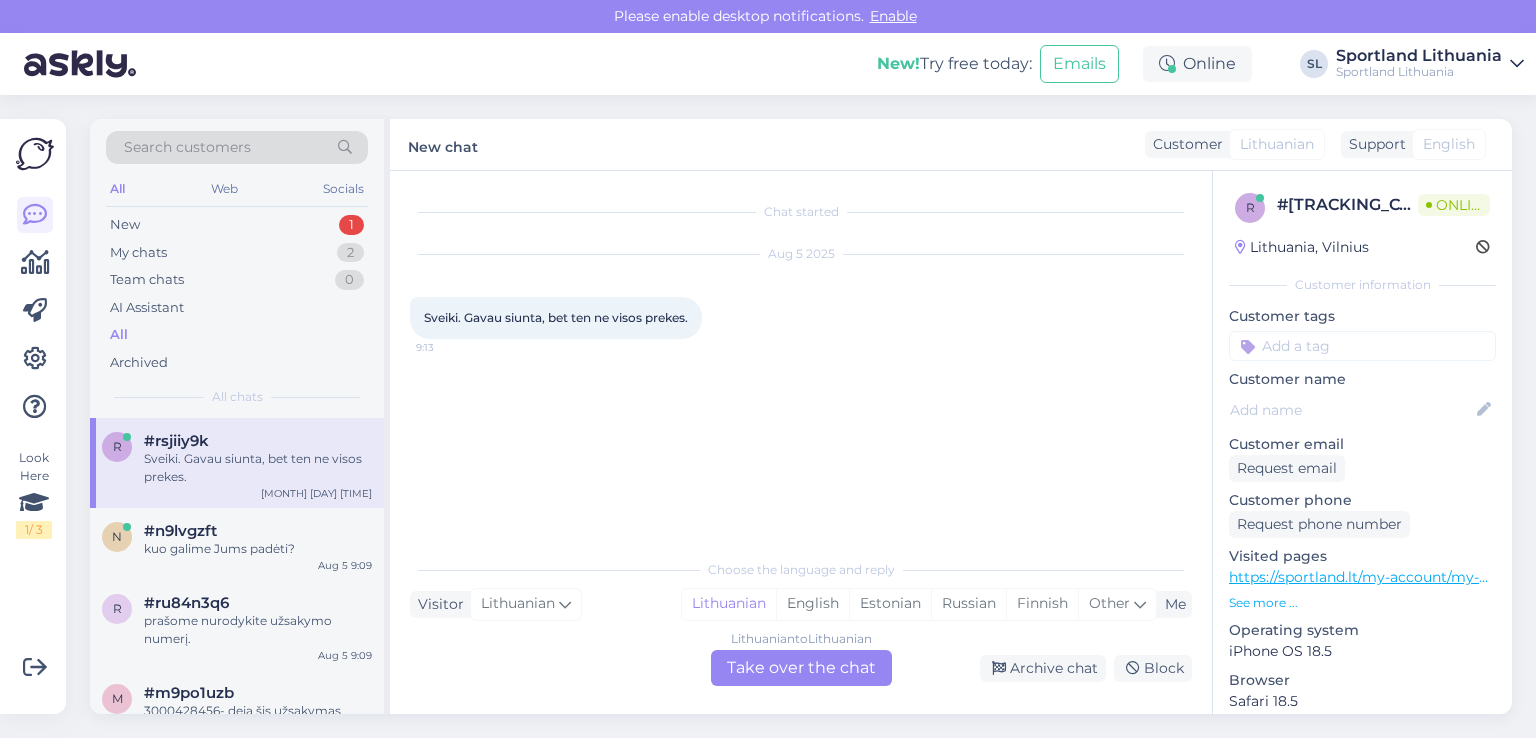 click on "Lithuanian  to  Lithuanian Take over the chat" at bounding box center (801, 668) 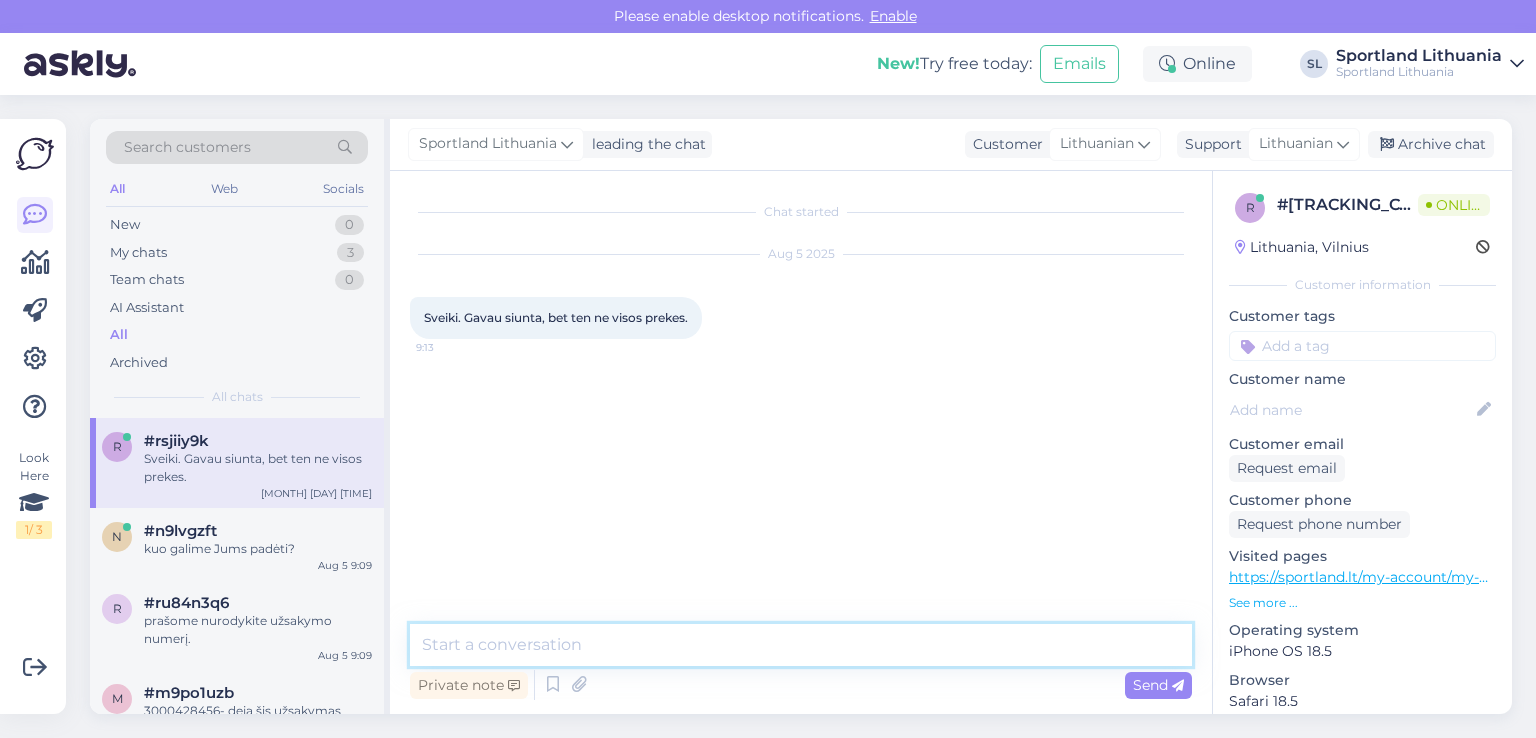 click at bounding box center (801, 645) 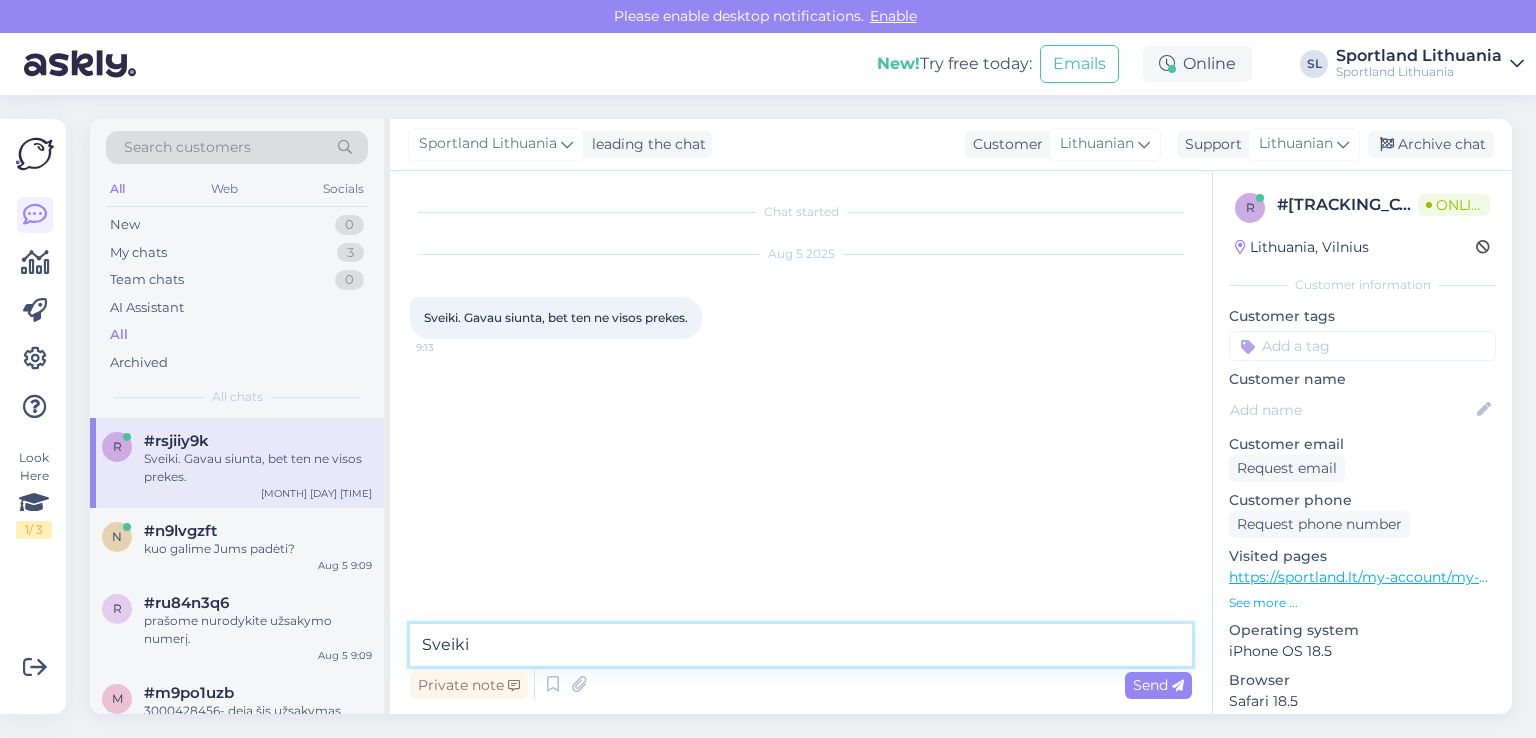 type on "Sveiki" 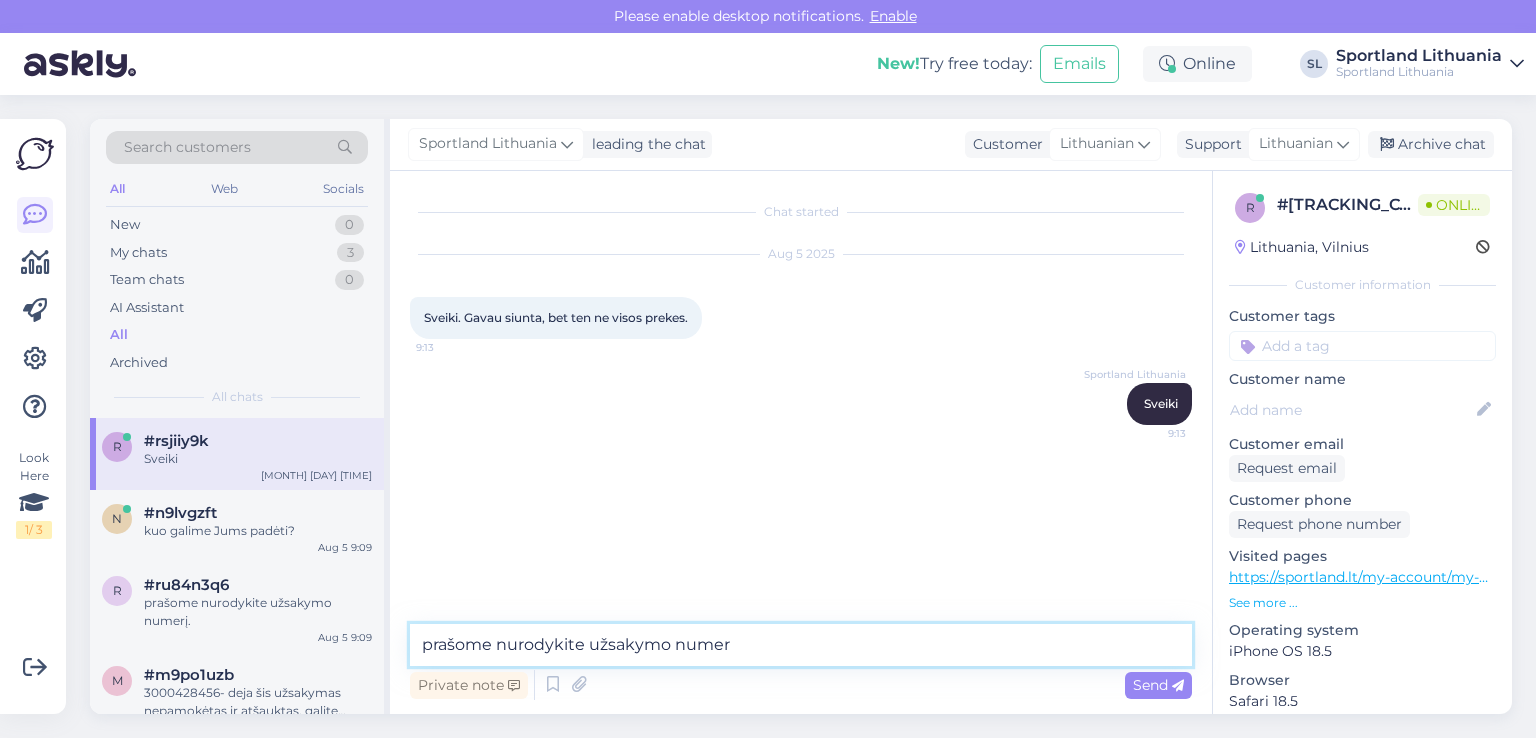 type on "prašome nurodykite užsakymo numerį" 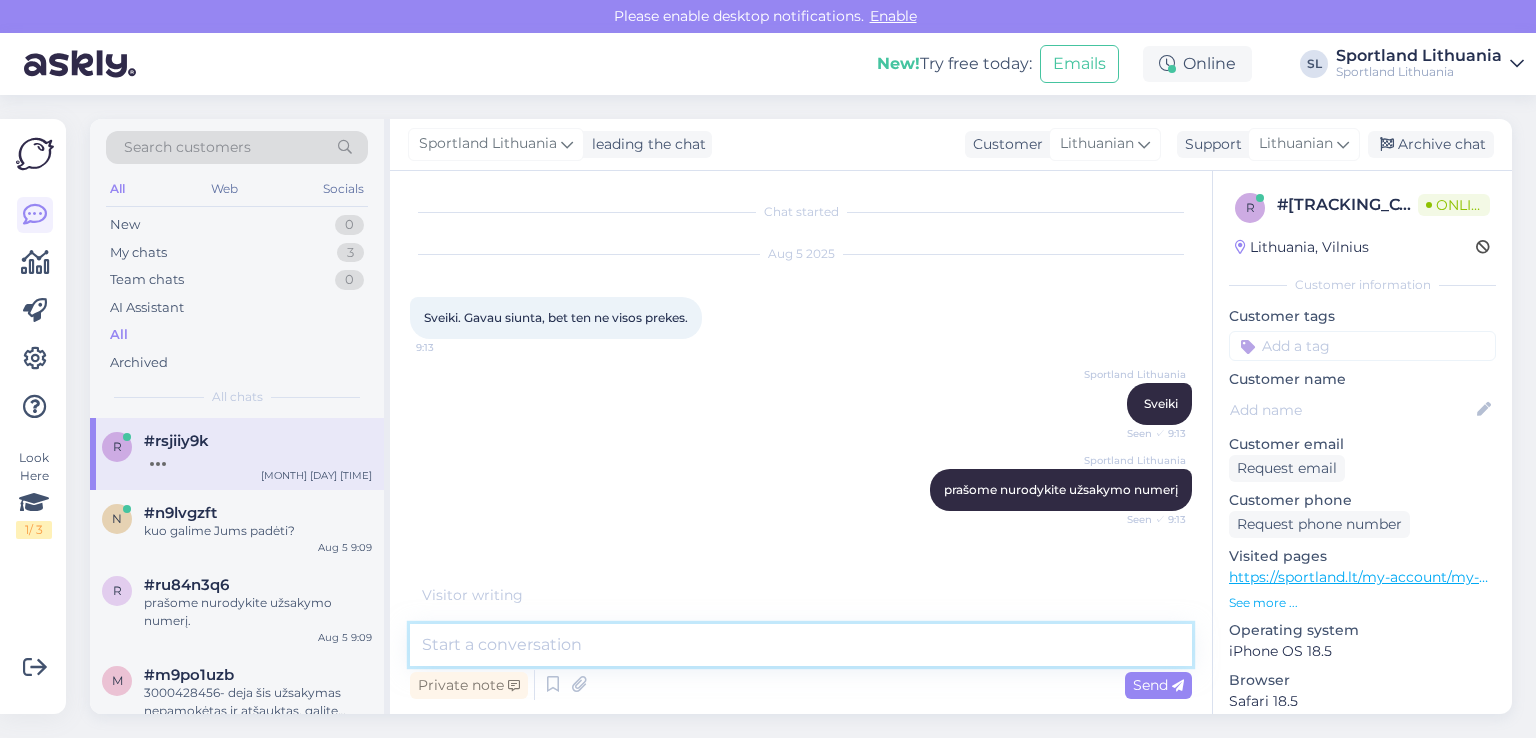 scroll, scrollTop: 13, scrollLeft: 0, axis: vertical 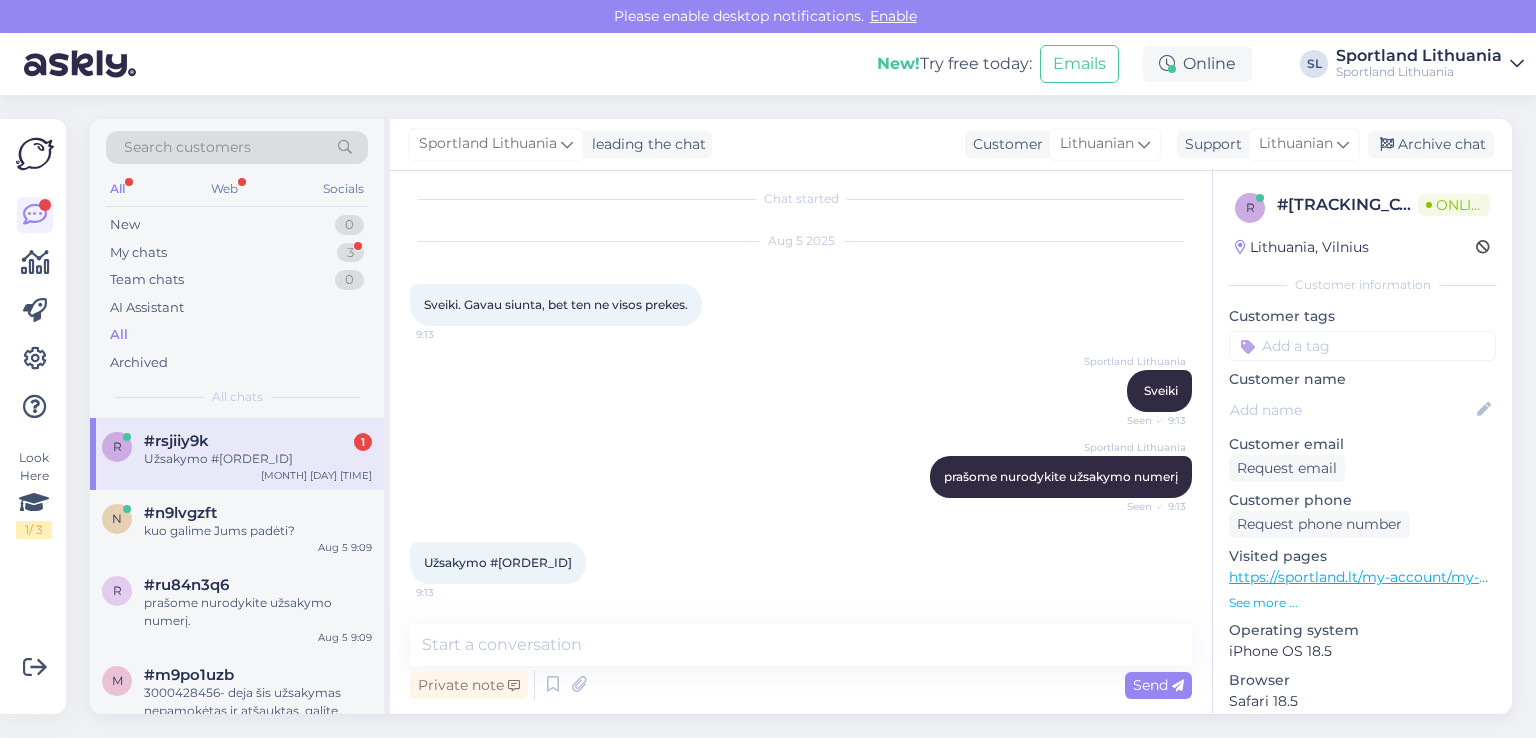 click on "Užsakymo #[ORDER_ID]" at bounding box center (498, 562) 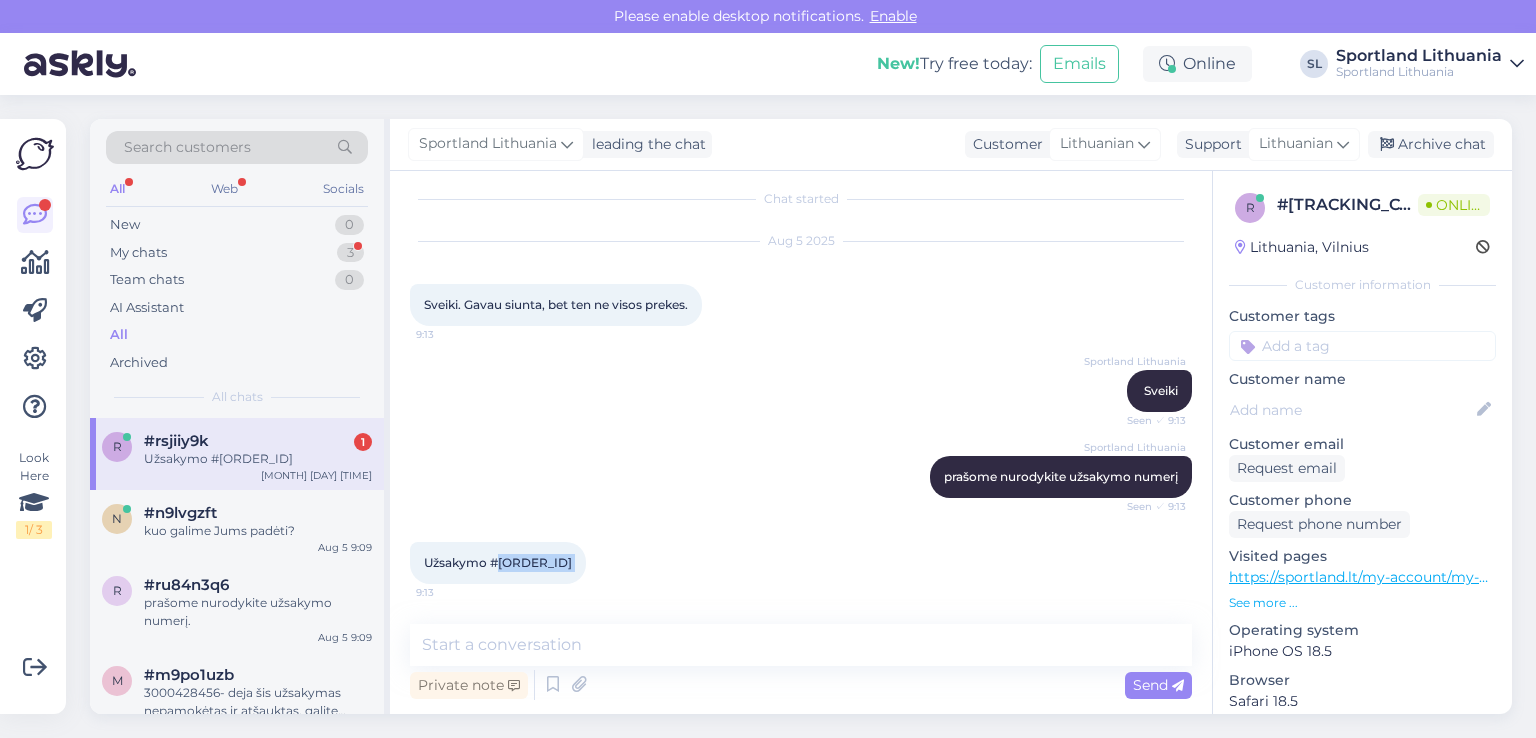 click on "Užsakymo #[ORDER_ID]" at bounding box center (498, 562) 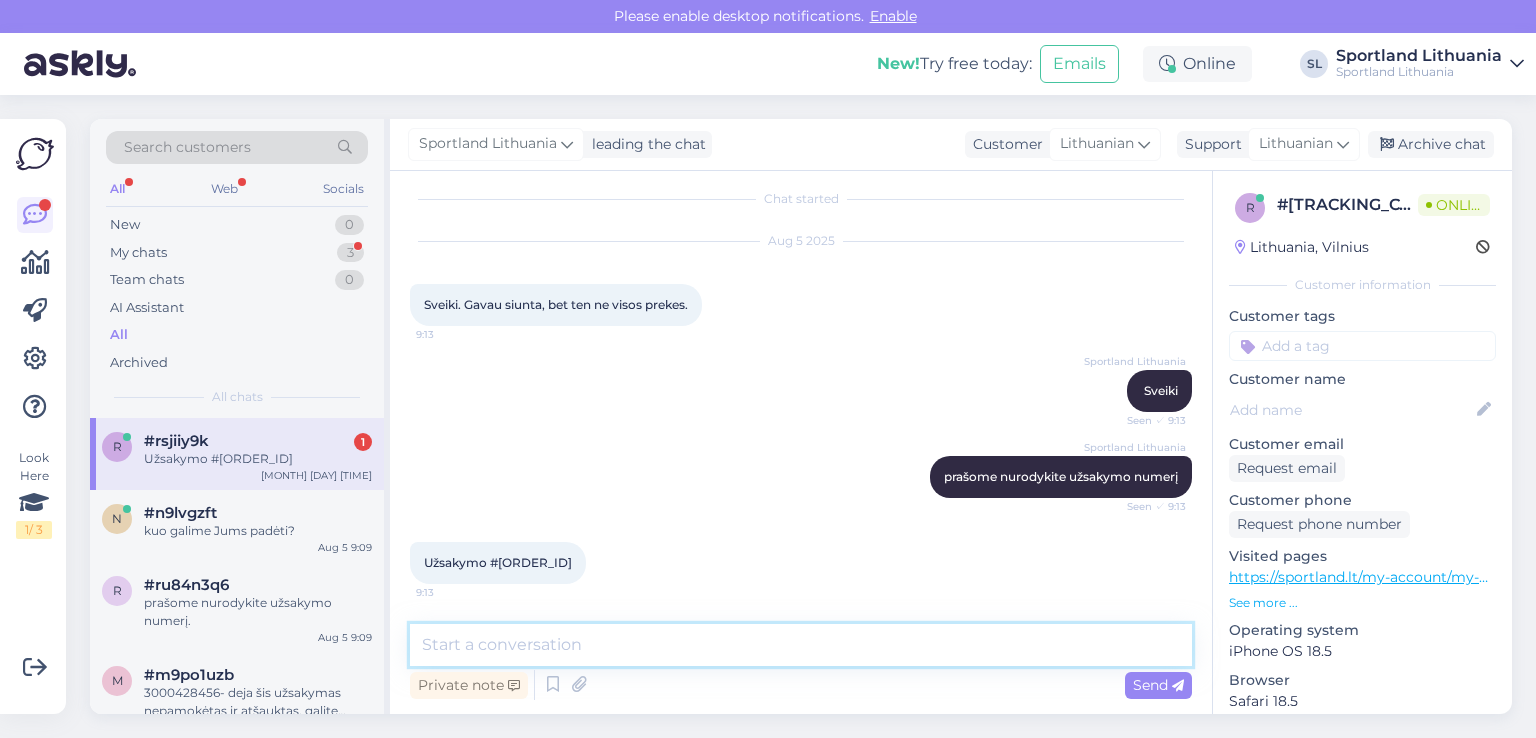 click at bounding box center (801, 645) 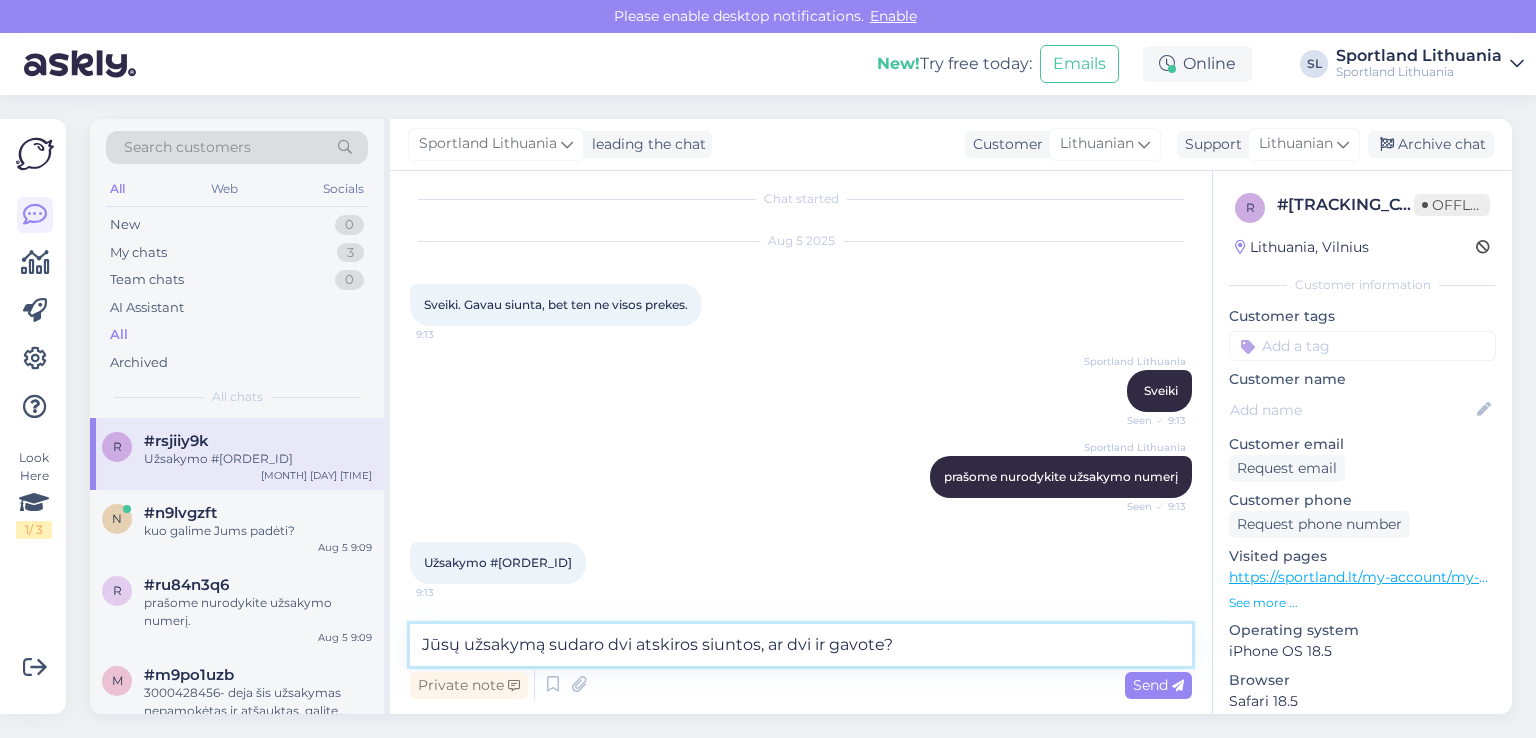 type on "Jūsų užsakymą sudaro dvi atskiros siuntos, ar dvi ir gavote?" 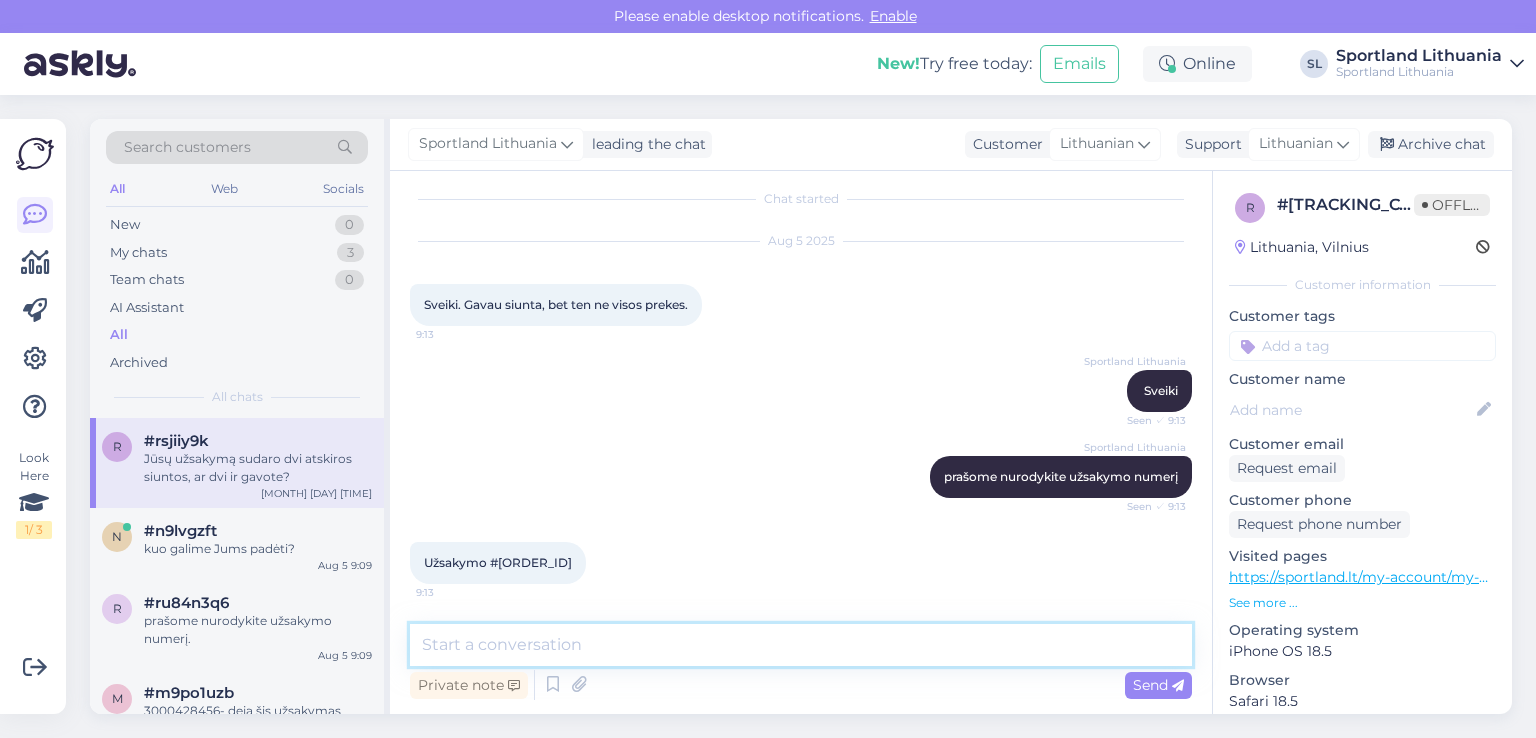 scroll, scrollTop: 100, scrollLeft: 0, axis: vertical 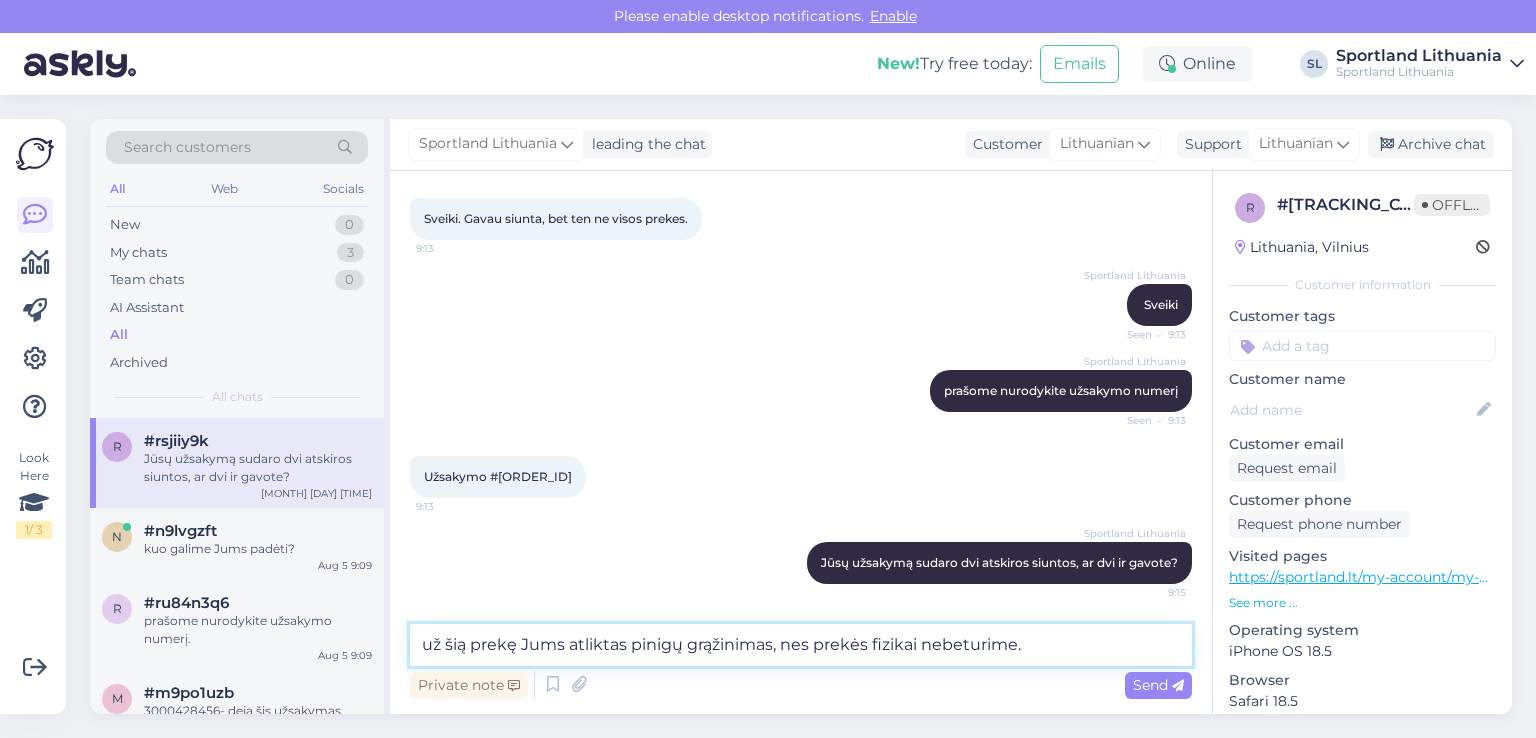 click on "už šią prekę Jums atliktas pinigų grąžinimas, nes prekės fizikai nebeturime." at bounding box center (801, 645) 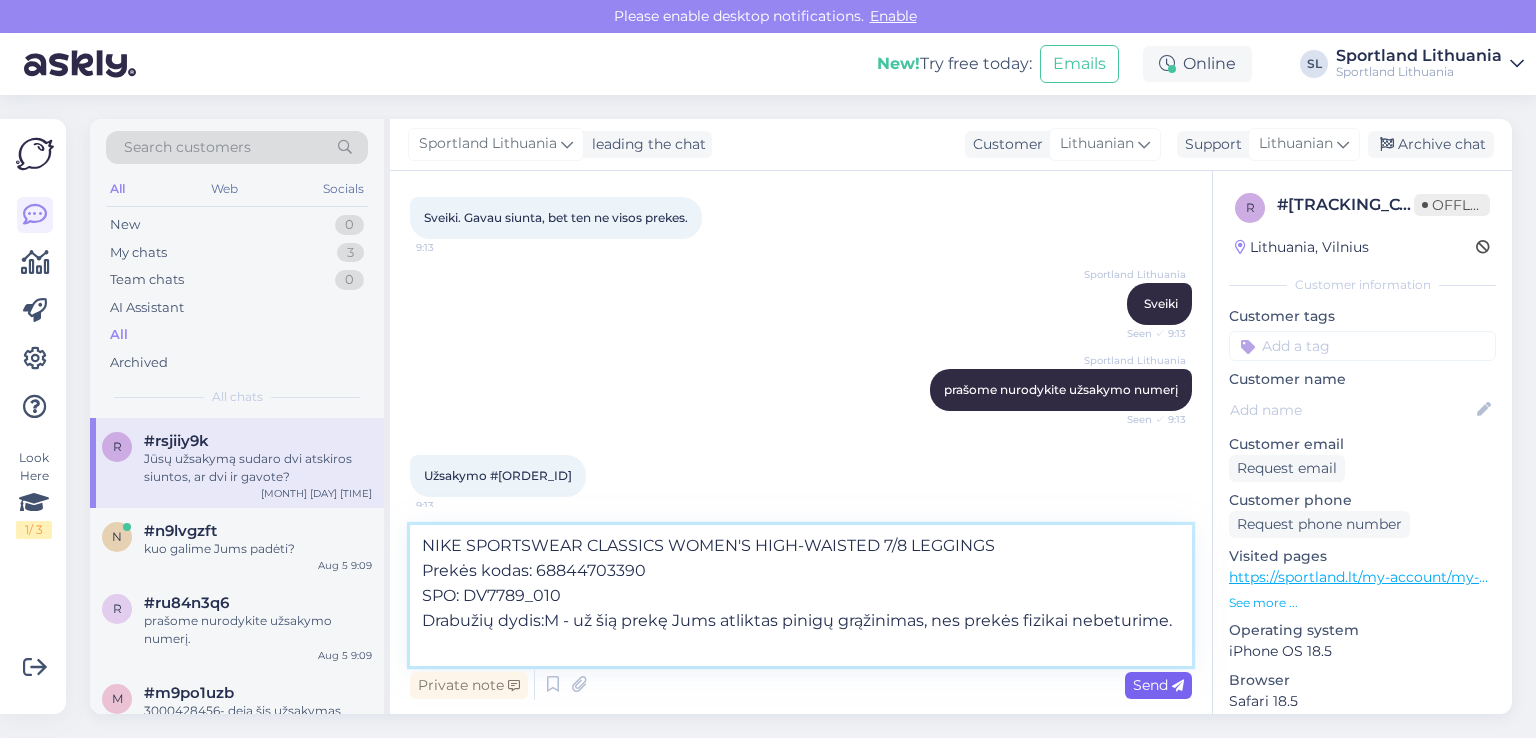 type on "NIKE SPORTSWEAR CLASSICS WOMEN'S HIGH-WAISTED 7/8 LEGGINGS
Prekės kodas: 68844703390
SPO: DV7789_010
Drabužių dydis:M - už šią prekę Jums atliktas pinigų grąžinimas, nes prekės fizikai nebeturime." 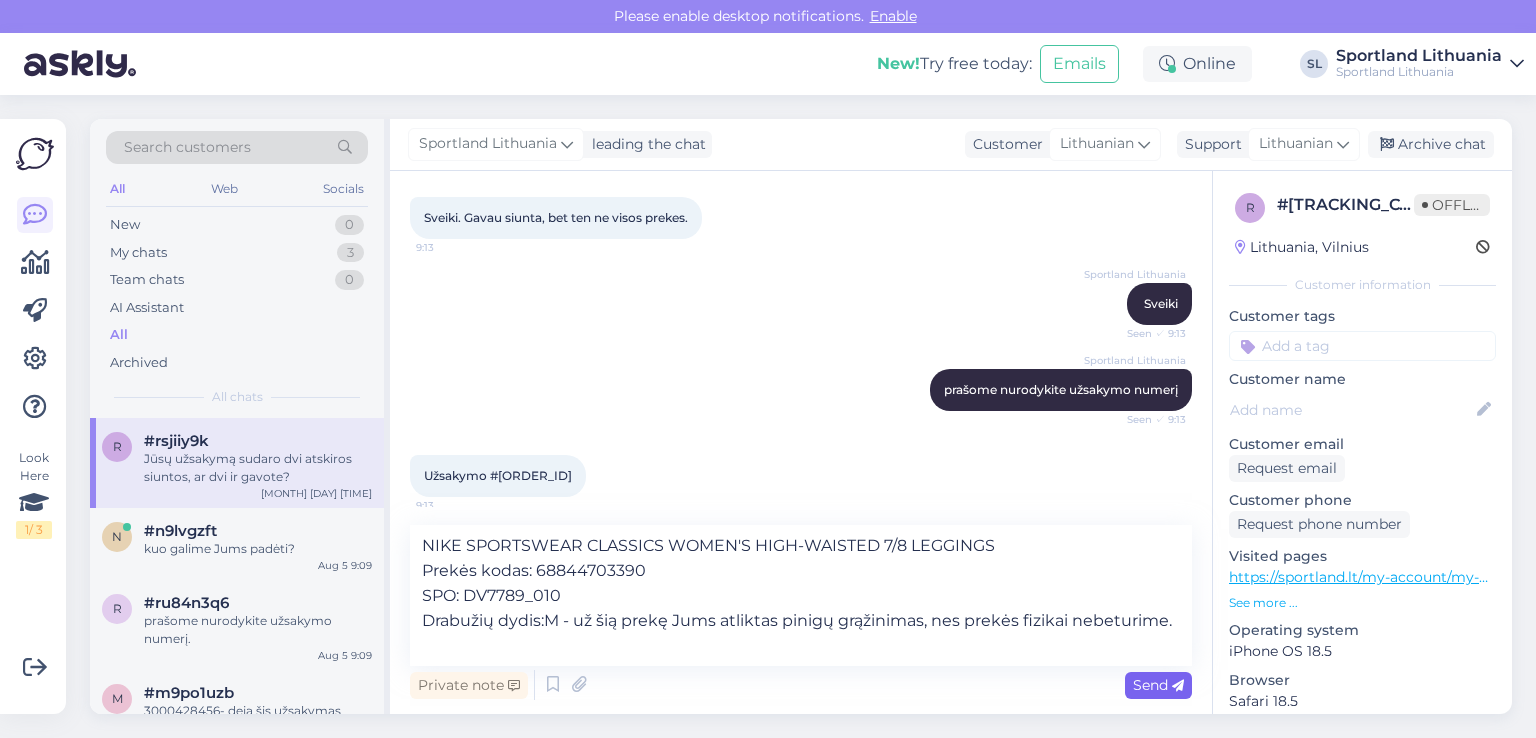 click on "Send" at bounding box center [1158, 685] 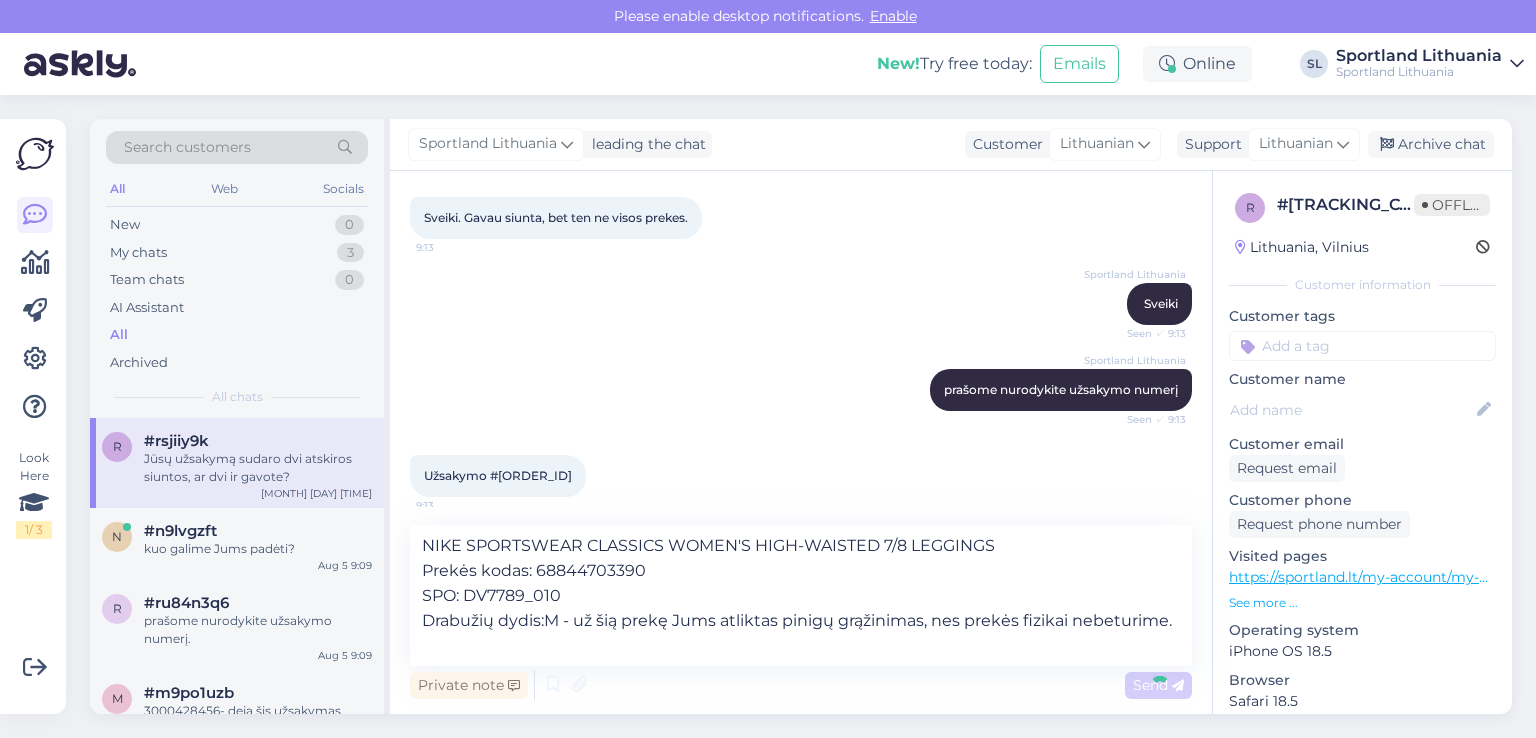 type 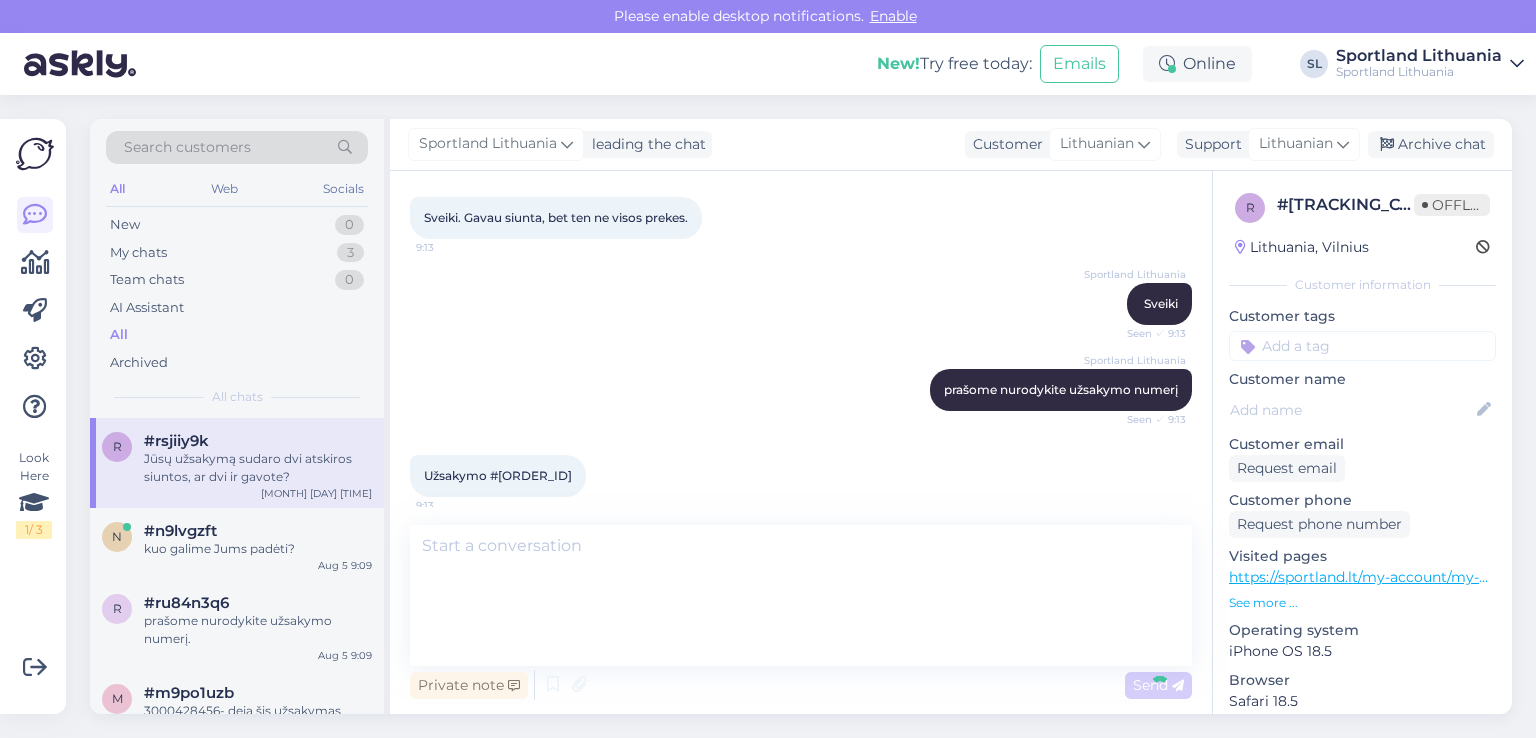 scroll, scrollTop: 276, scrollLeft: 0, axis: vertical 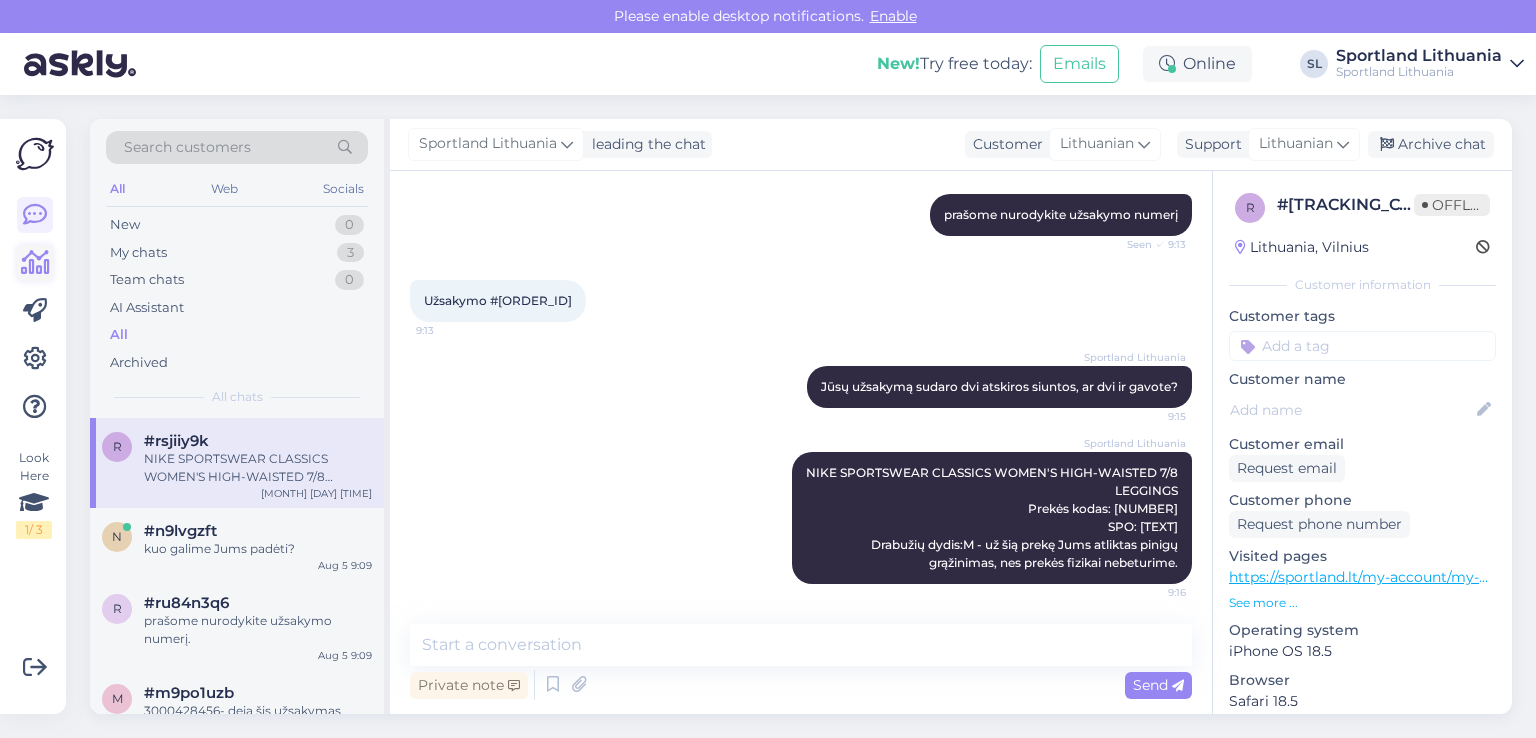 click at bounding box center [35, 263] 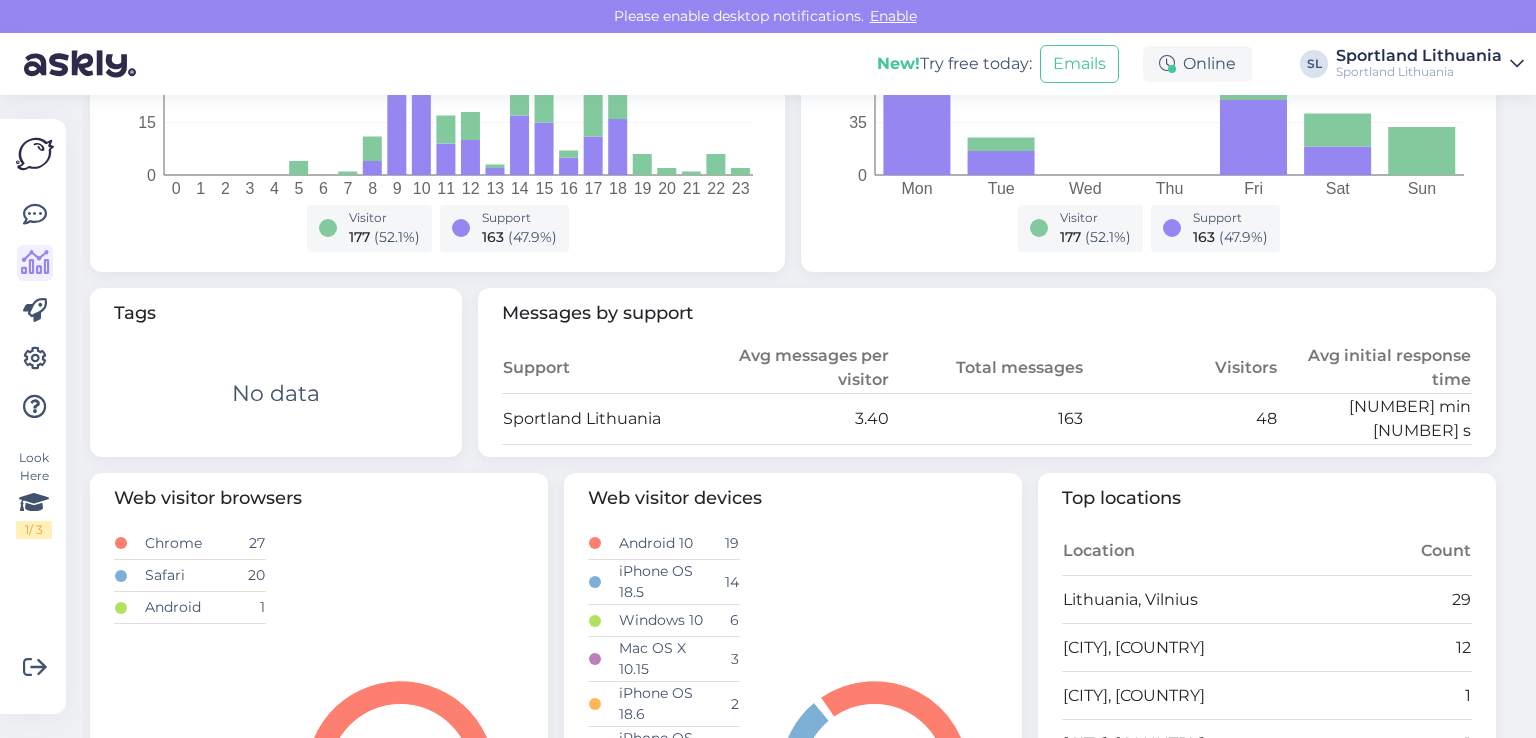 scroll, scrollTop: 0, scrollLeft: 0, axis: both 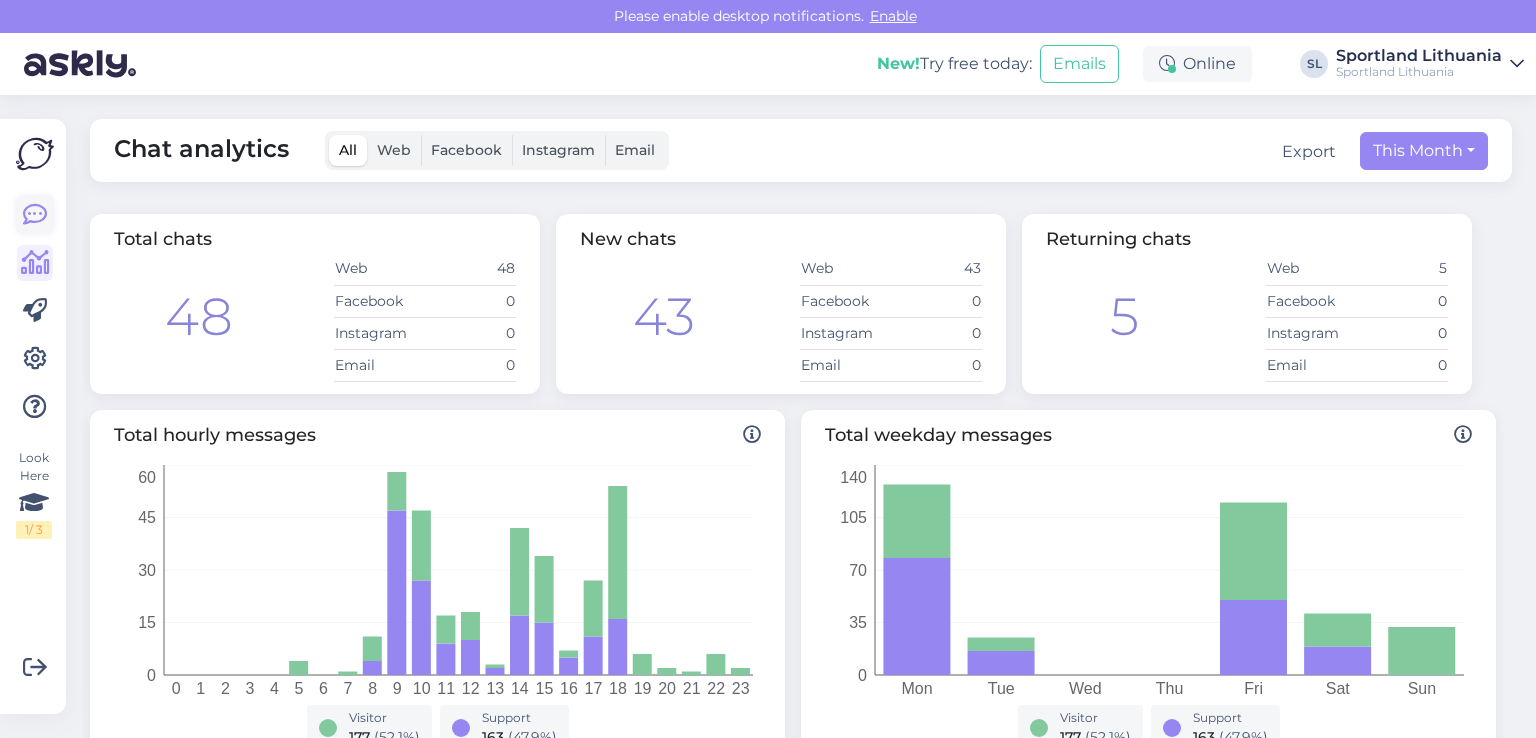 click at bounding box center (35, 215) 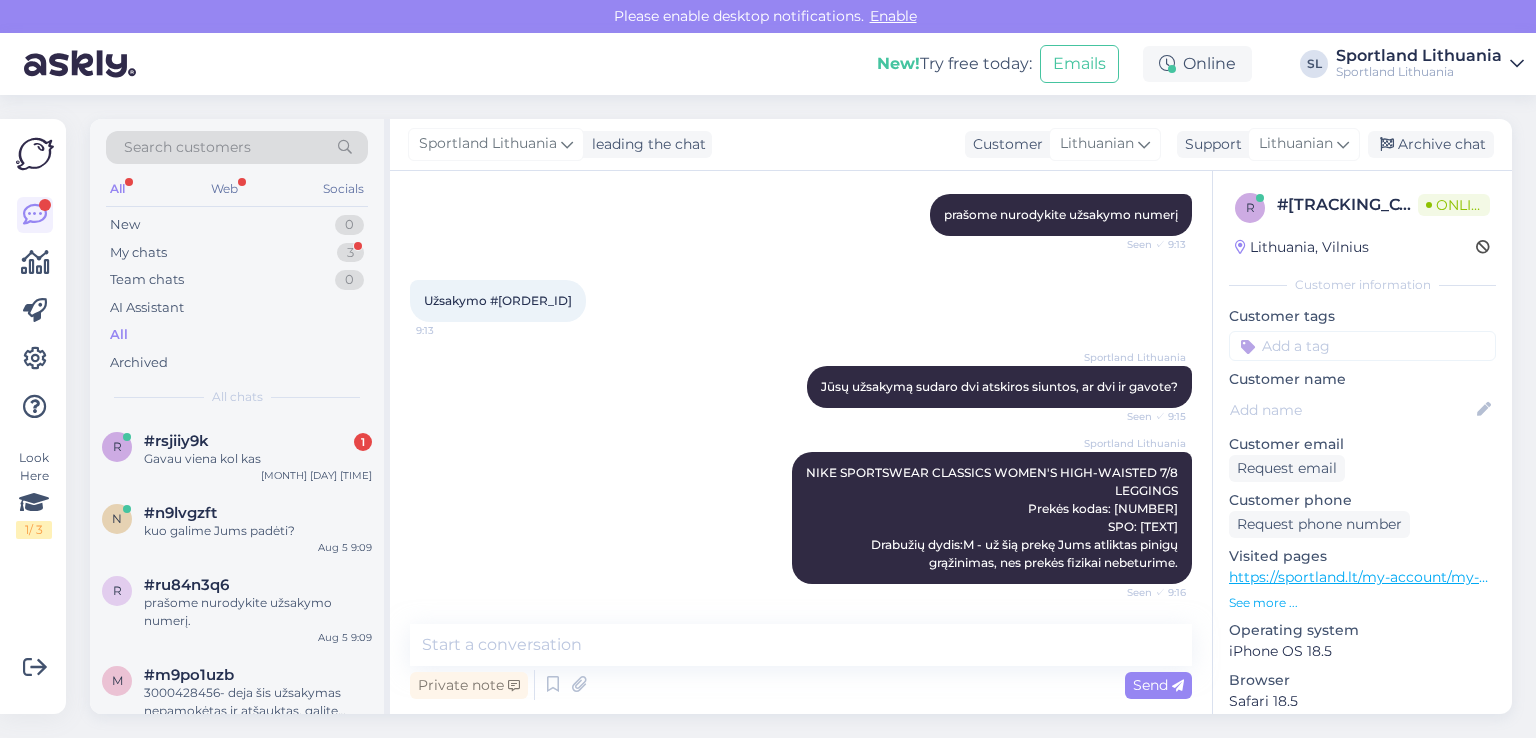 scroll, scrollTop: 361, scrollLeft: 0, axis: vertical 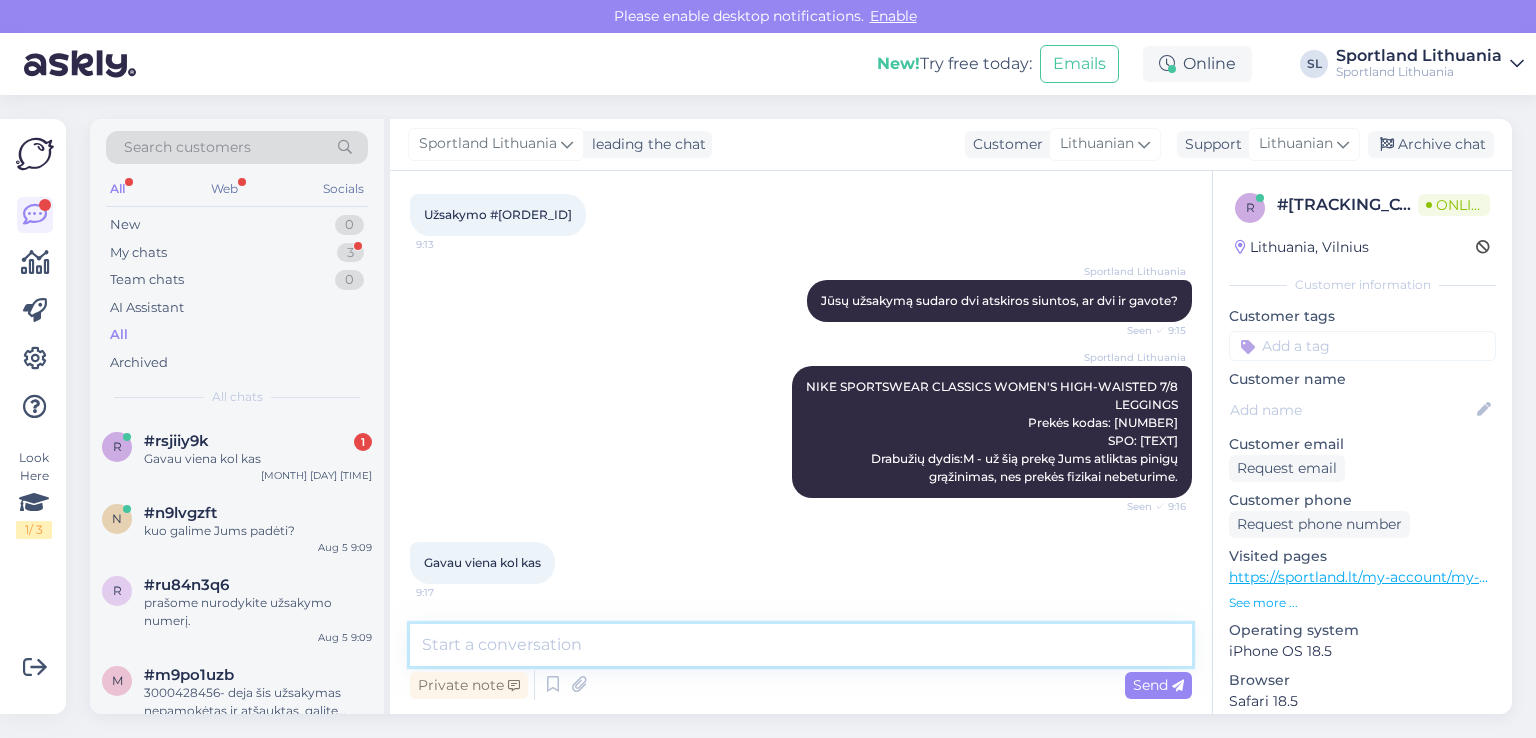 click at bounding box center [801, 645] 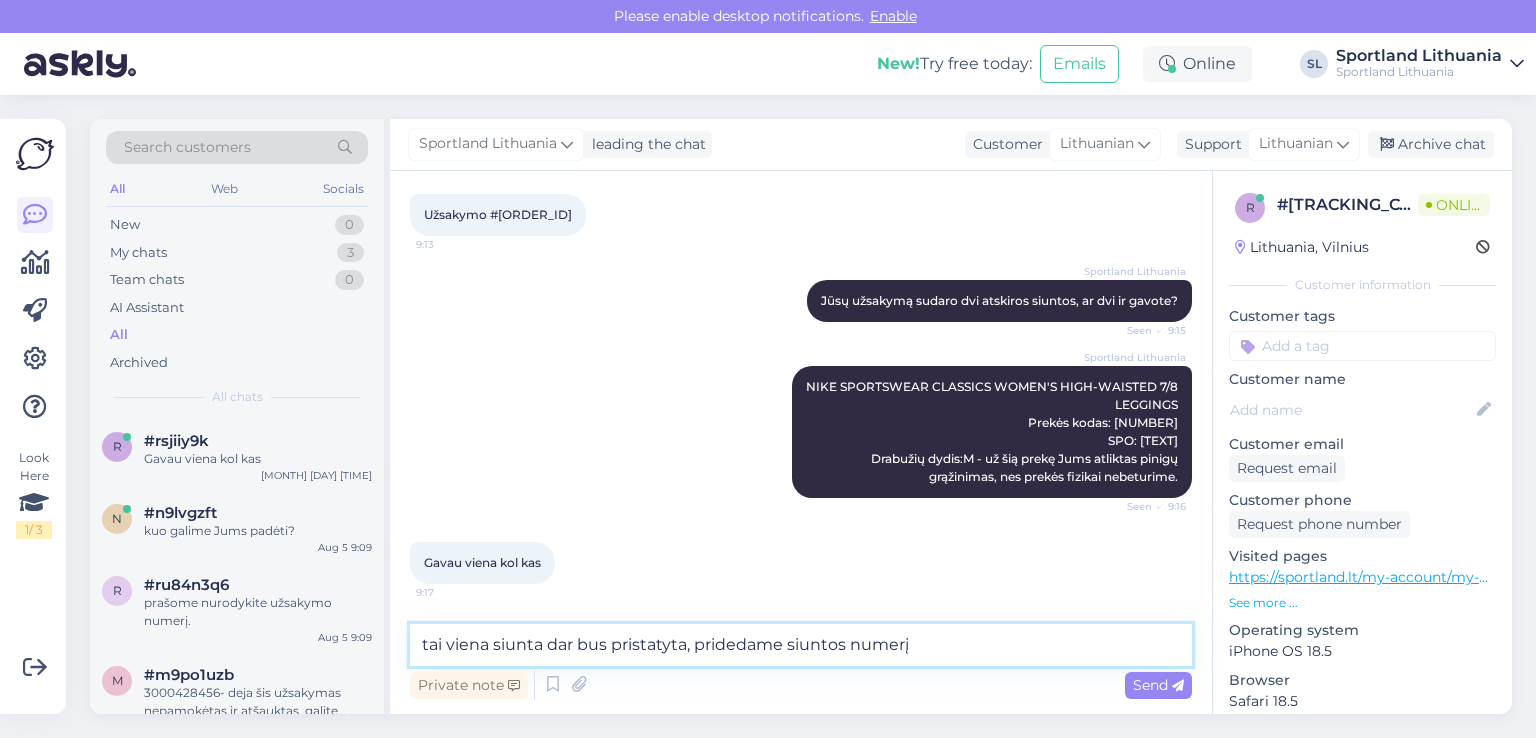 paste on "05757993009867" 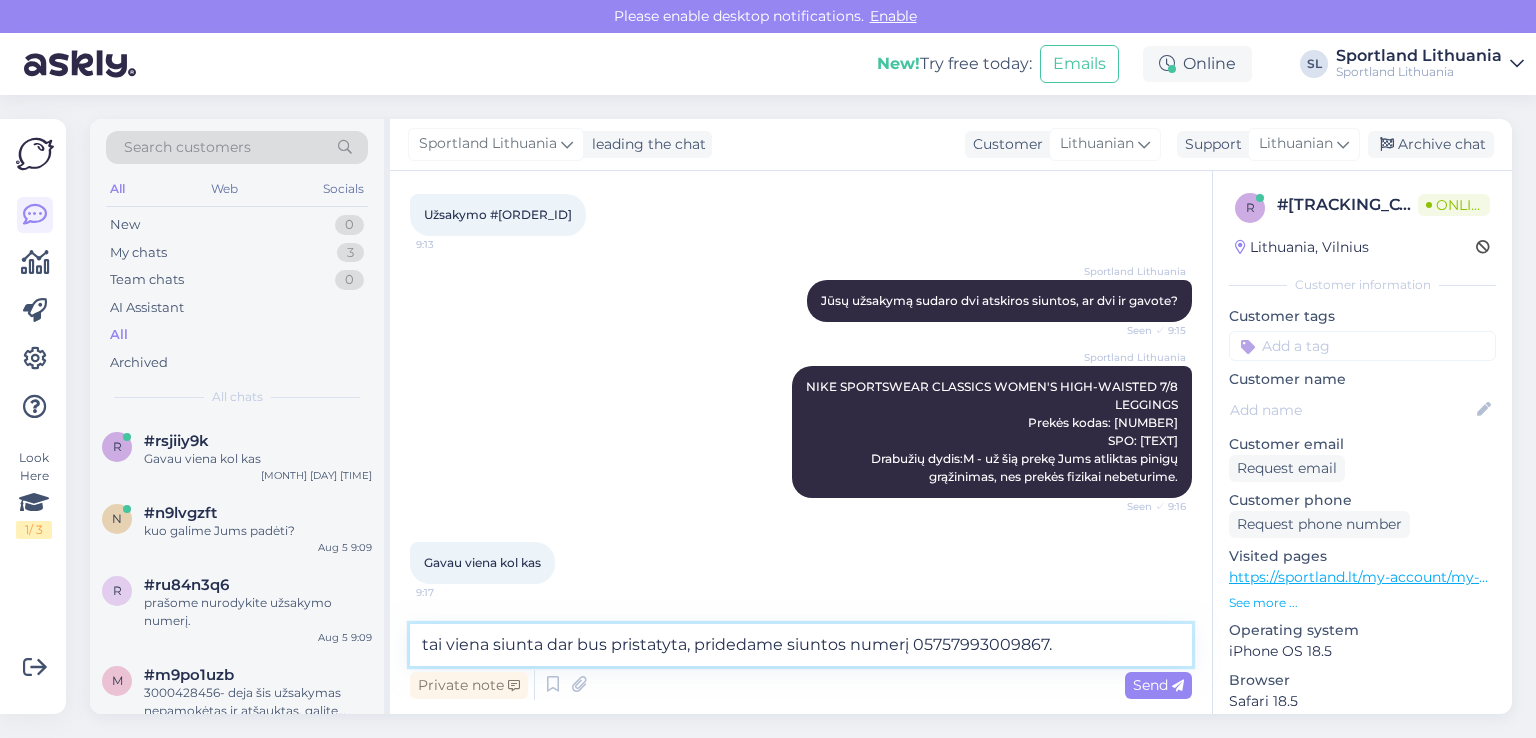 click on "tai viena siunta dar bus pristatyta, pridedame siuntos numerį 05757993009867." at bounding box center [801, 645] 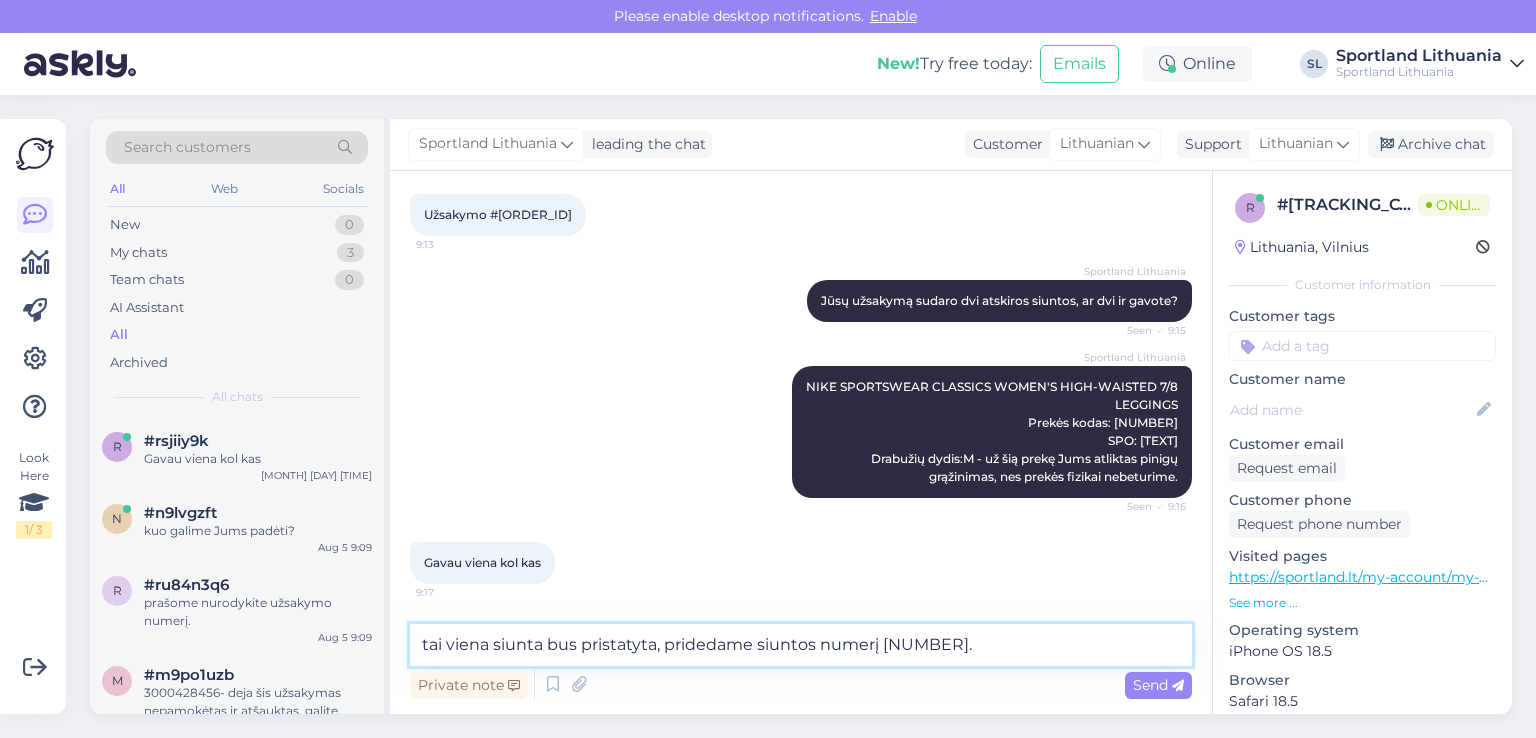 click on "tai viena siunta bus pristatyta, pridedame siuntos numerį 05757993009867." at bounding box center (801, 645) 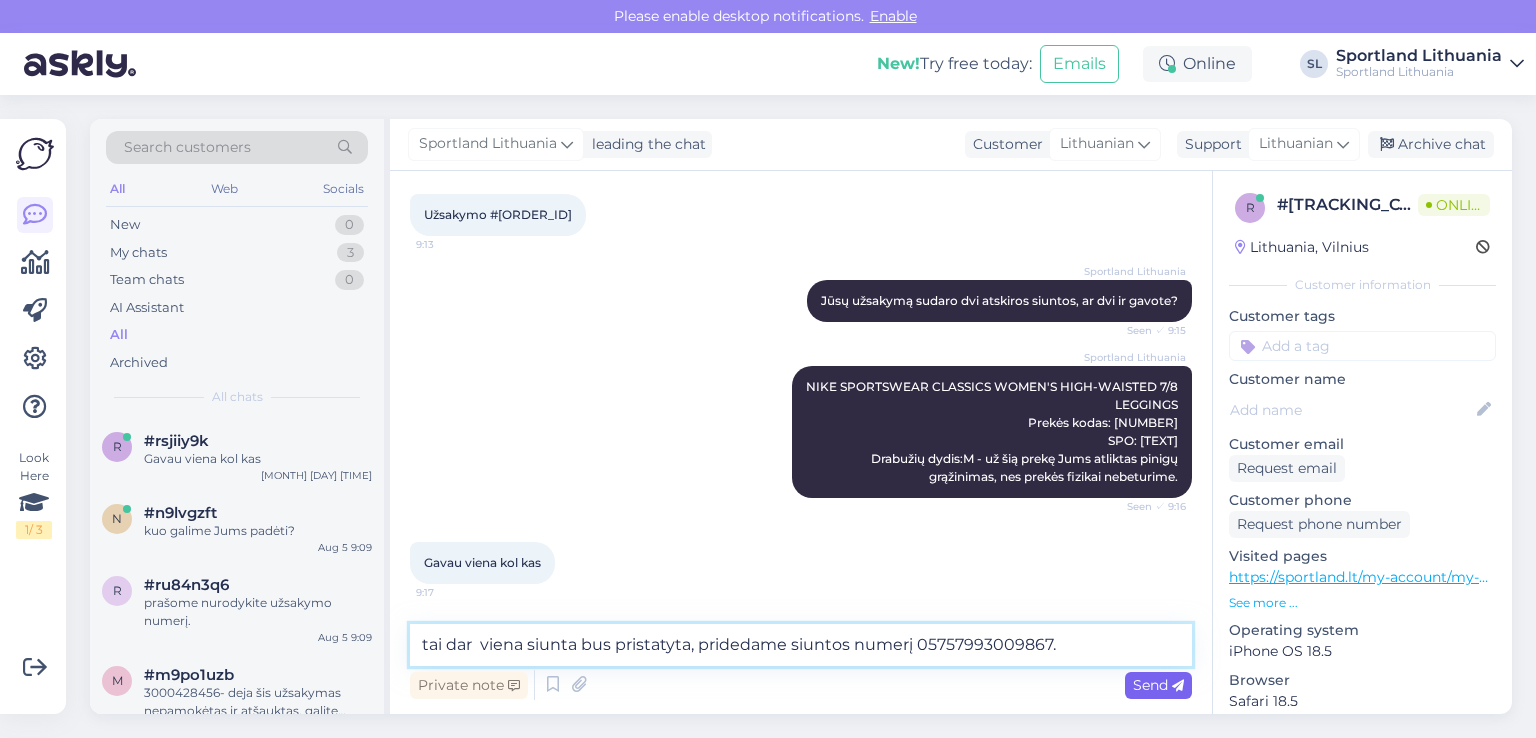 type on "tai dar  viena siunta bus pristatyta, pridedame siuntos numerį 05757993009867." 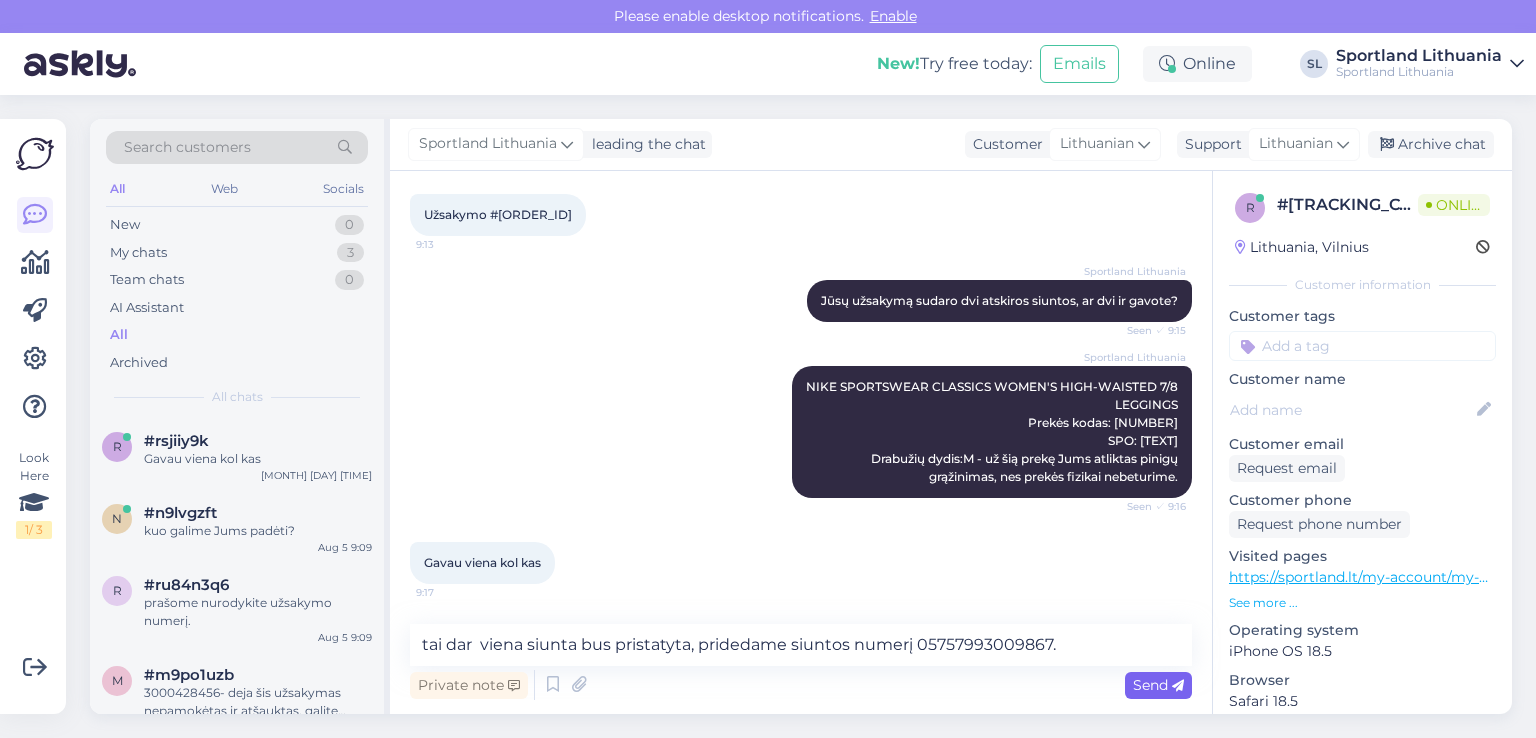 click on "Send" at bounding box center [1158, 685] 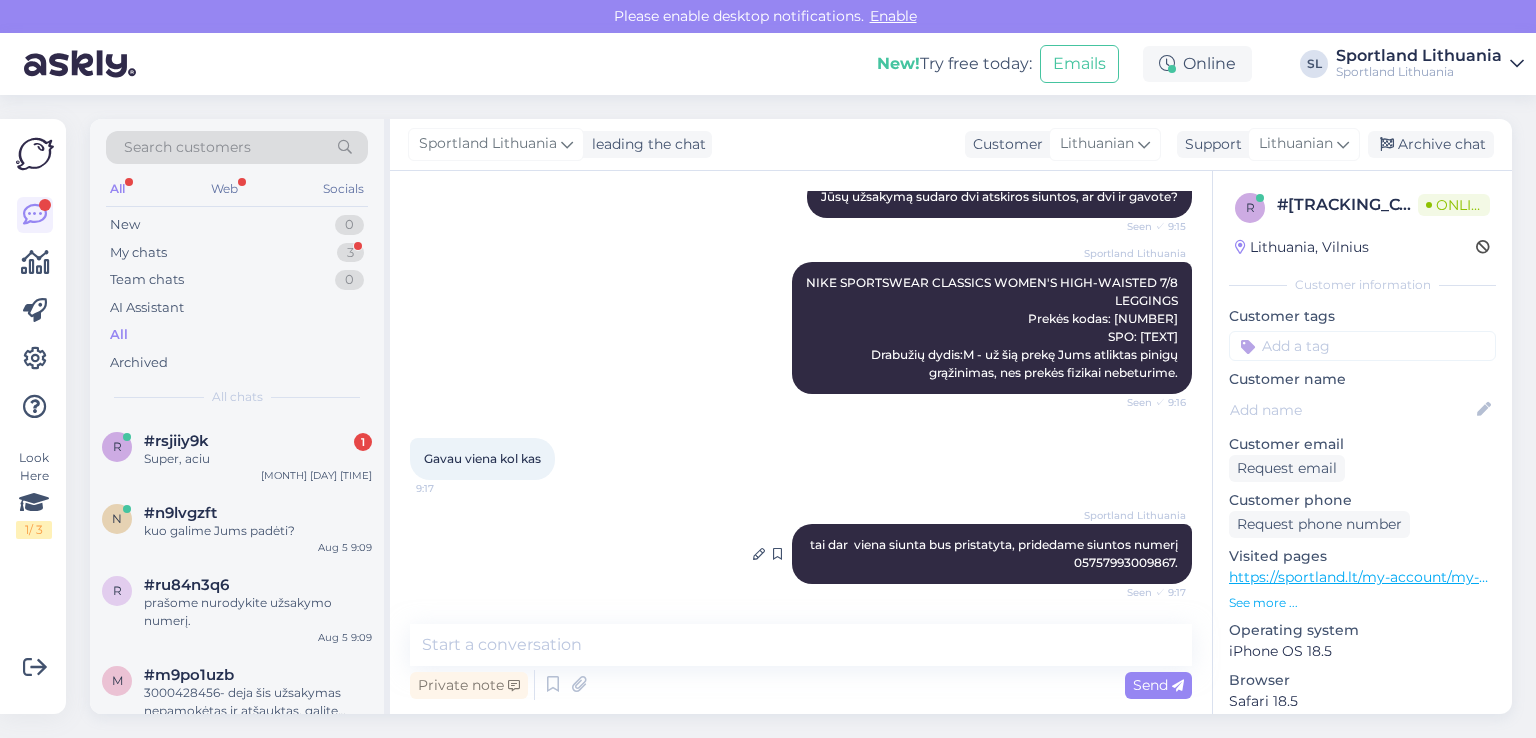 scroll, scrollTop: 551, scrollLeft: 0, axis: vertical 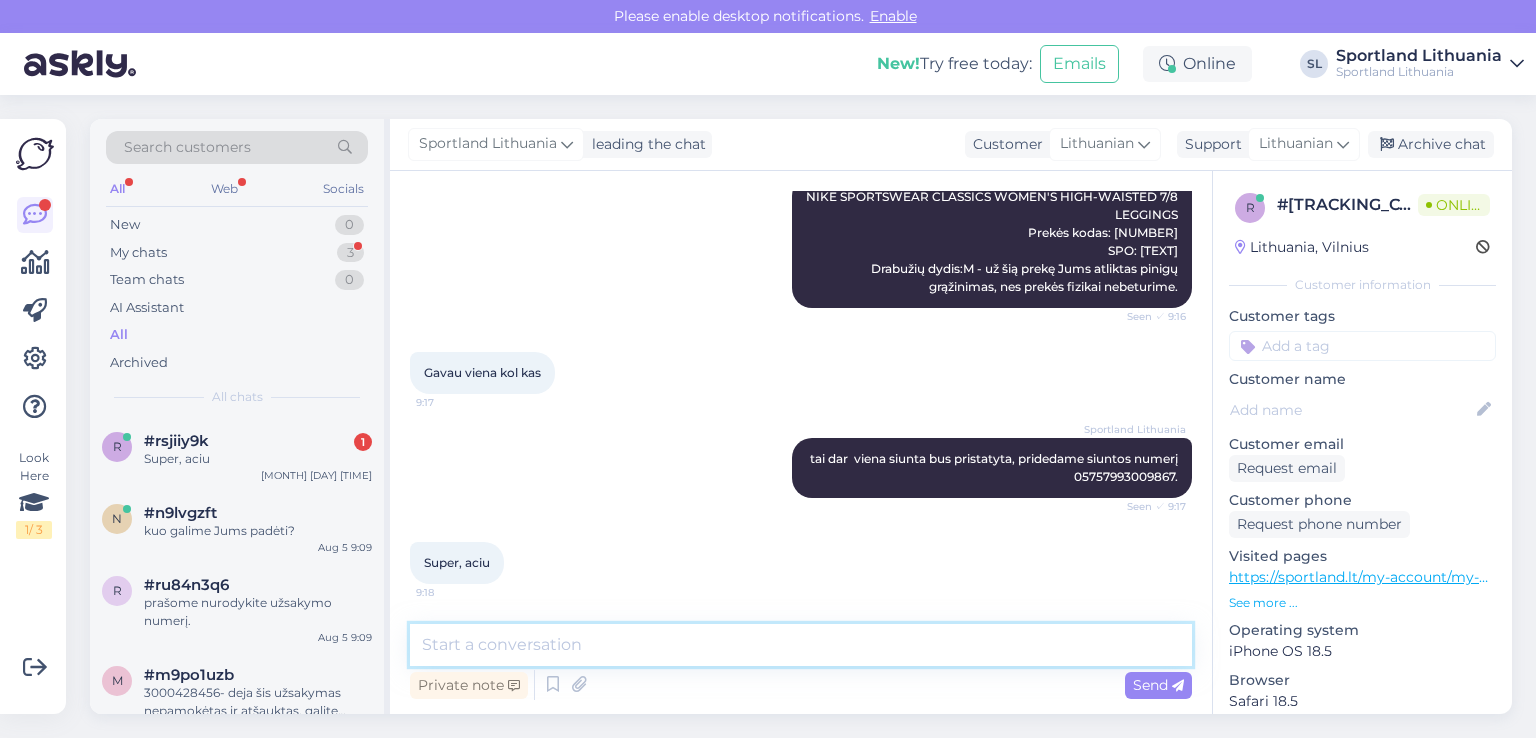 click at bounding box center [801, 645] 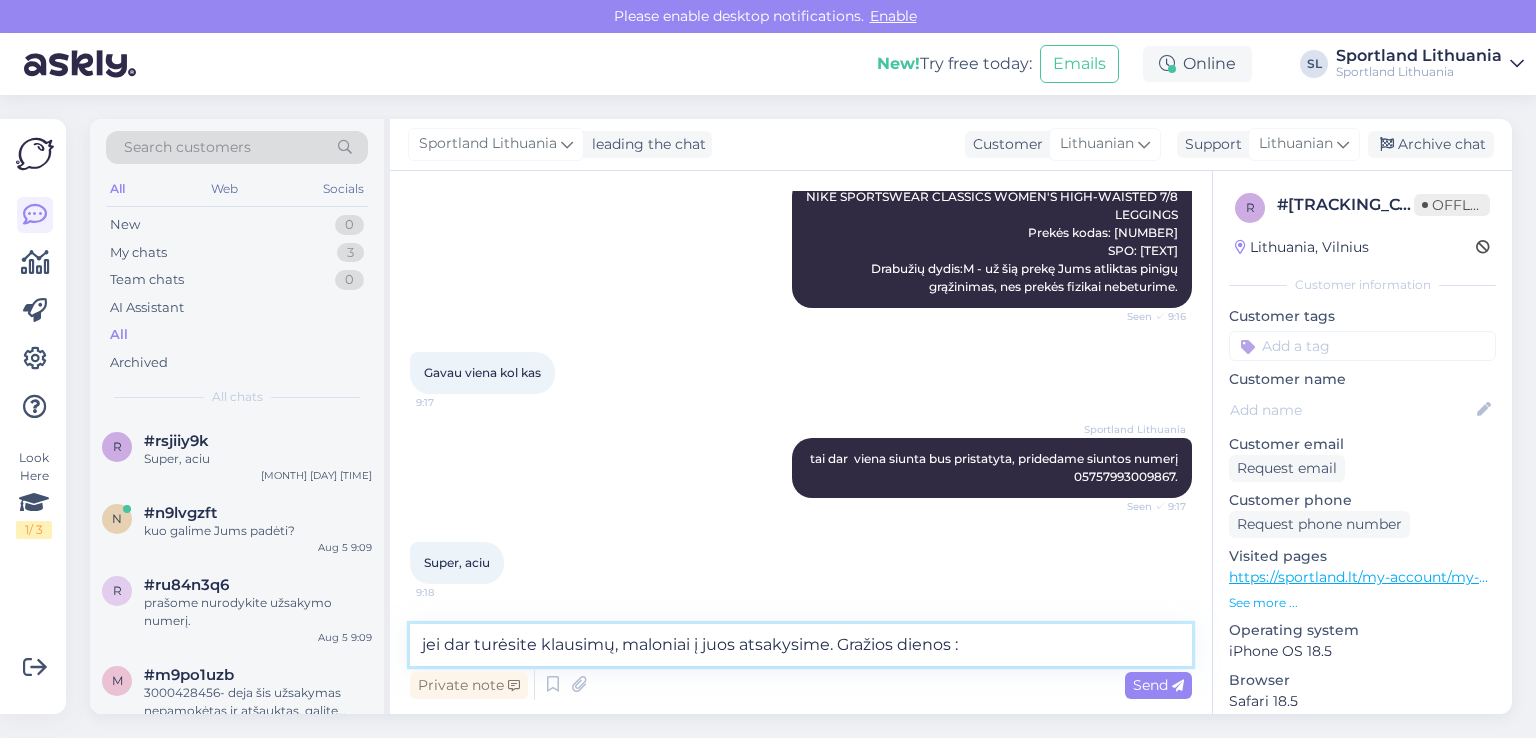 type on "jei dar turėsite klausimų, maloniai į juos atsakysime. Gražios dienos :)" 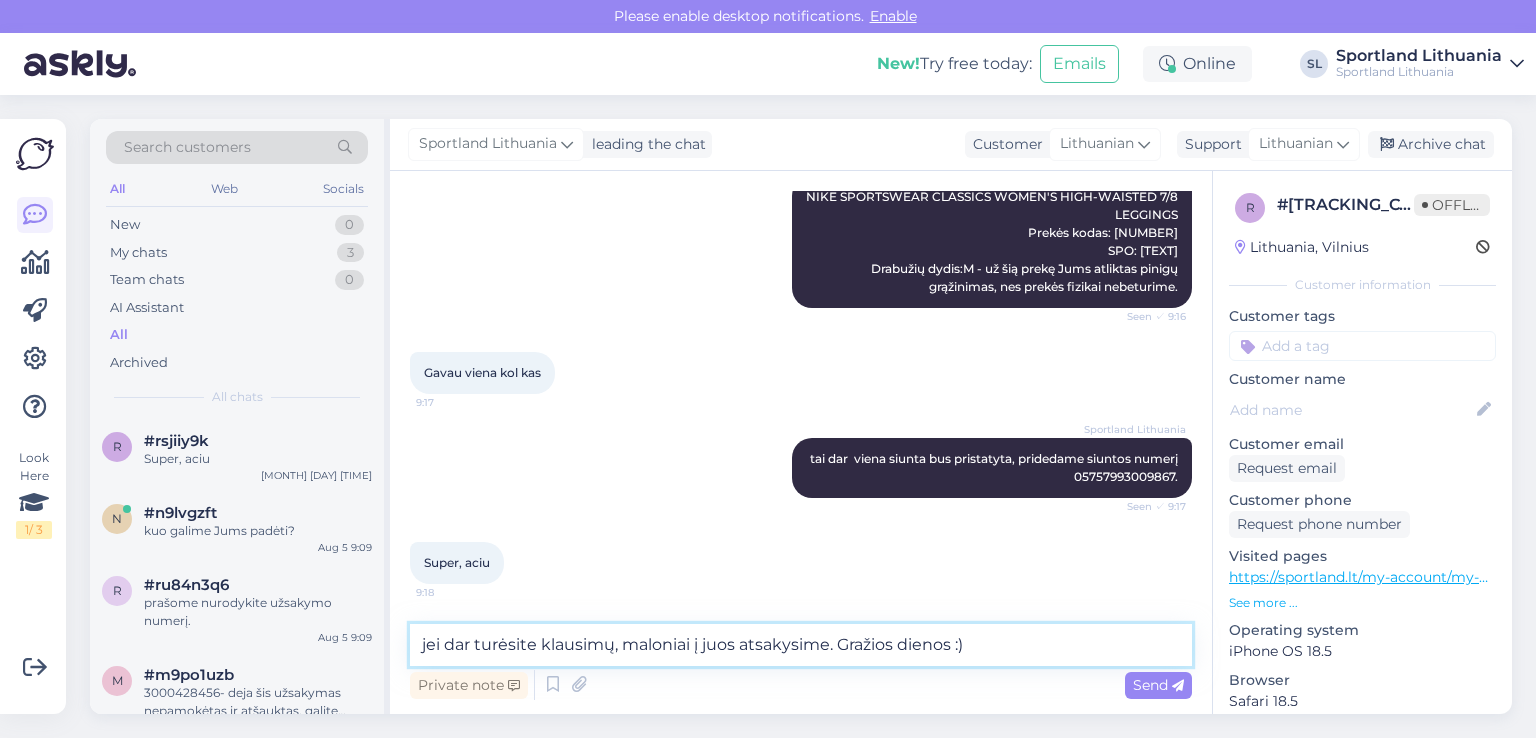 type 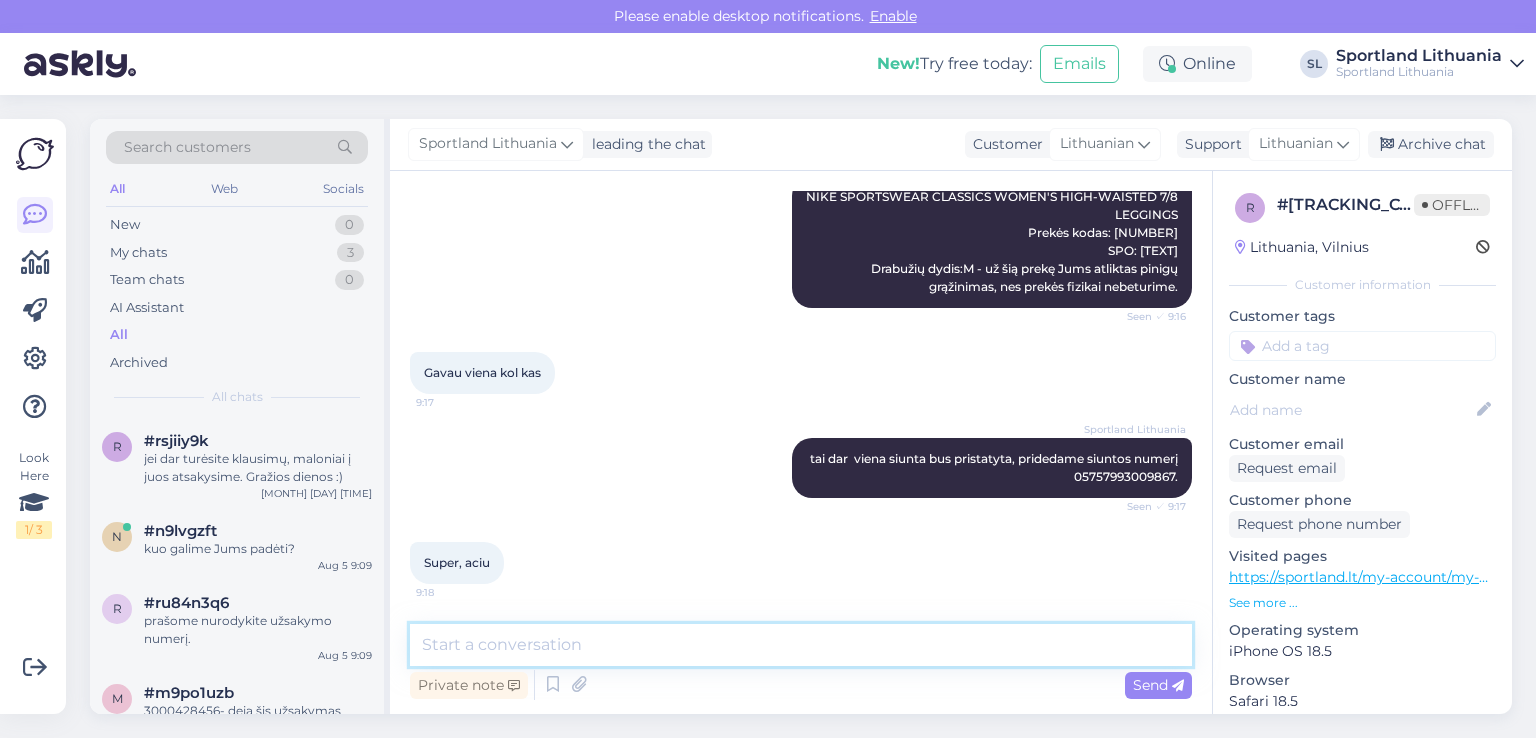 scroll, scrollTop: 656, scrollLeft: 0, axis: vertical 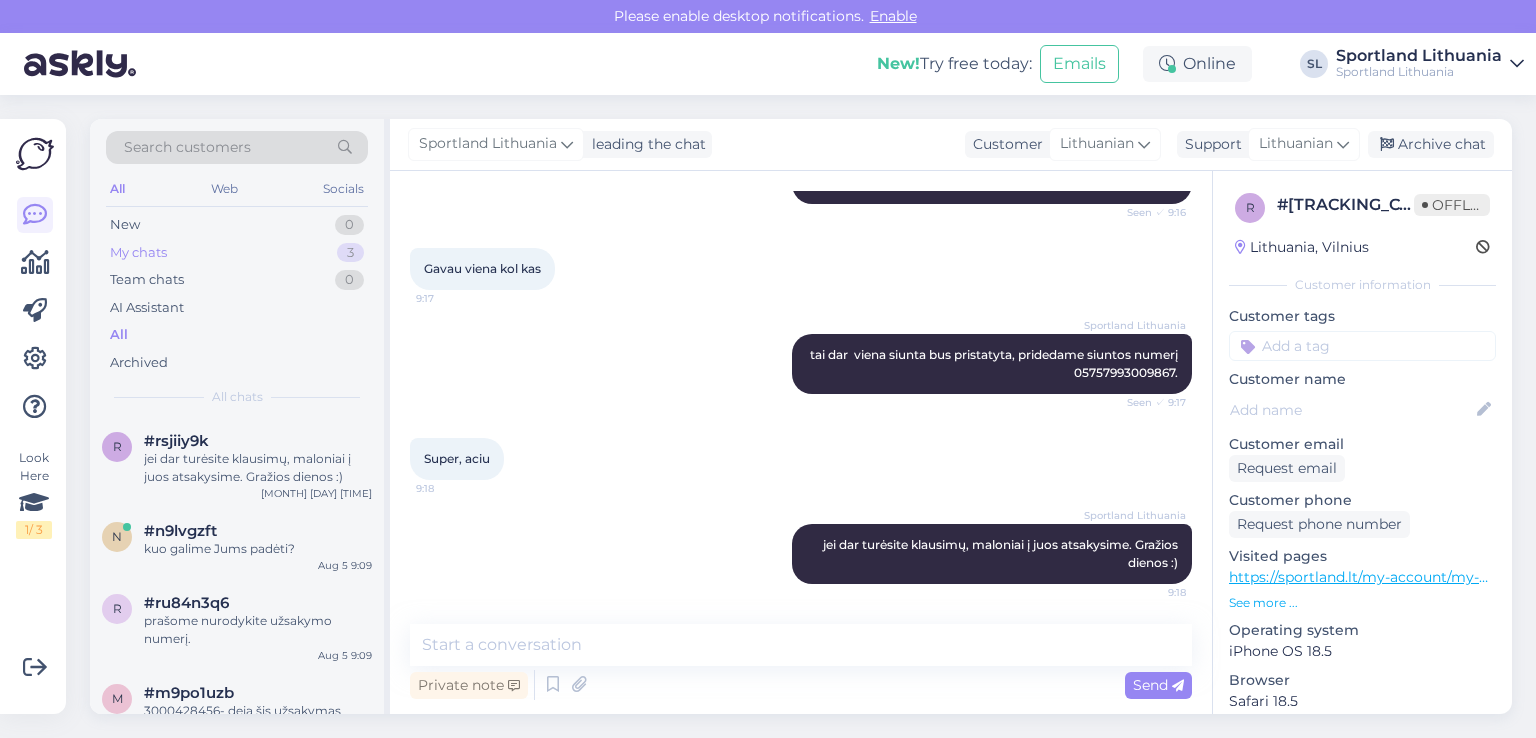 click on "My chats" at bounding box center [138, 253] 